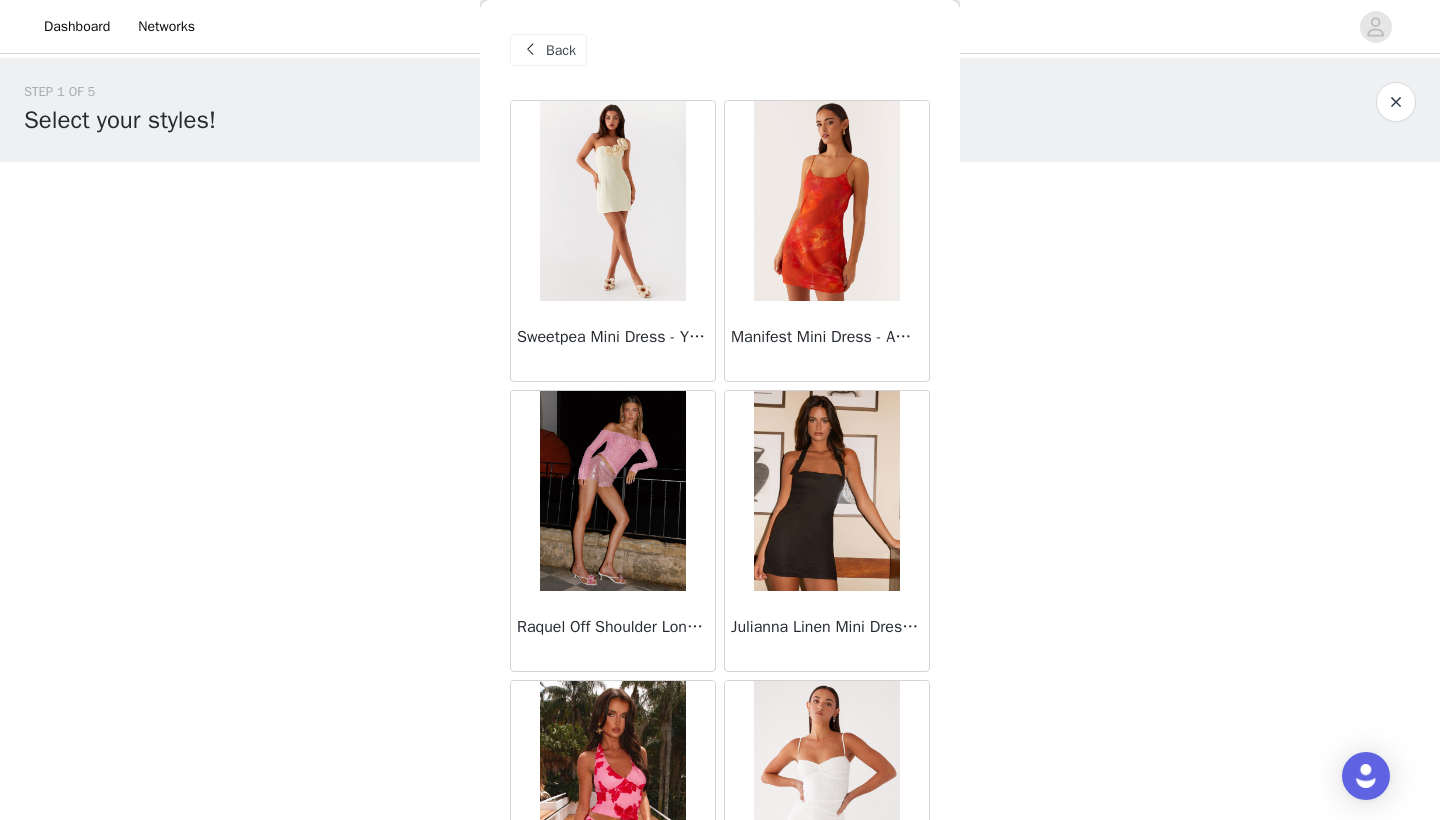 scroll, scrollTop: 569, scrollLeft: 479, axis: both 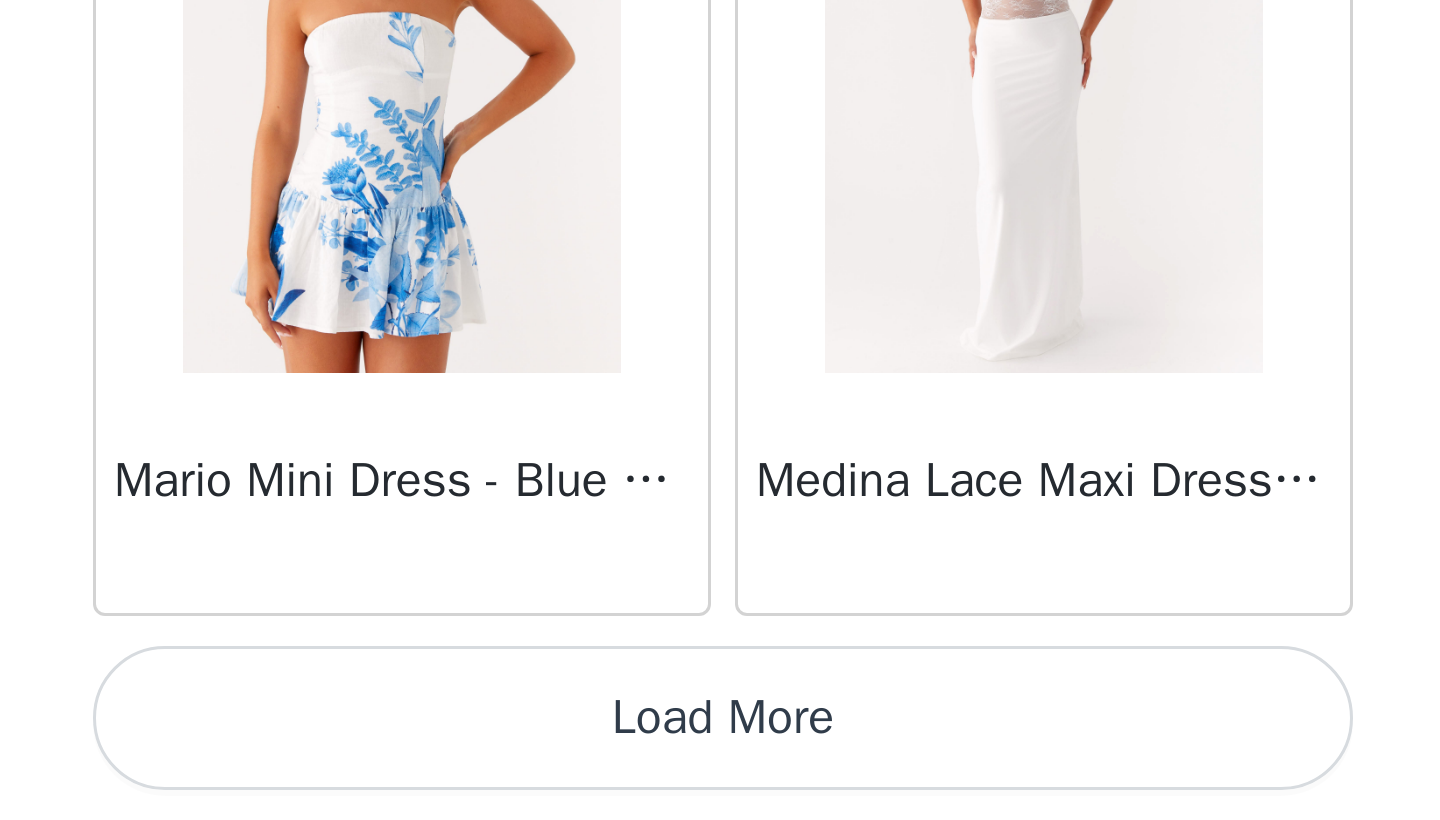click on "Load More" at bounding box center (720, 786) 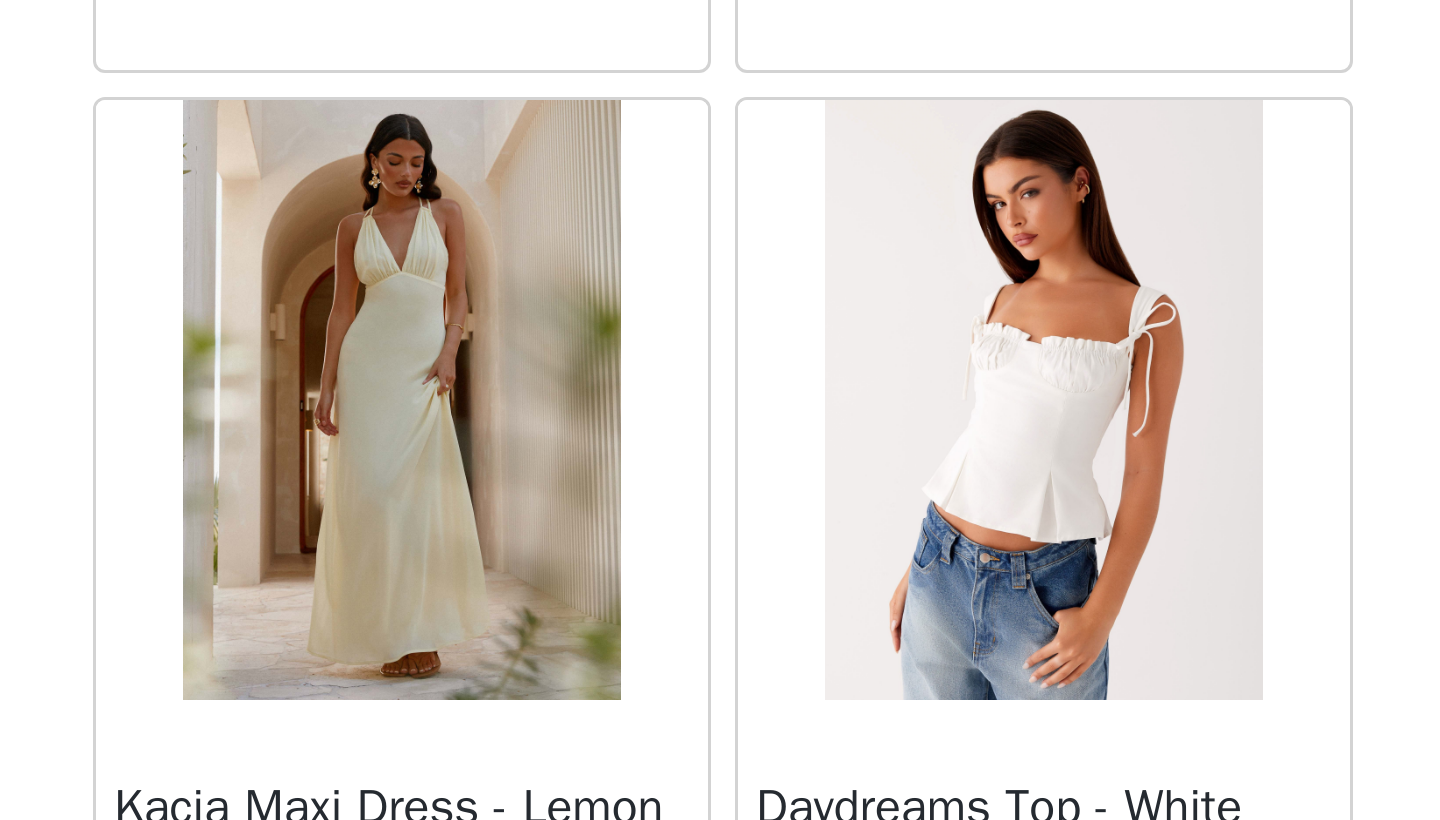 scroll, scrollTop: 39844, scrollLeft: 0, axis: vertical 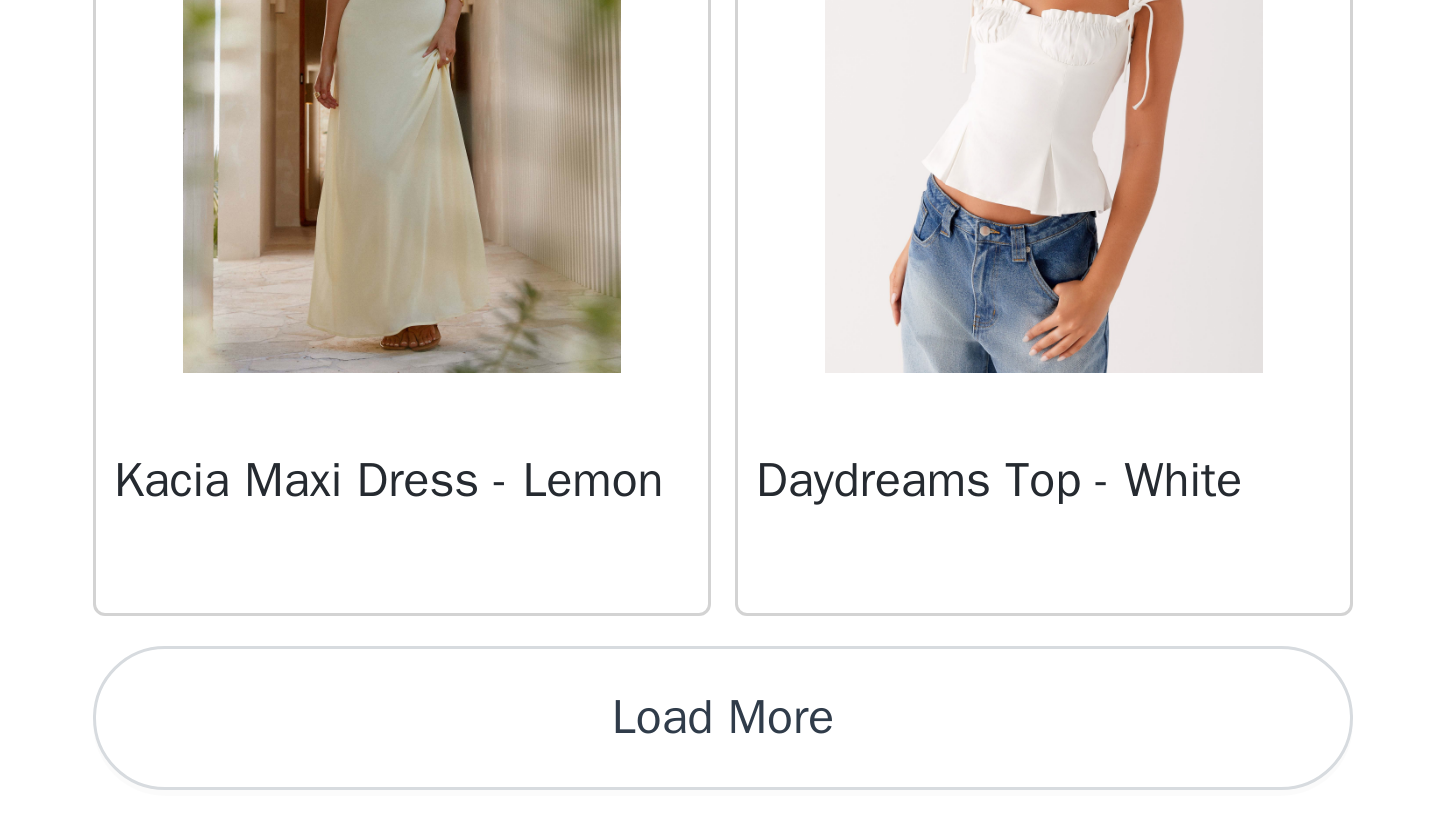 click on "Load More" at bounding box center [720, 786] 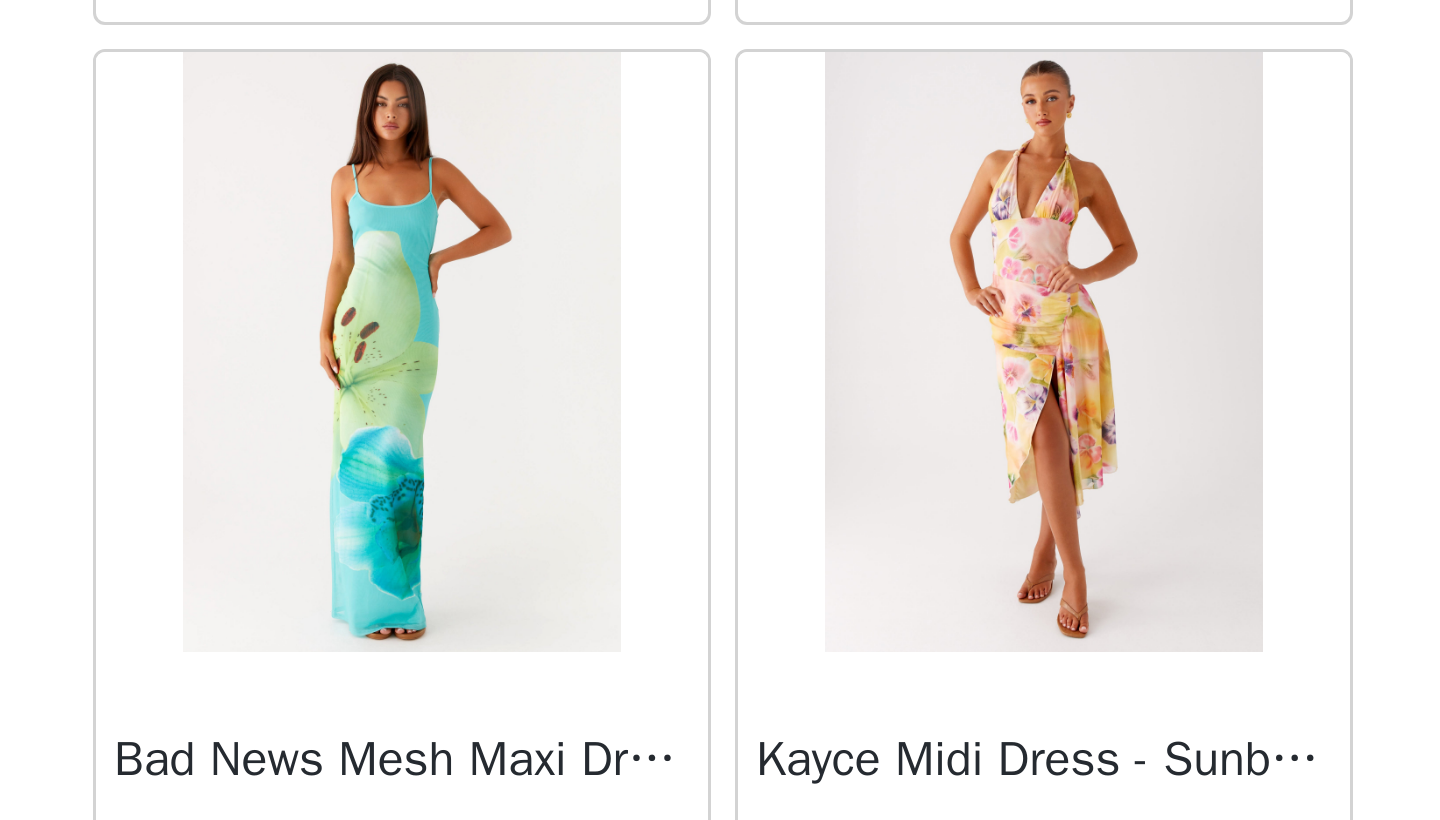 scroll, scrollTop: 40194, scrollLeft: 0, axis: vertical 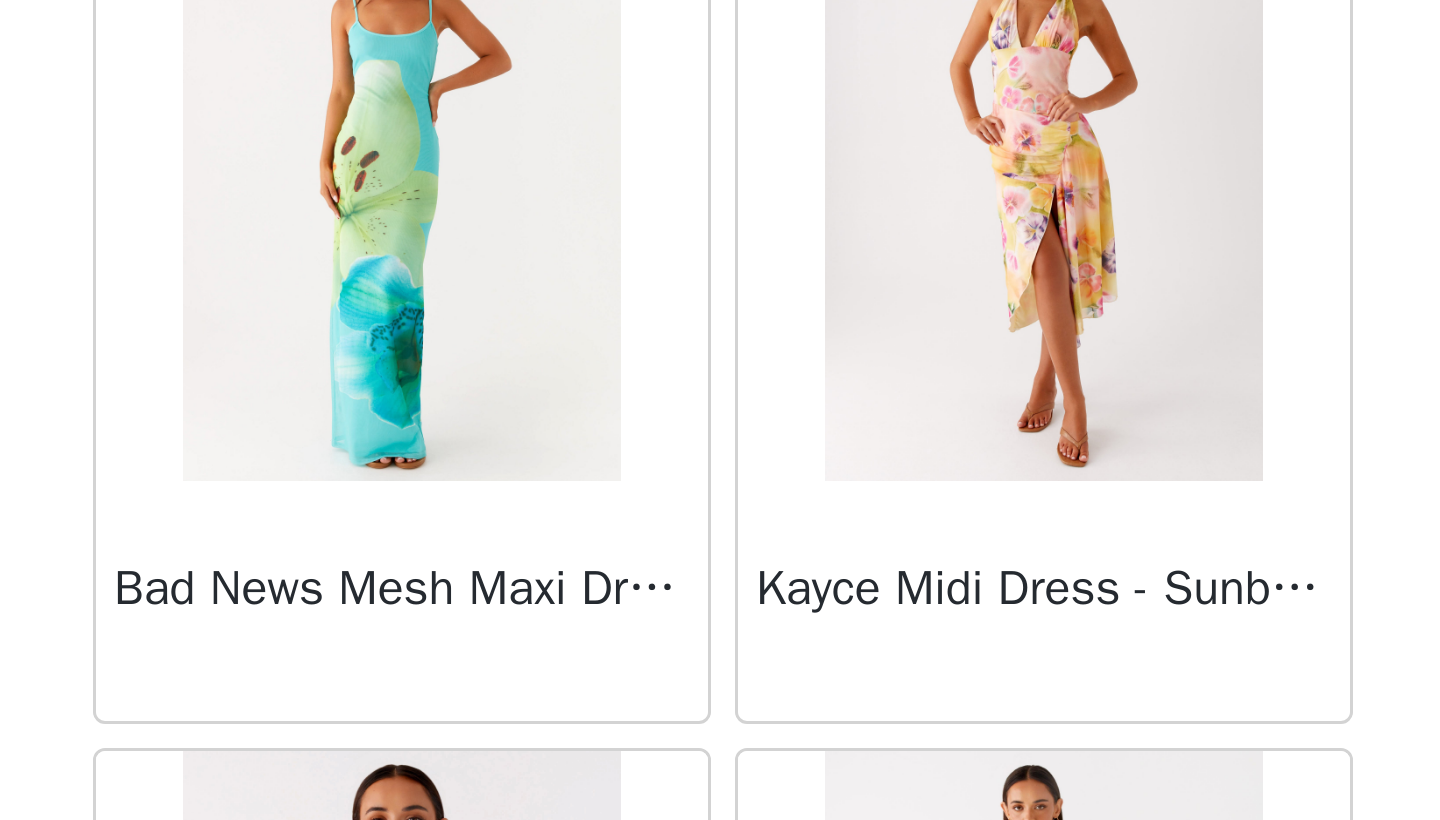 click at bounding box center (612, 607) 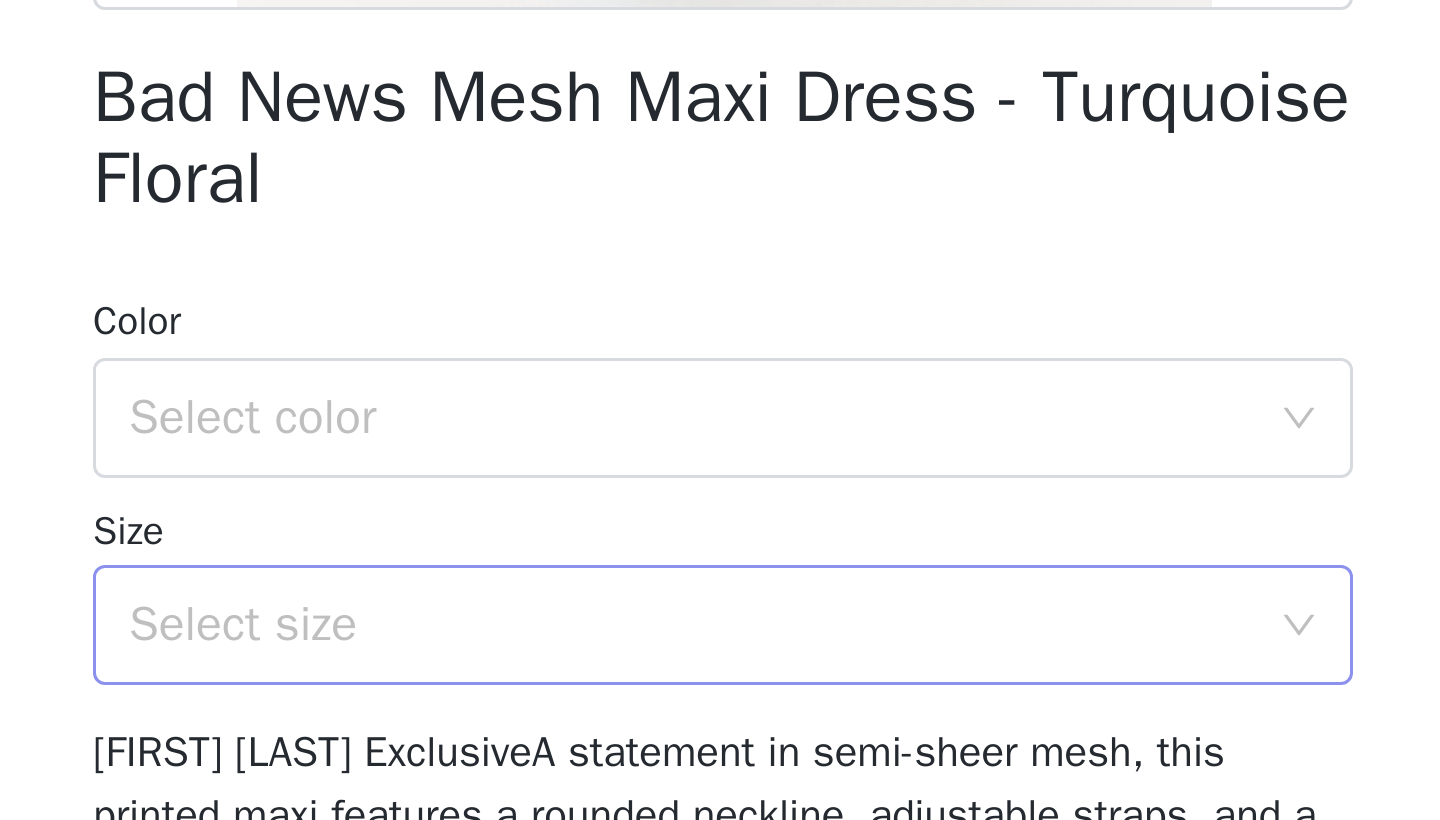 scroll, scrollTop: 179, scrollLeft: 0, axis: vertical 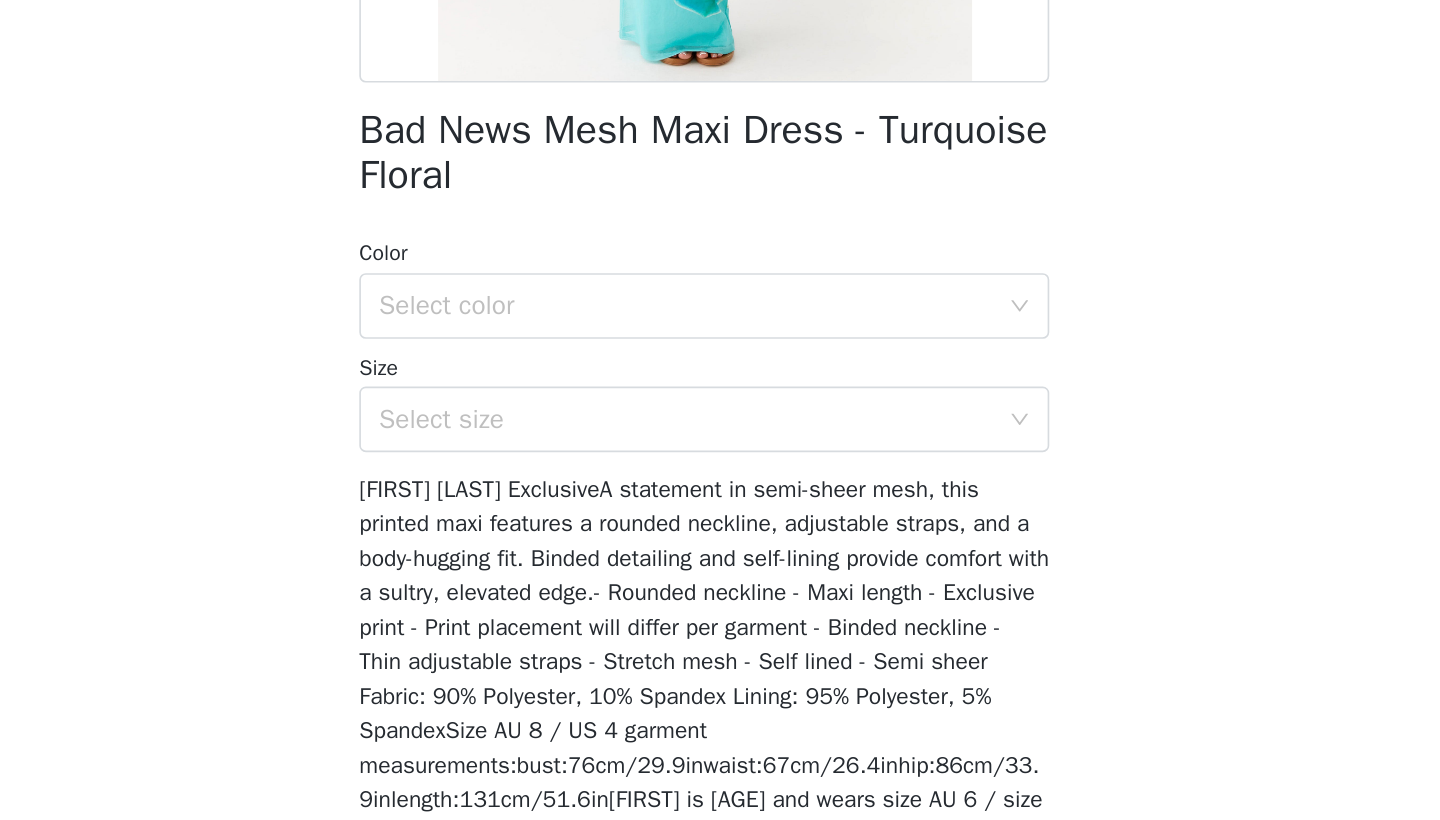 click on "Color   Select color Size   Select size" at bounding box center (720, 530) 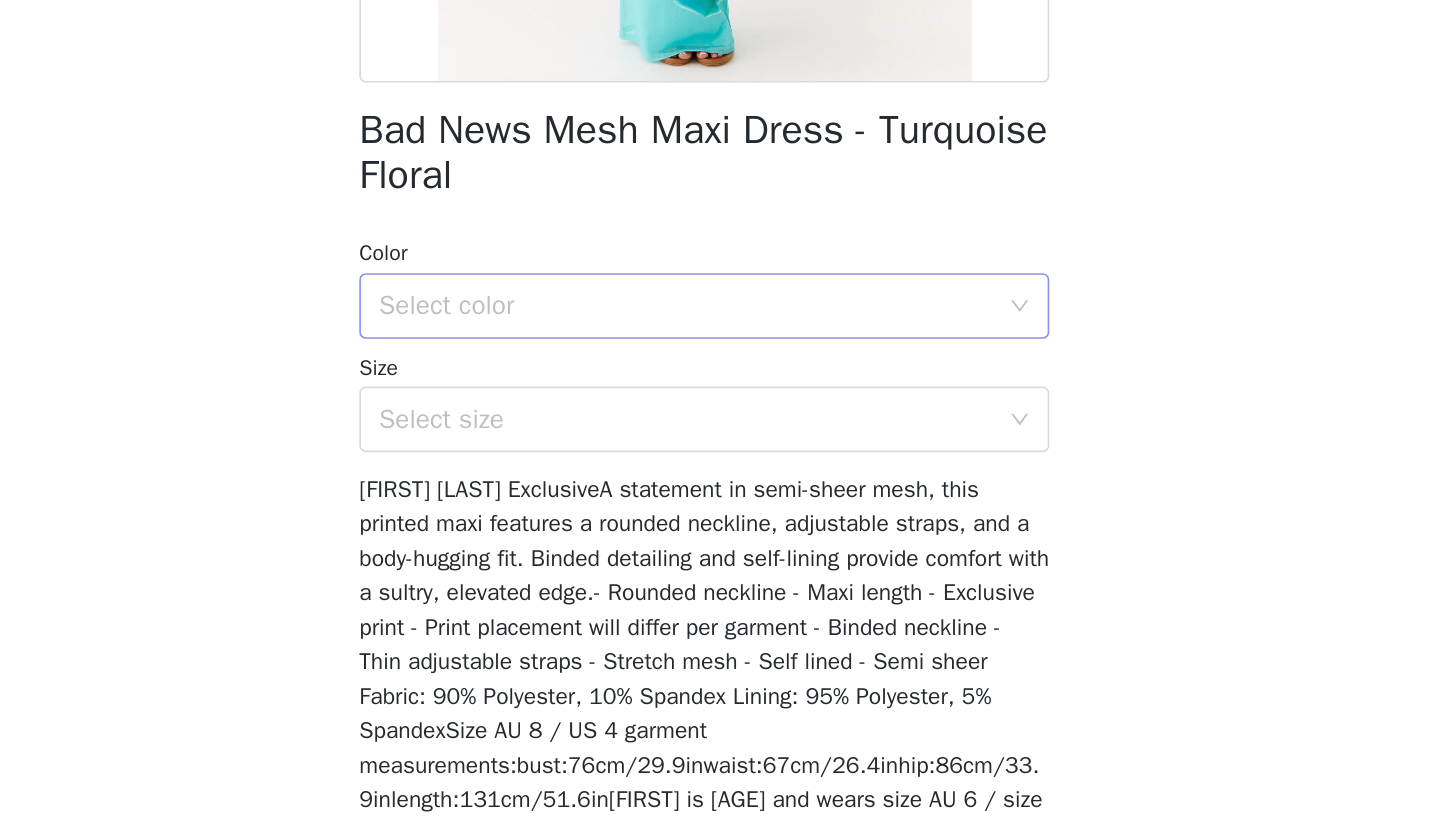 click on "Select color" at bounding box center [709, 507] 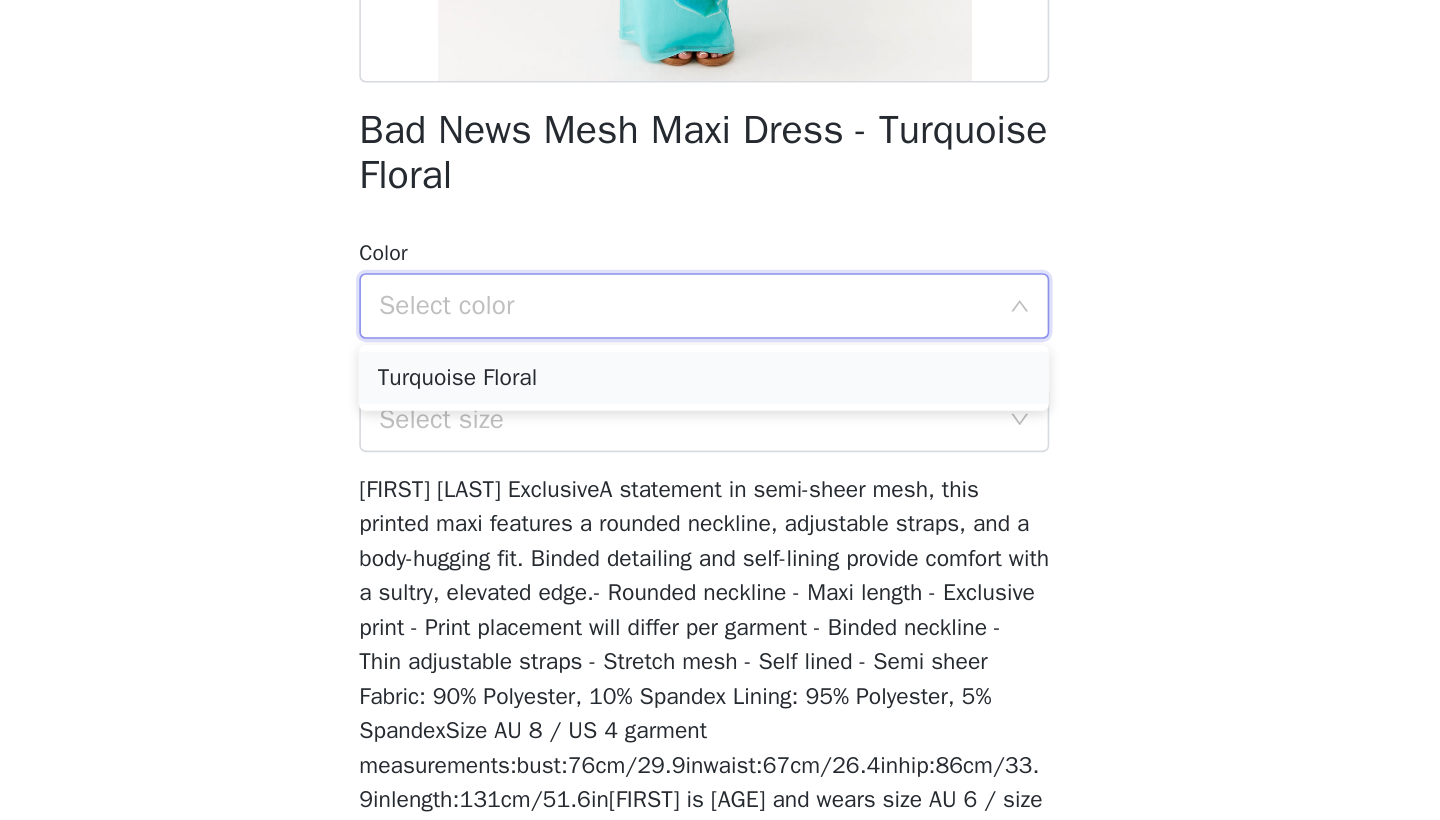 click on "Turquoise Floral" at bounding box center [720, 551] 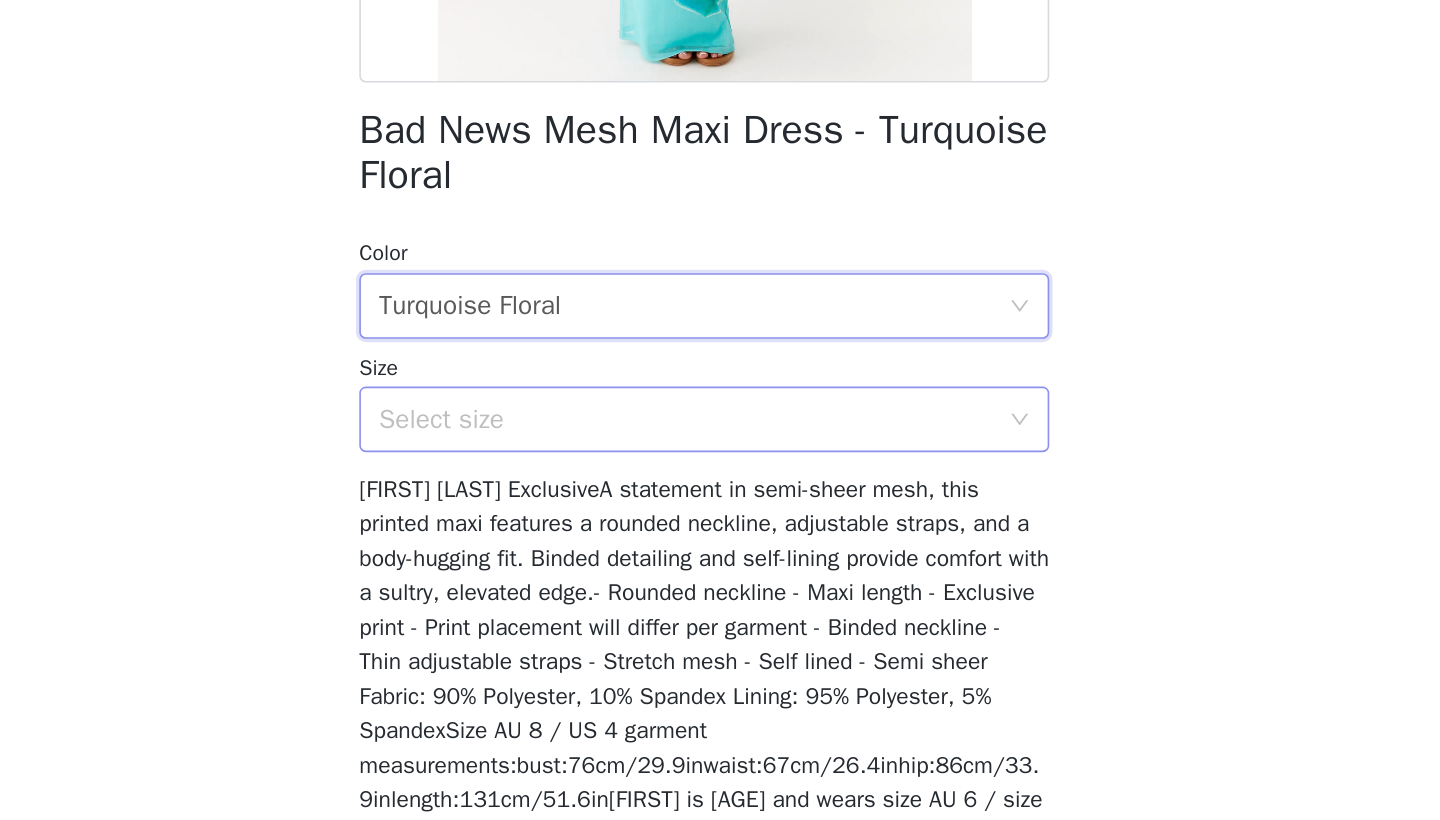 click on "Select size" at bounding box center [709, 576] 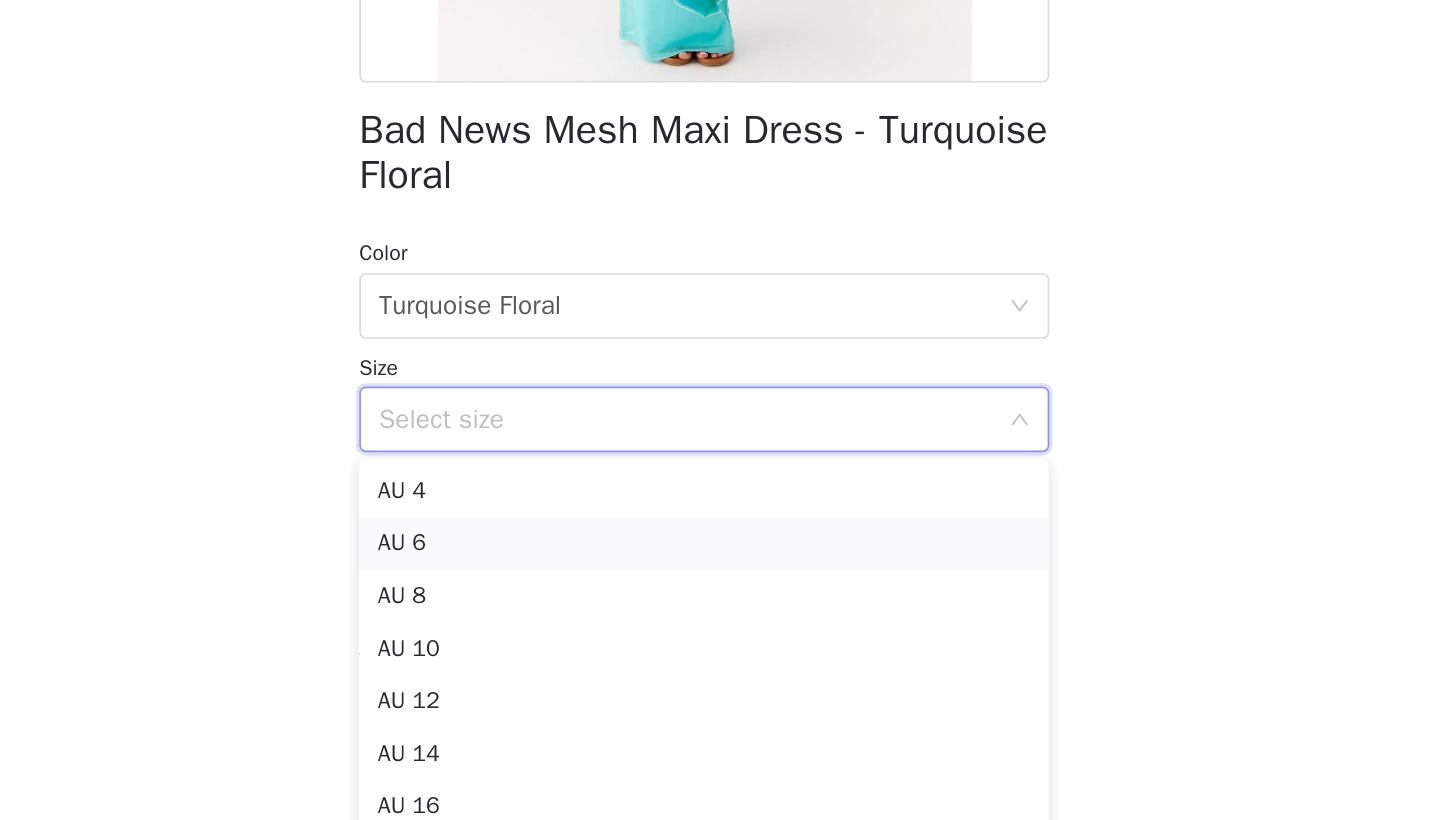 click on "AU 6" at bounding box center (720, 652) 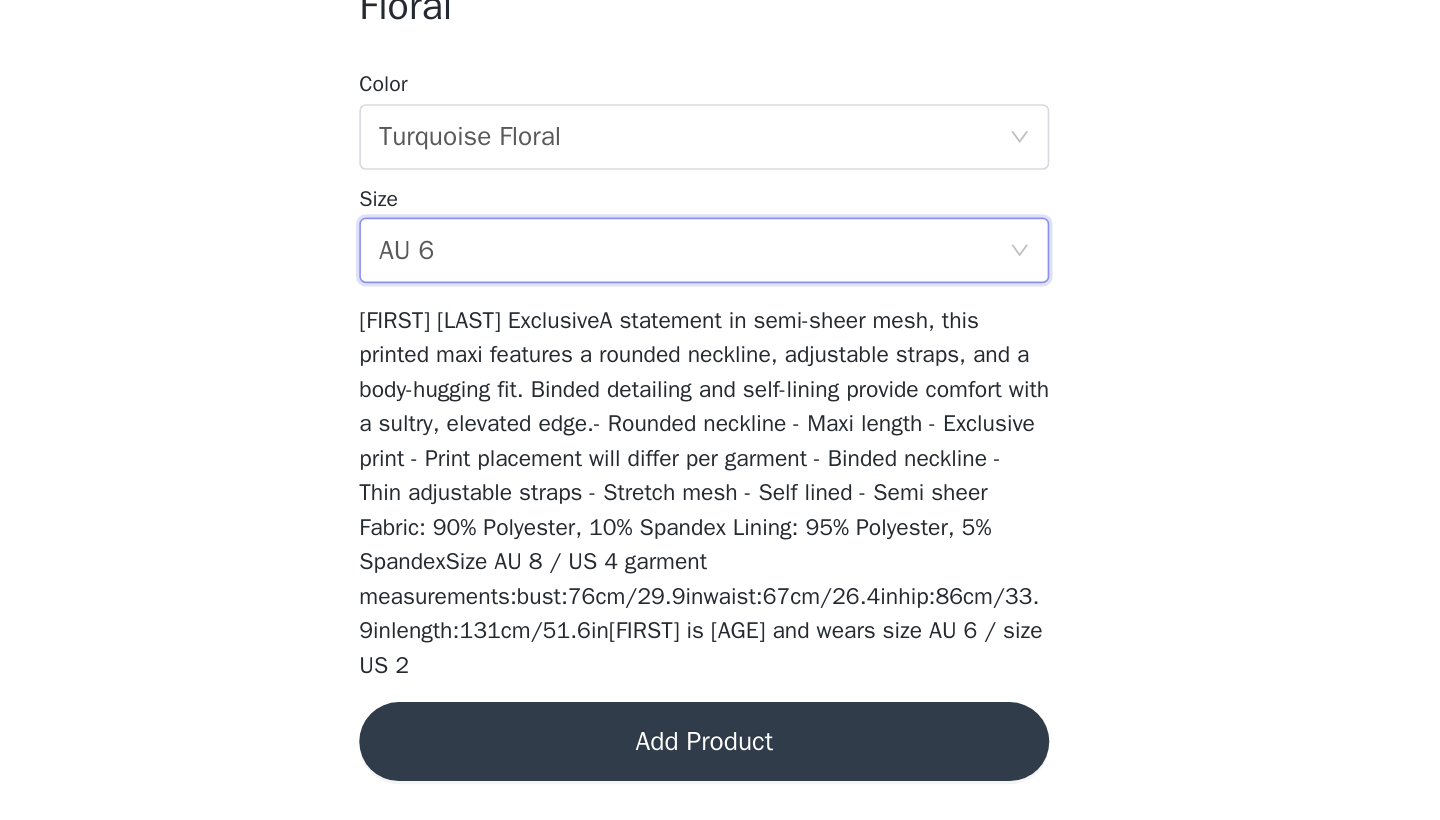 scroll, scrollTop: 281, scrollLeft: 0, axis: vertical 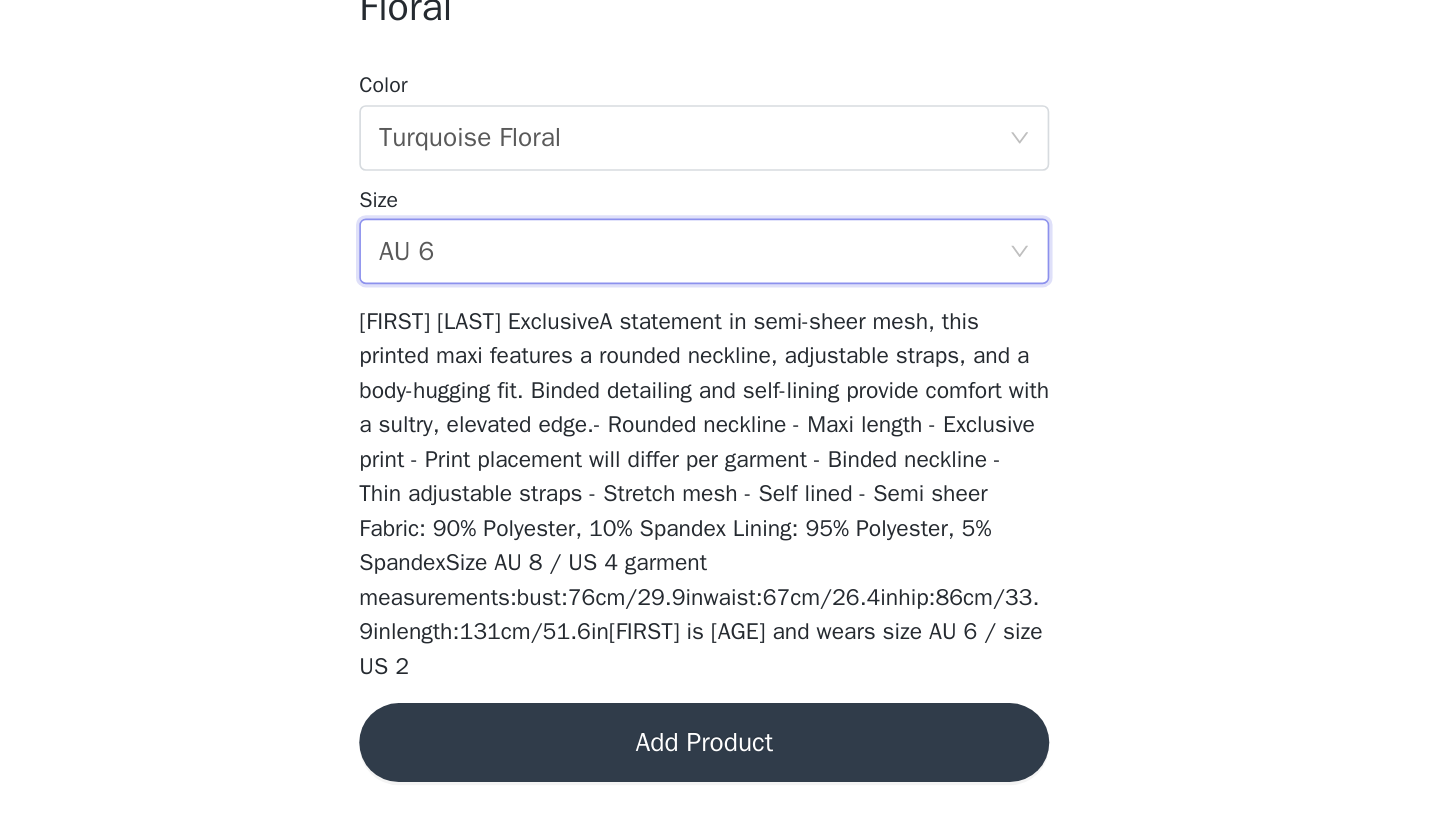 click on "Add Product" at bounding box center (720, 773) 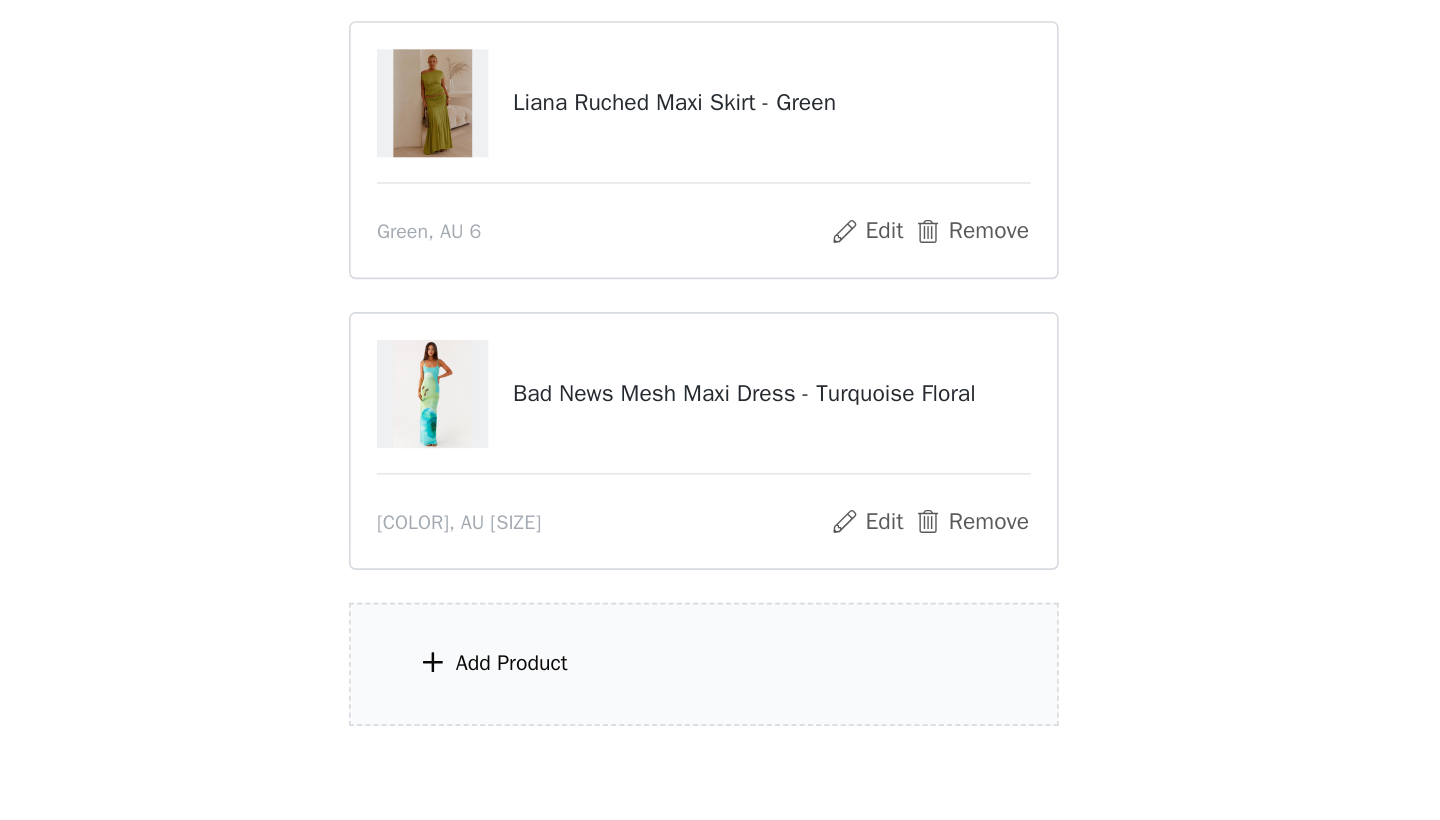 scroll, scrollTop: 135, scrollLeft: 0, axis: vertical 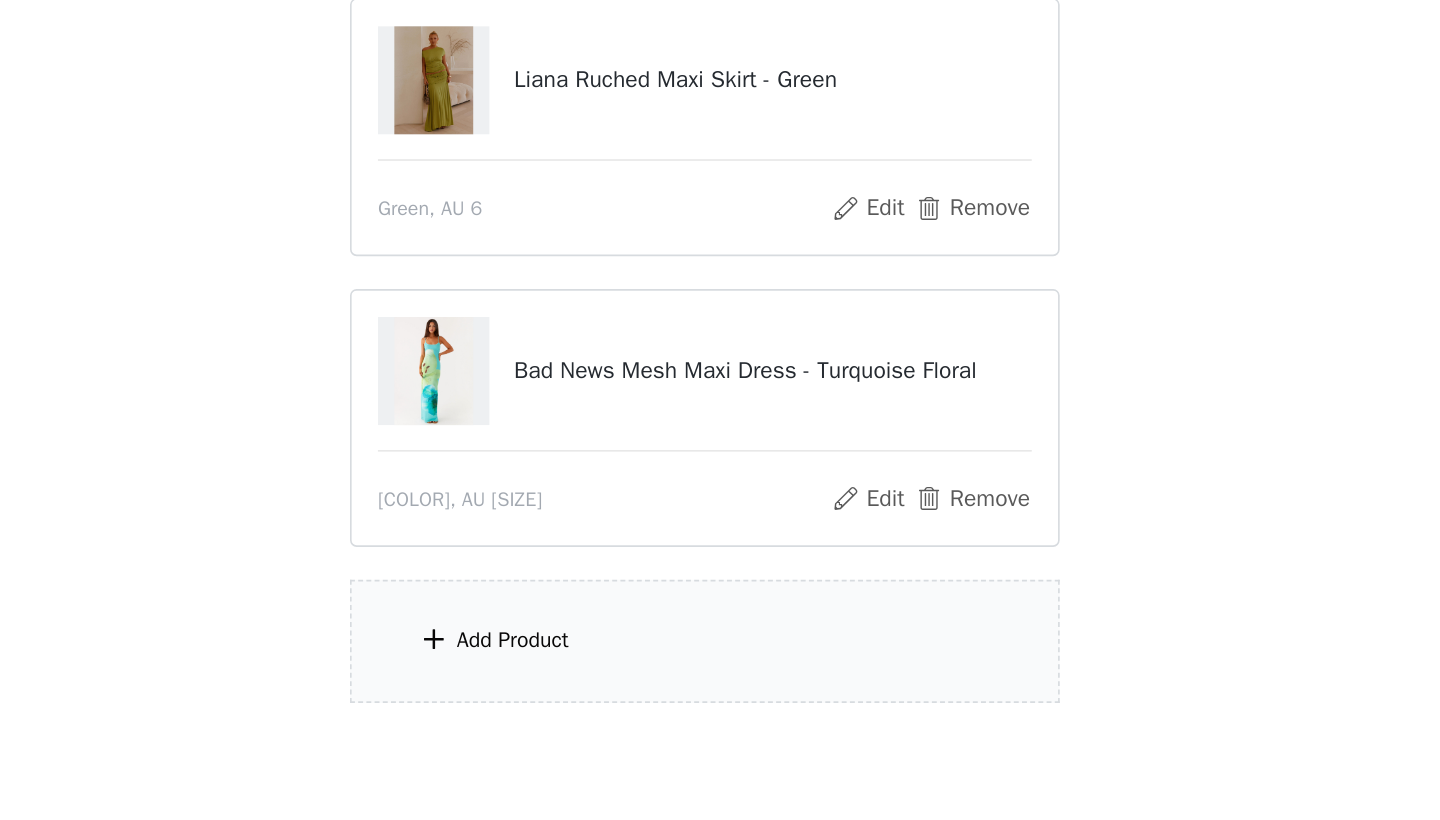 click on "Add Product" at bounding box center (720, 709) 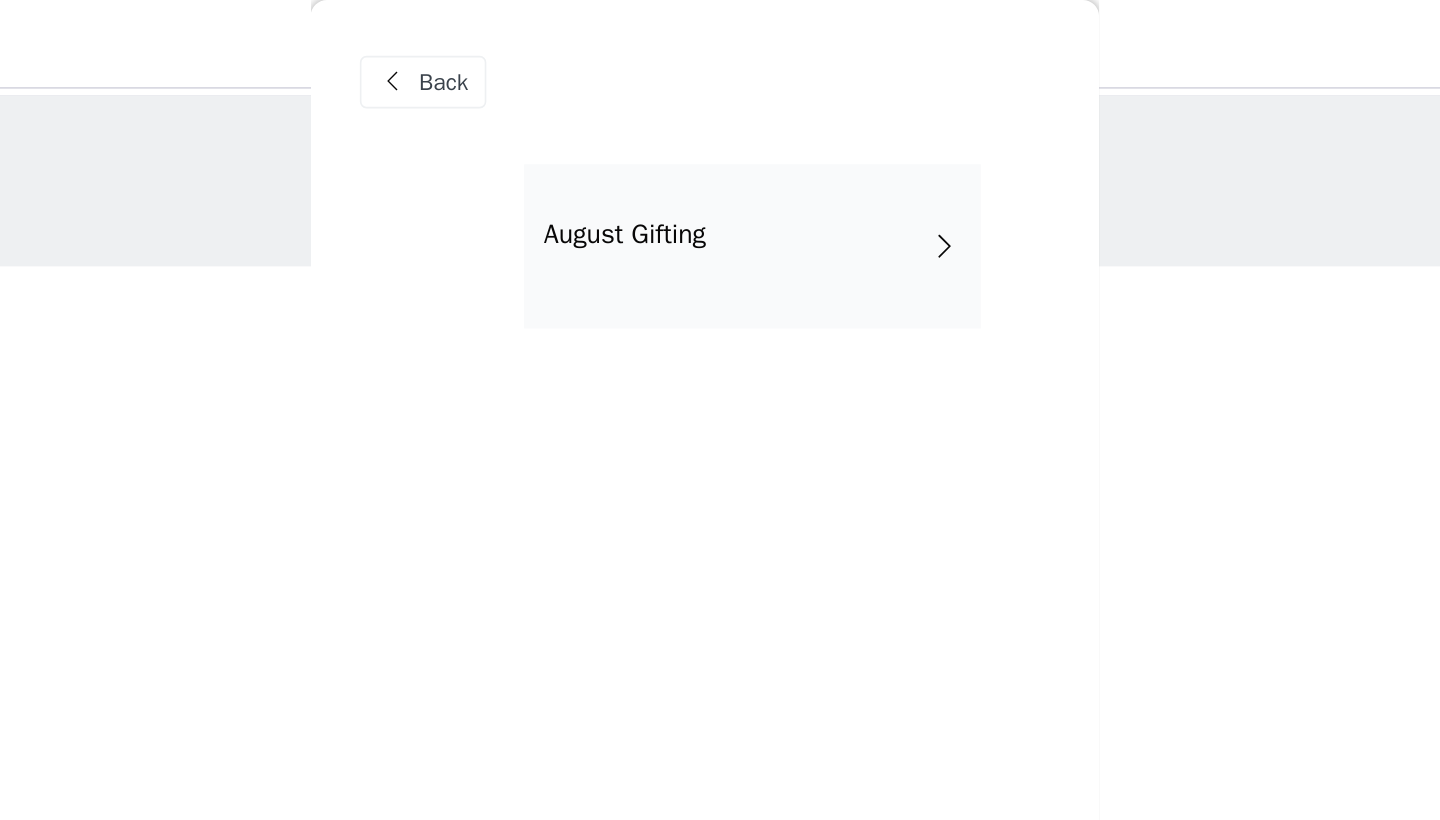 scroll, scrollTop: 0, scrollLeft: 0, axis: both 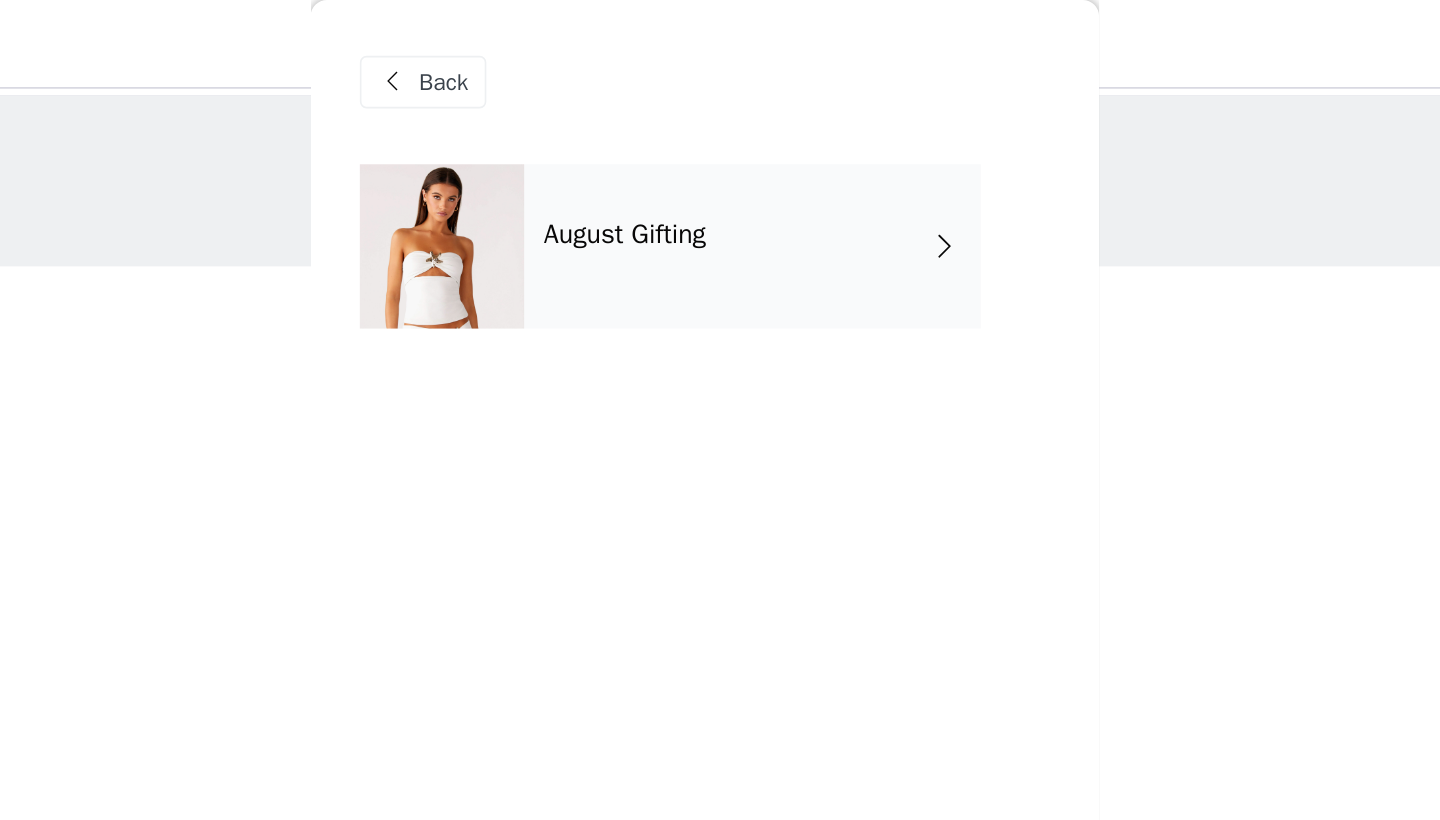 click on "August Gifting" at bounding box center (749, 150) 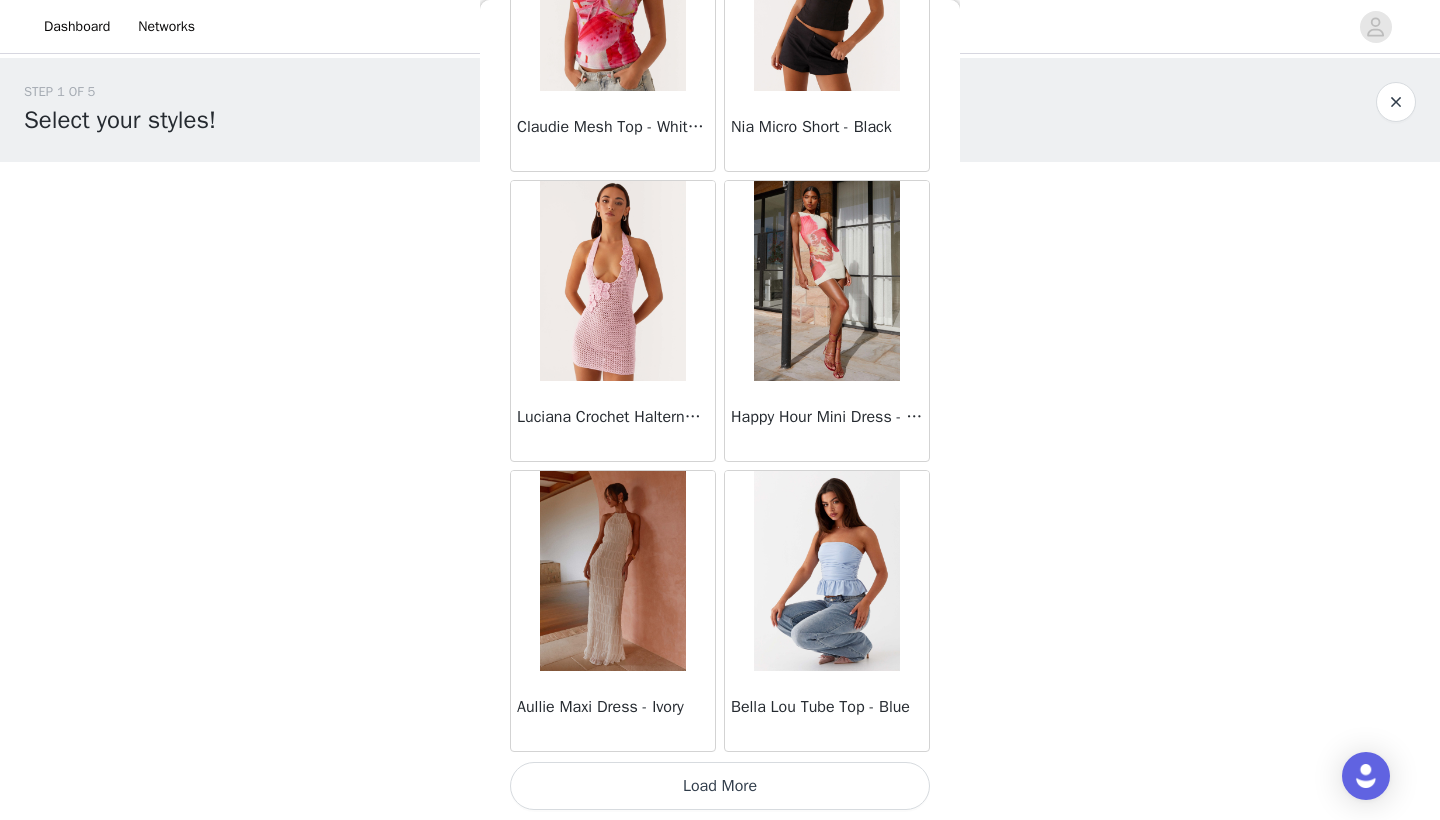 click on "Load More" at bounding box center [720, 786] 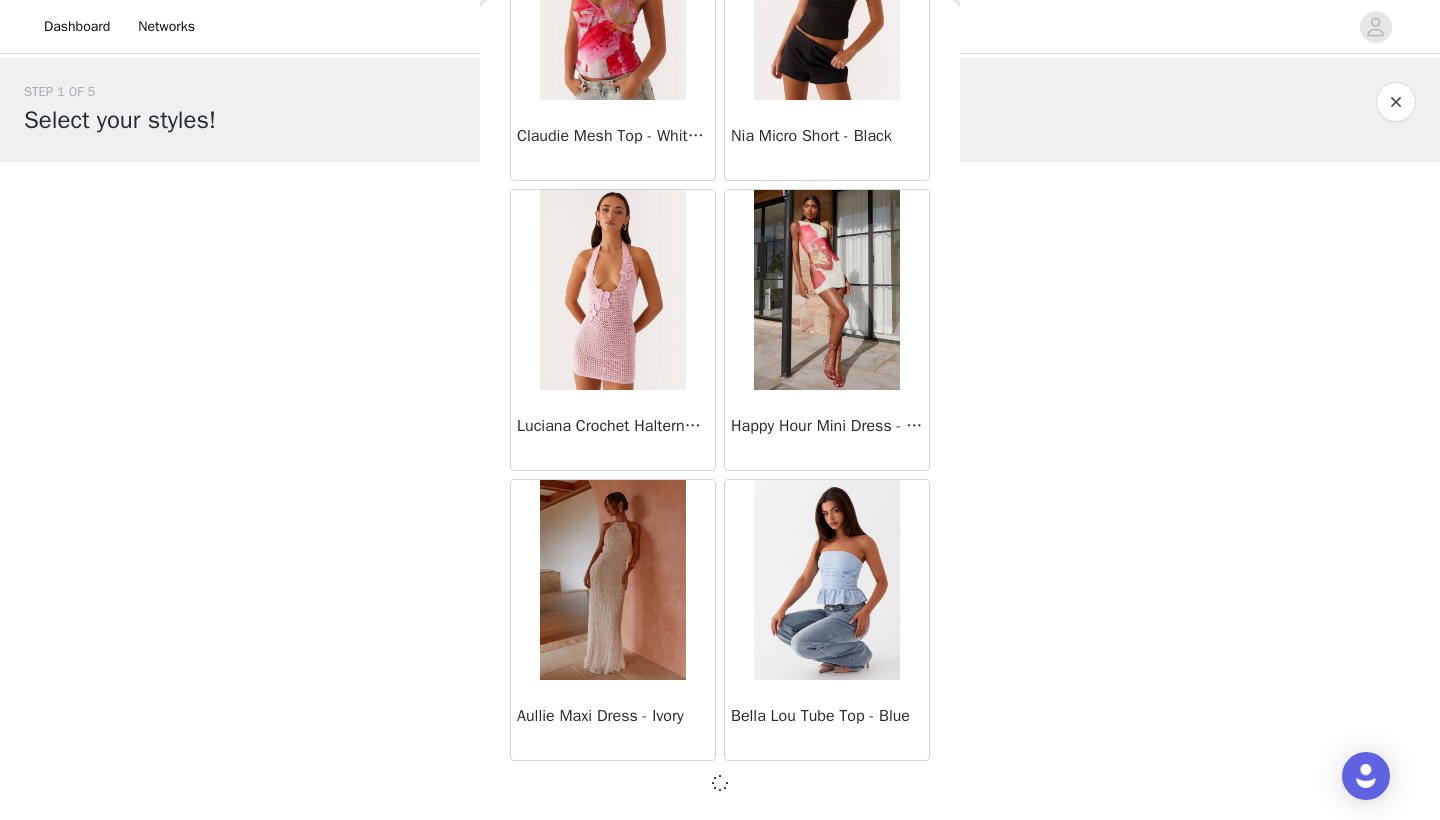 scroll, scrollTop: 2231, scrollLeft: 0, axis: vertical 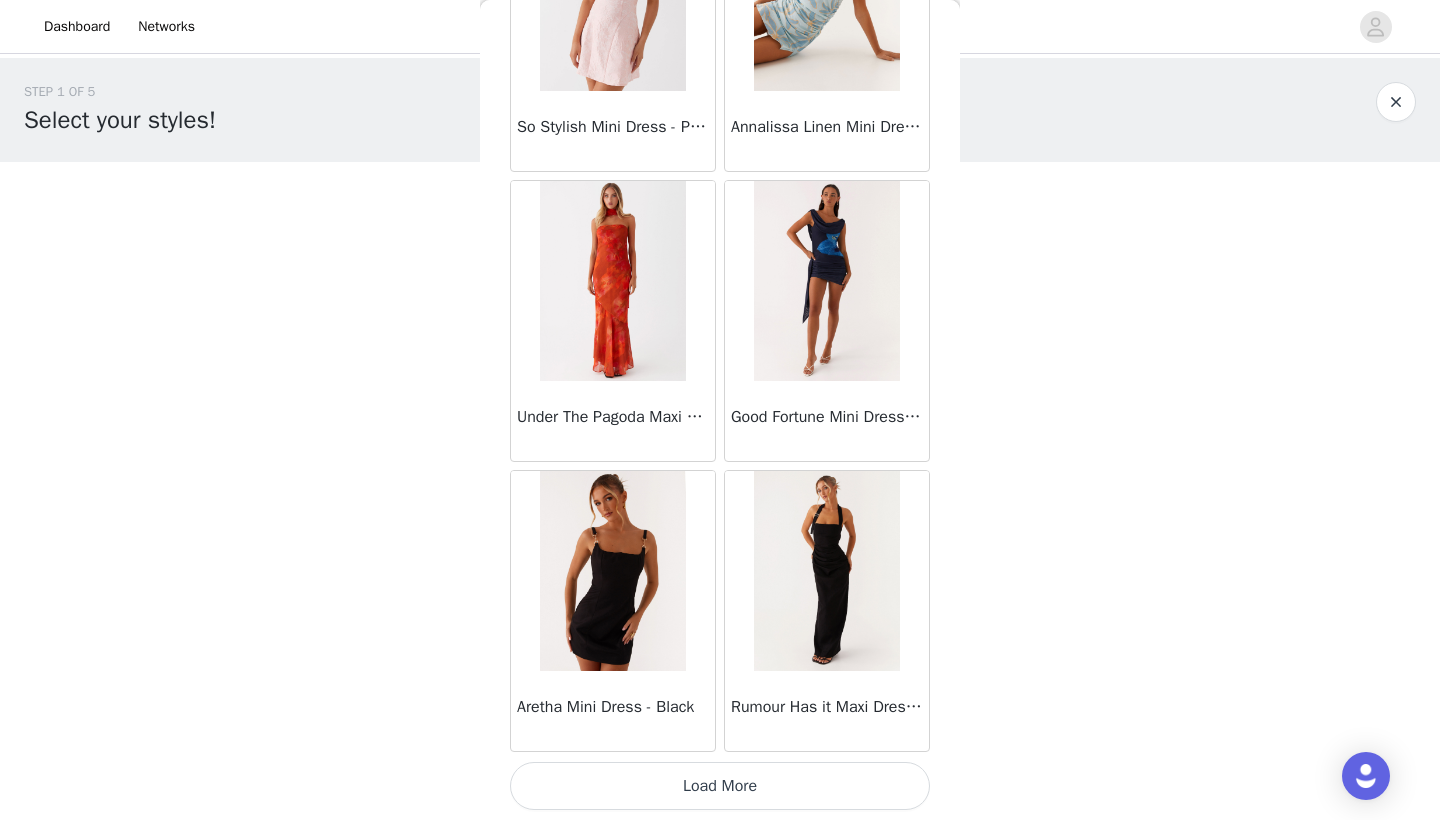 click on "Load More" at bounding box center (720, 786) 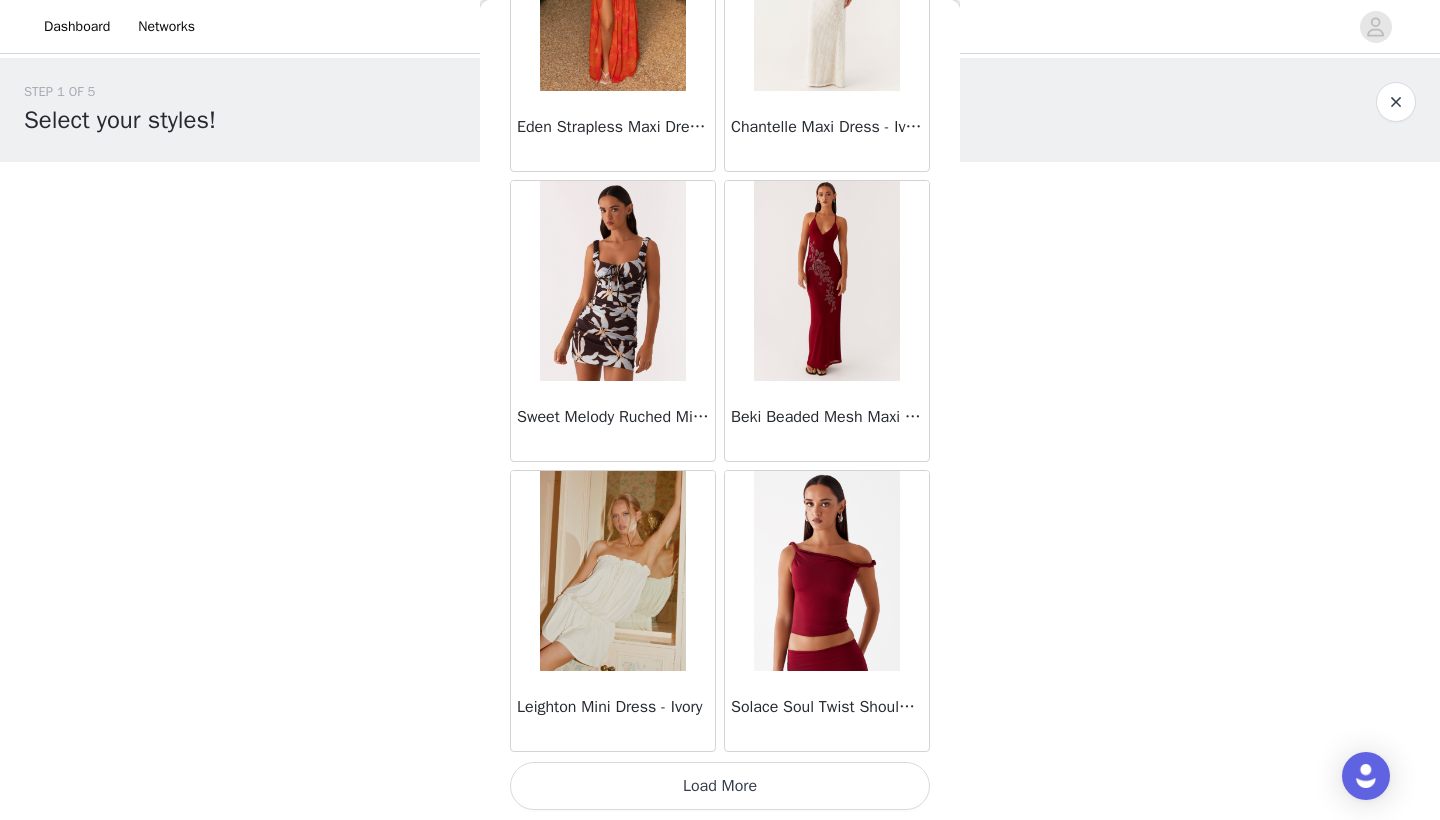 scroll, scrollTop: 8040, scrollLeft: 0, axis: vertical 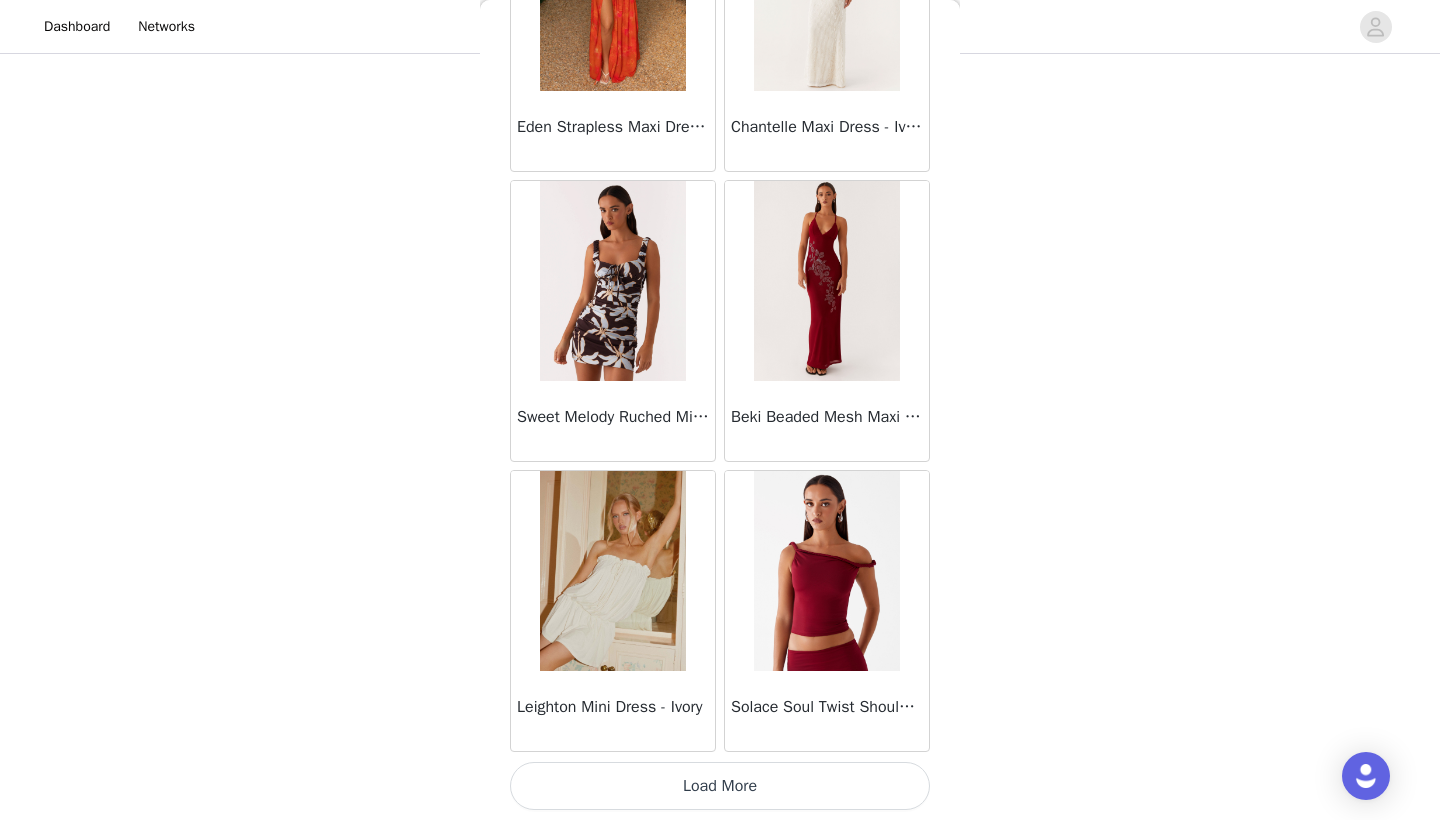click on "Load More" at bounding box center [720, 786] 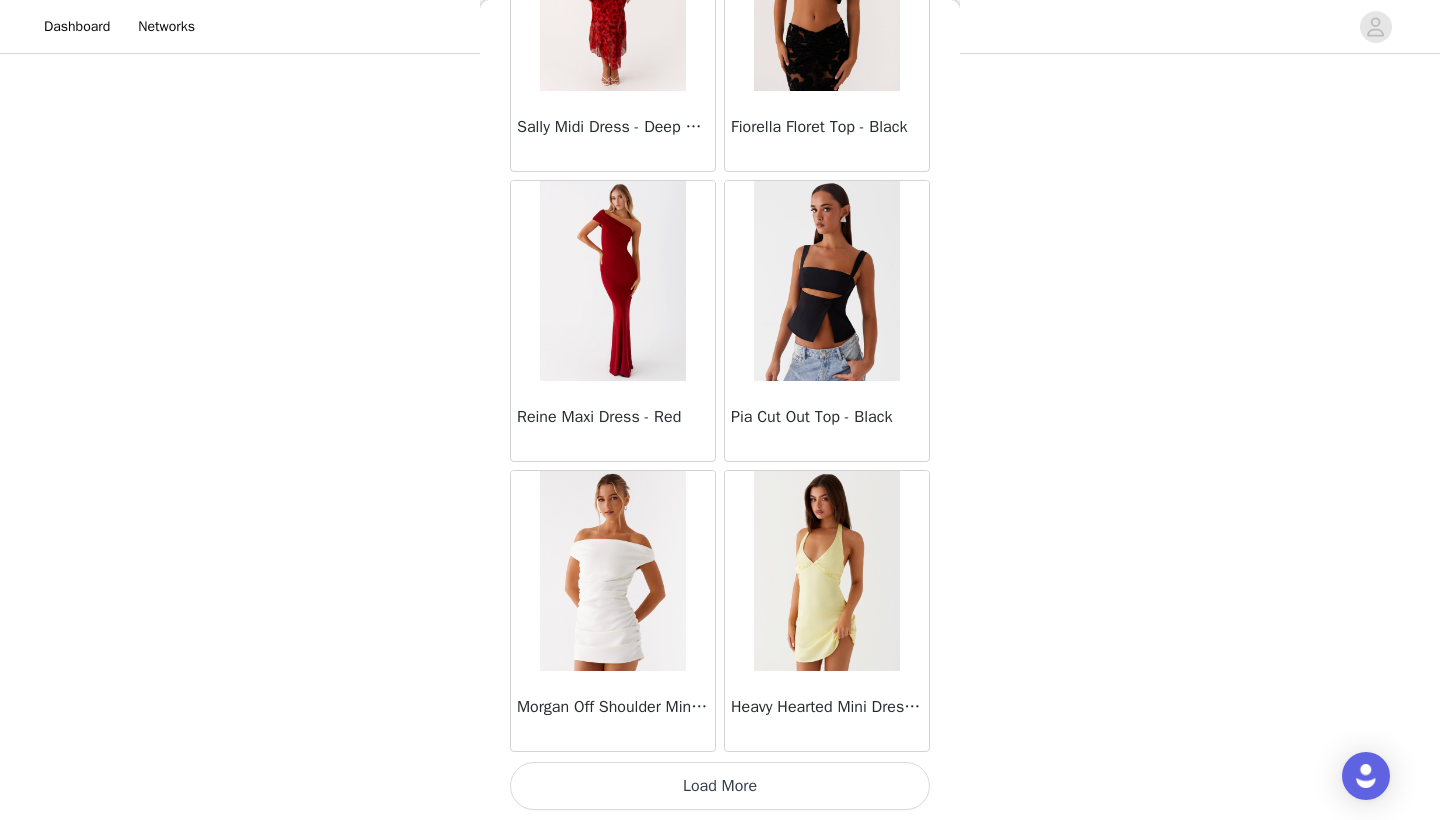 scroll, scrollTop: 10940, scrollLeft: 0, axis: vertical 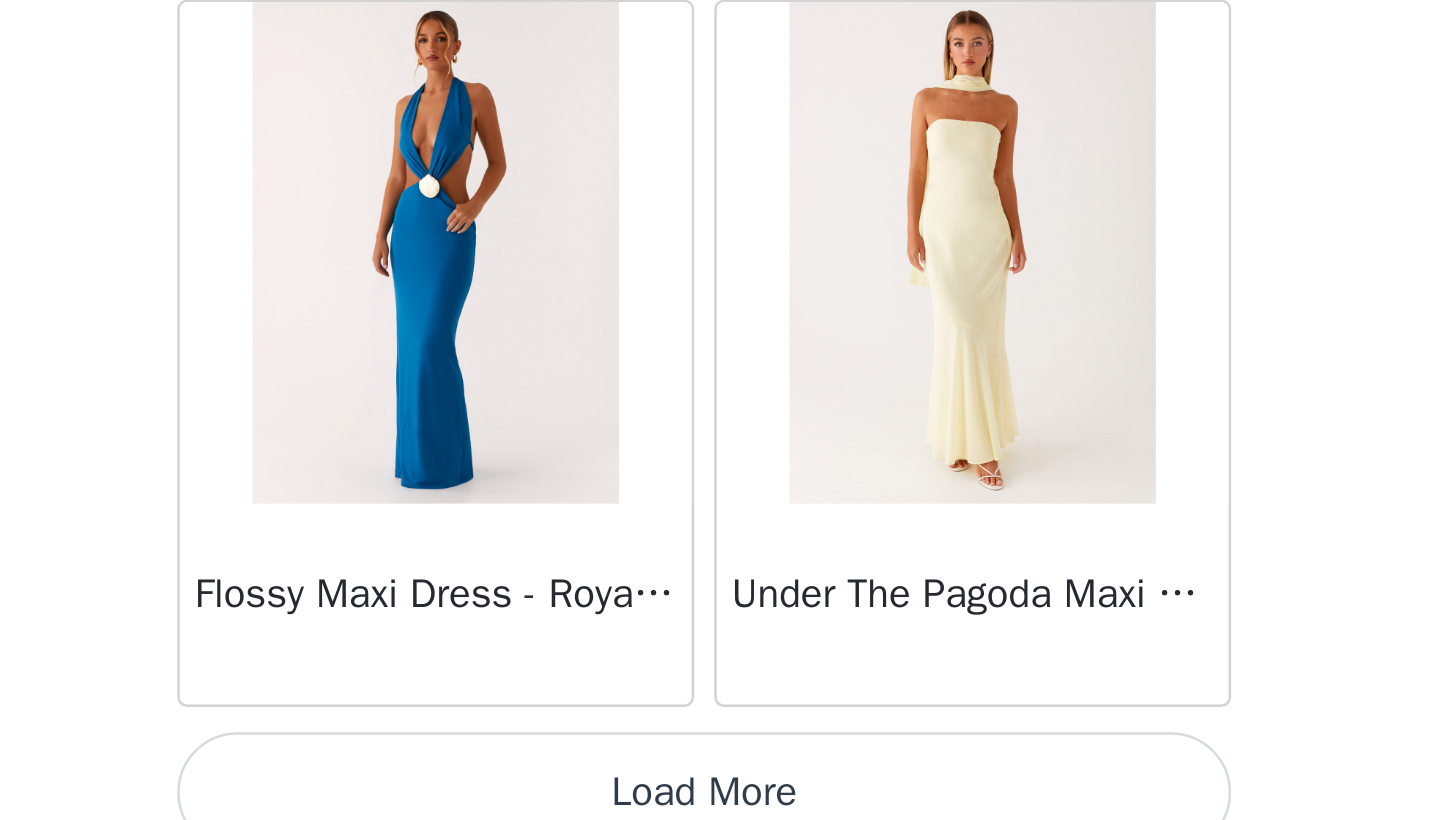 click on "Load More" at bounding box center [720, 809] 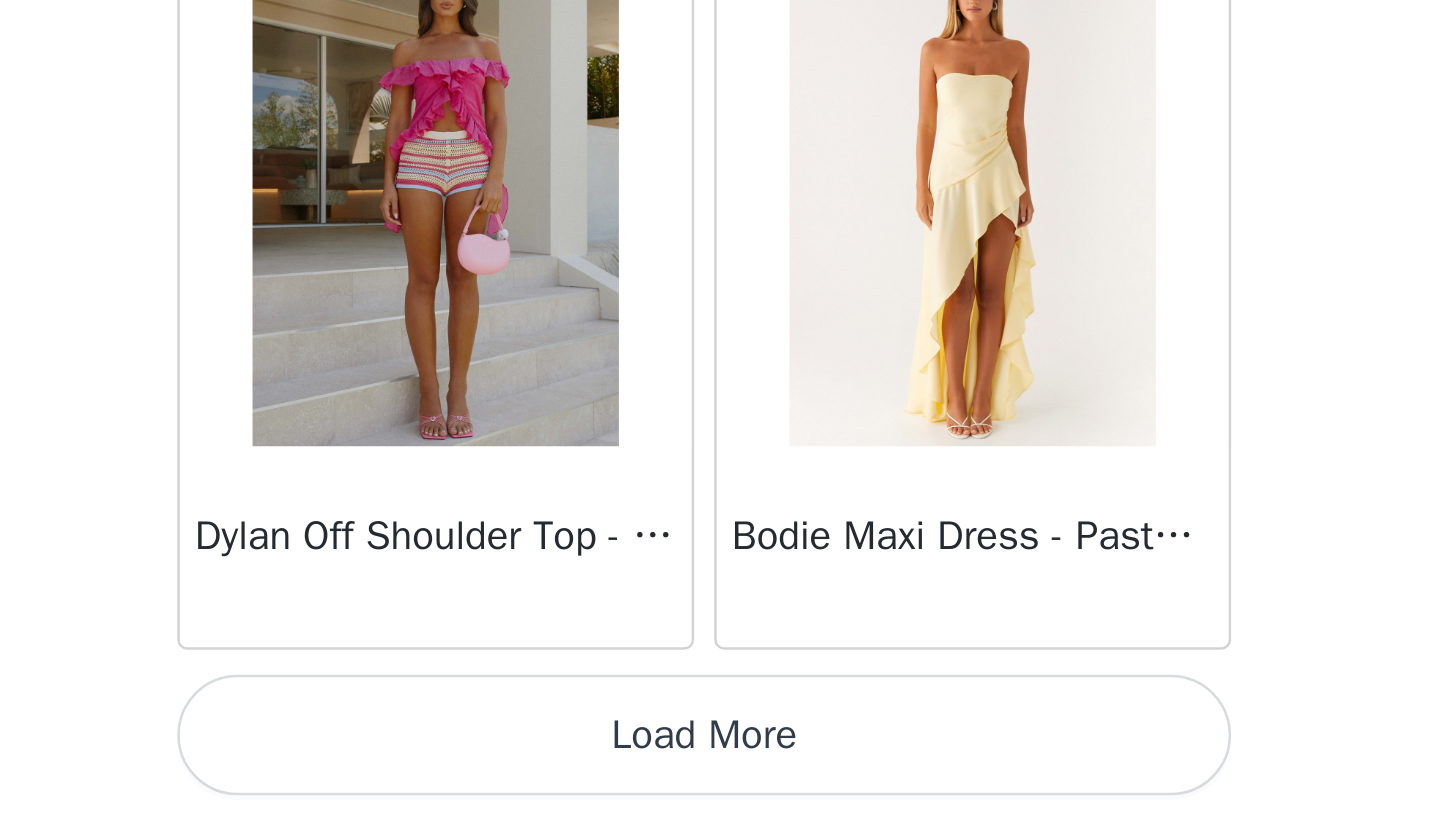 scroll, scrollTop: 16740, scrollLeft: 0, axis: vertical 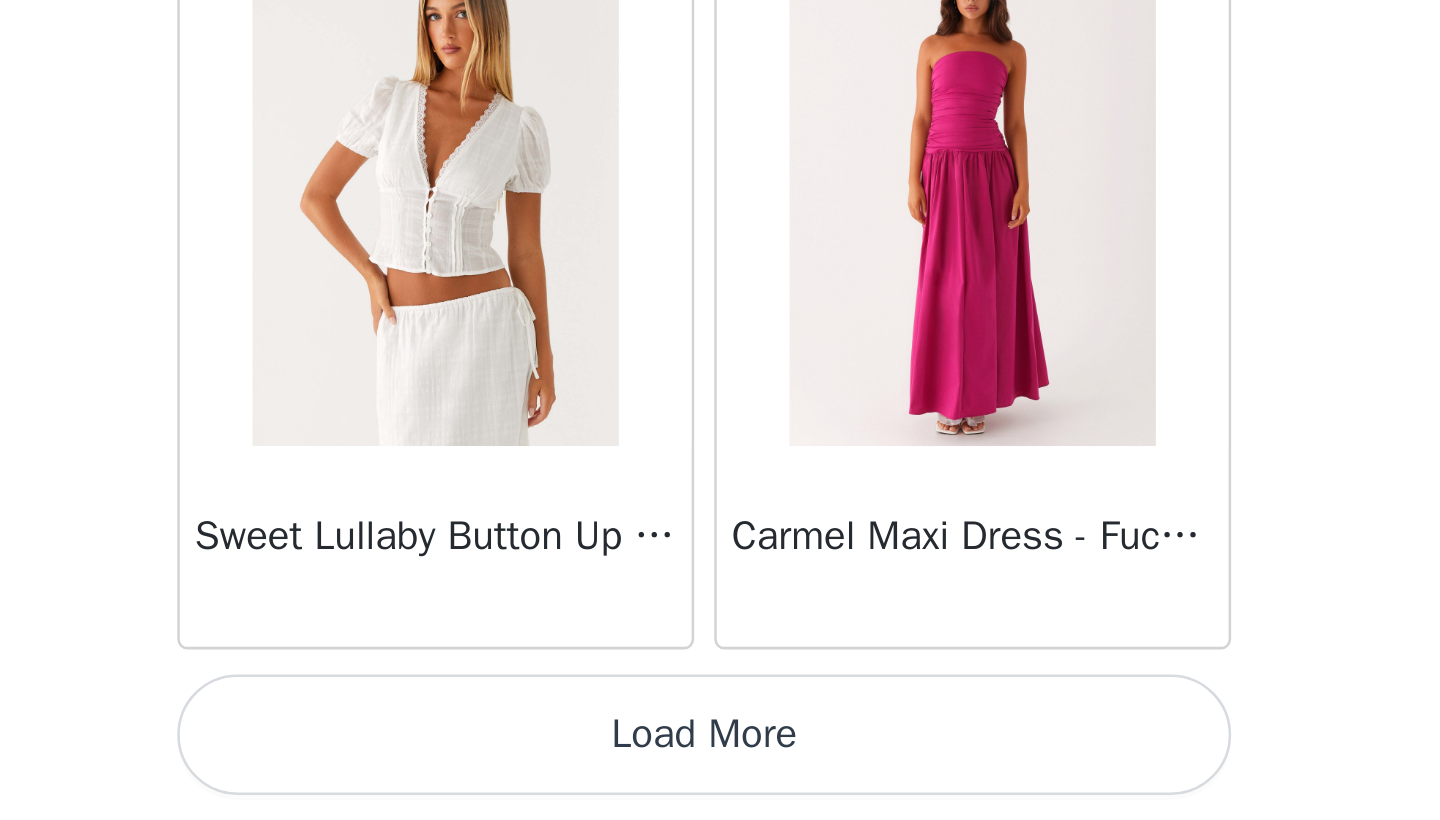 click on "Load More" at bounding box center (720, 786) 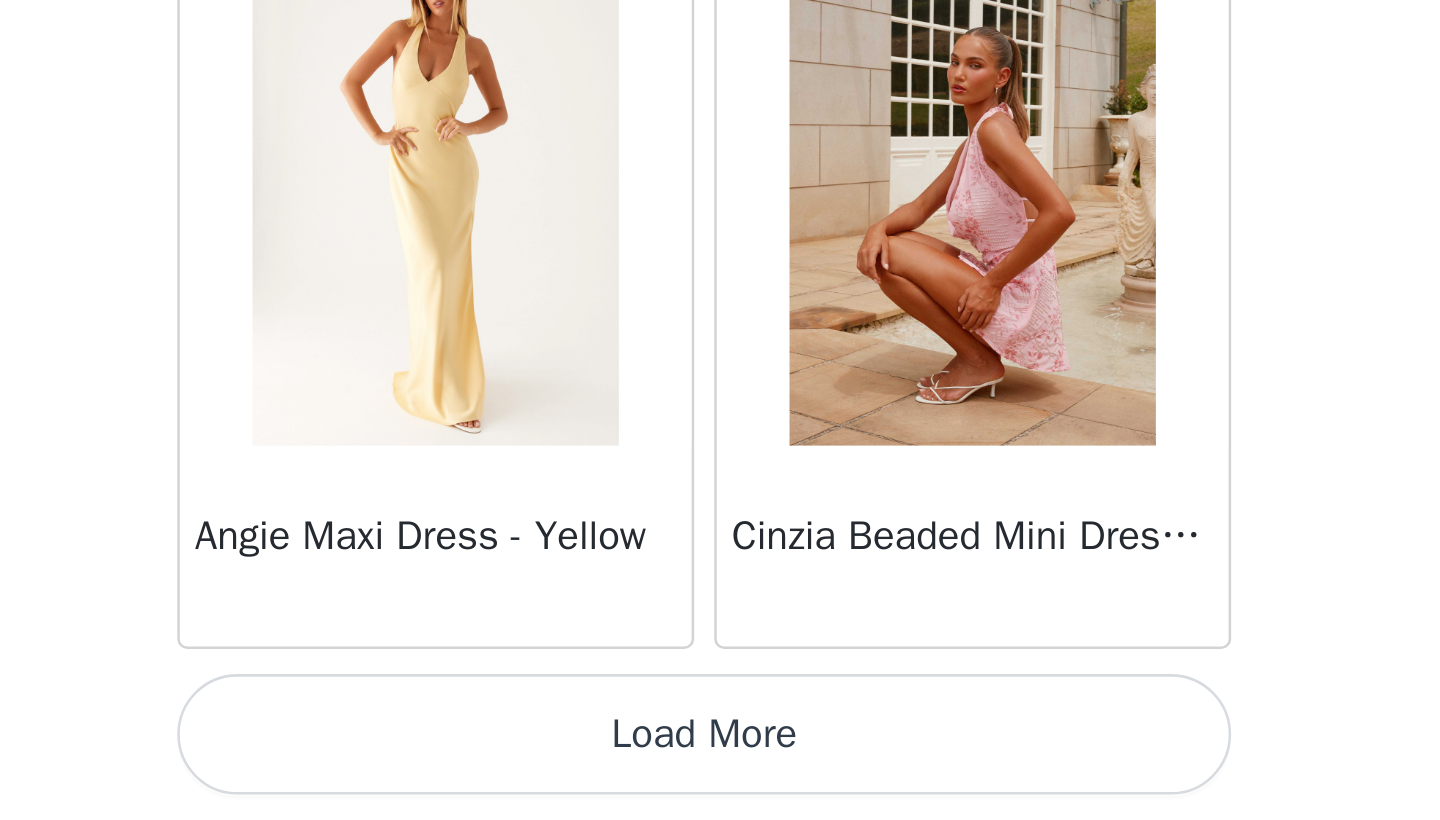 click on "Load More" at bounding box center [720, 786] 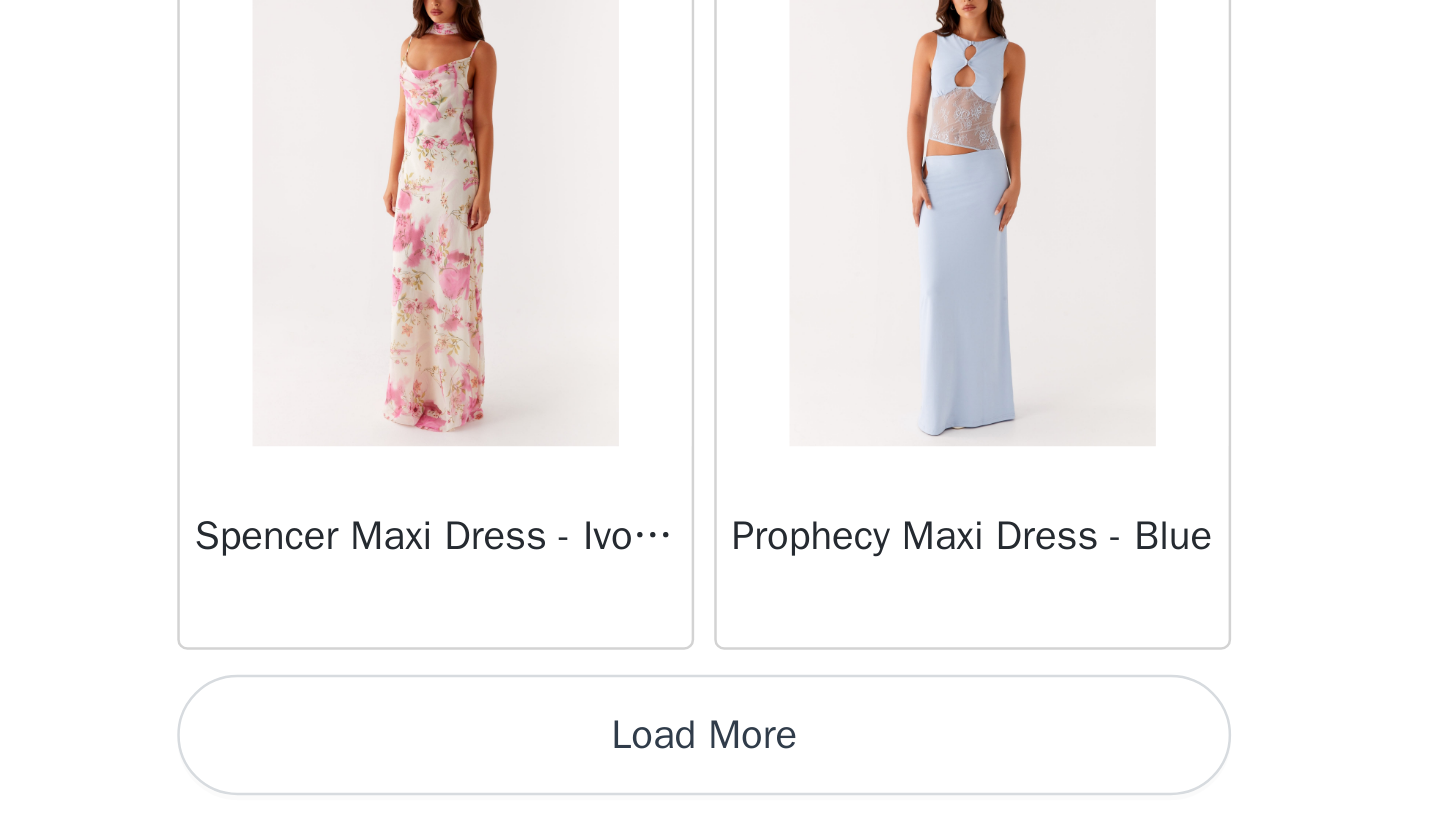 click on "Load More" at bounding box center (720, 786) 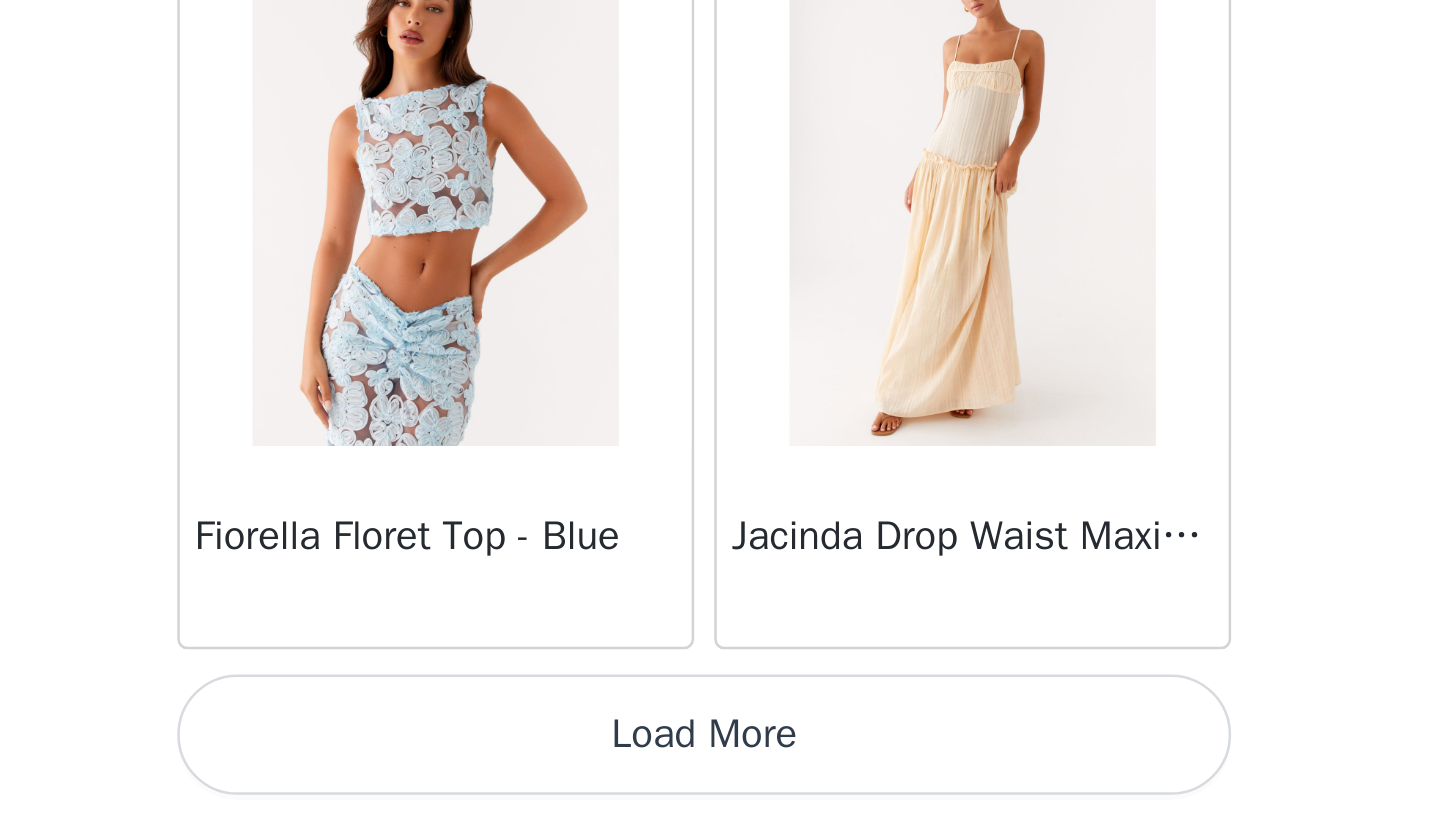 click on "Load More" at bounding box center [720, 786] 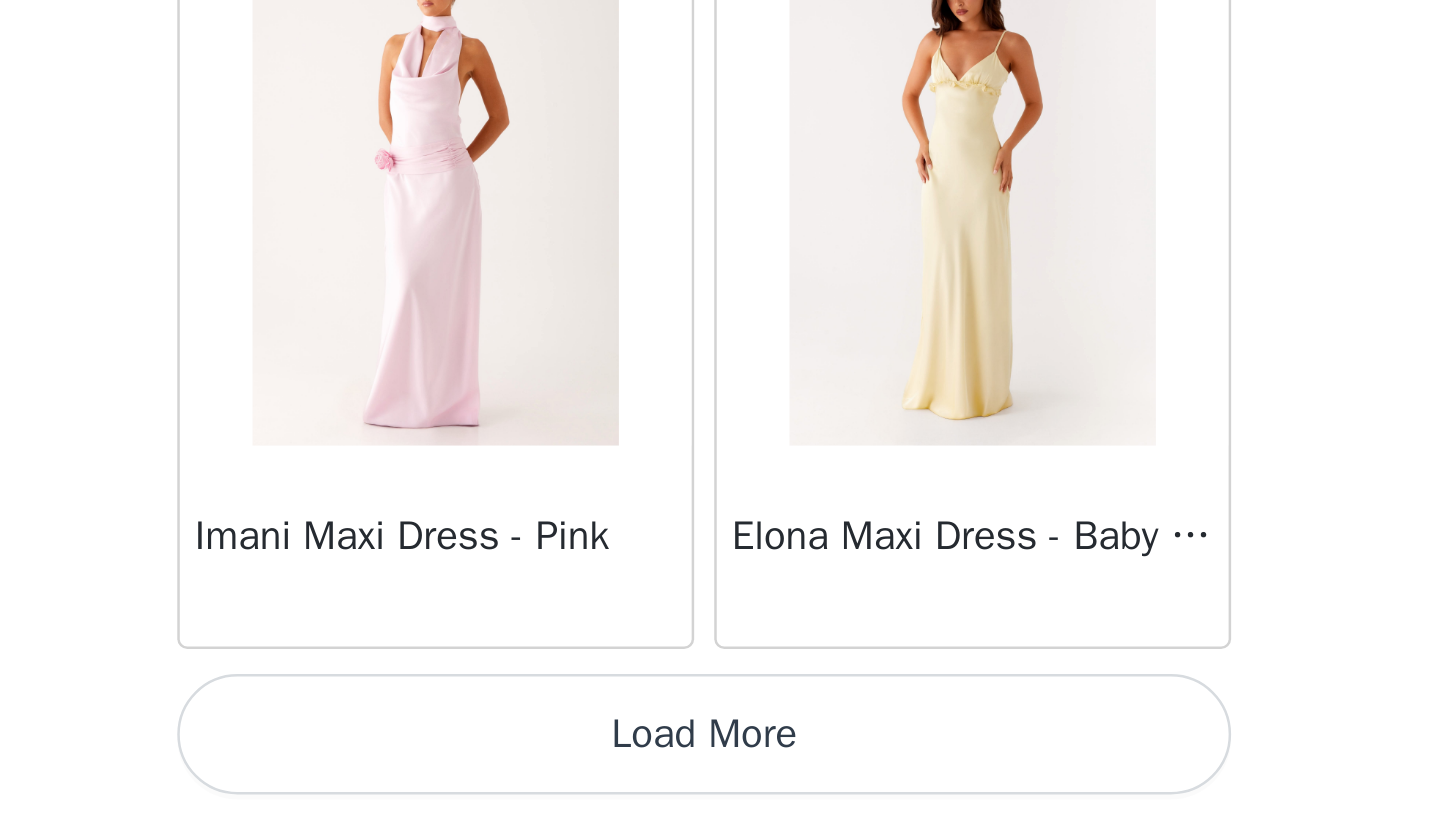 click on "Load More" at bounding box center (720, 786) 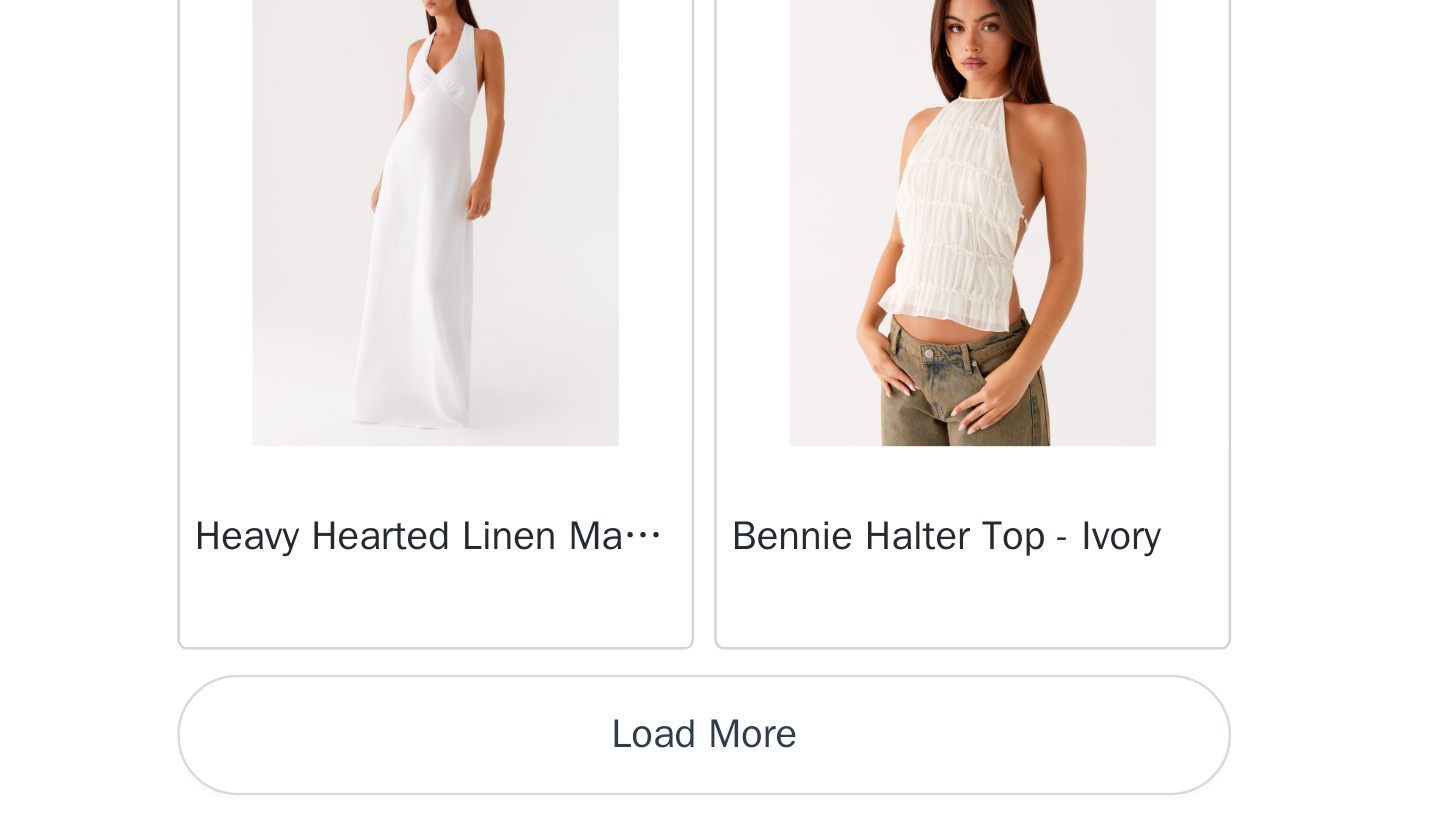 click on "Load More" at bounding box center [720, 786] 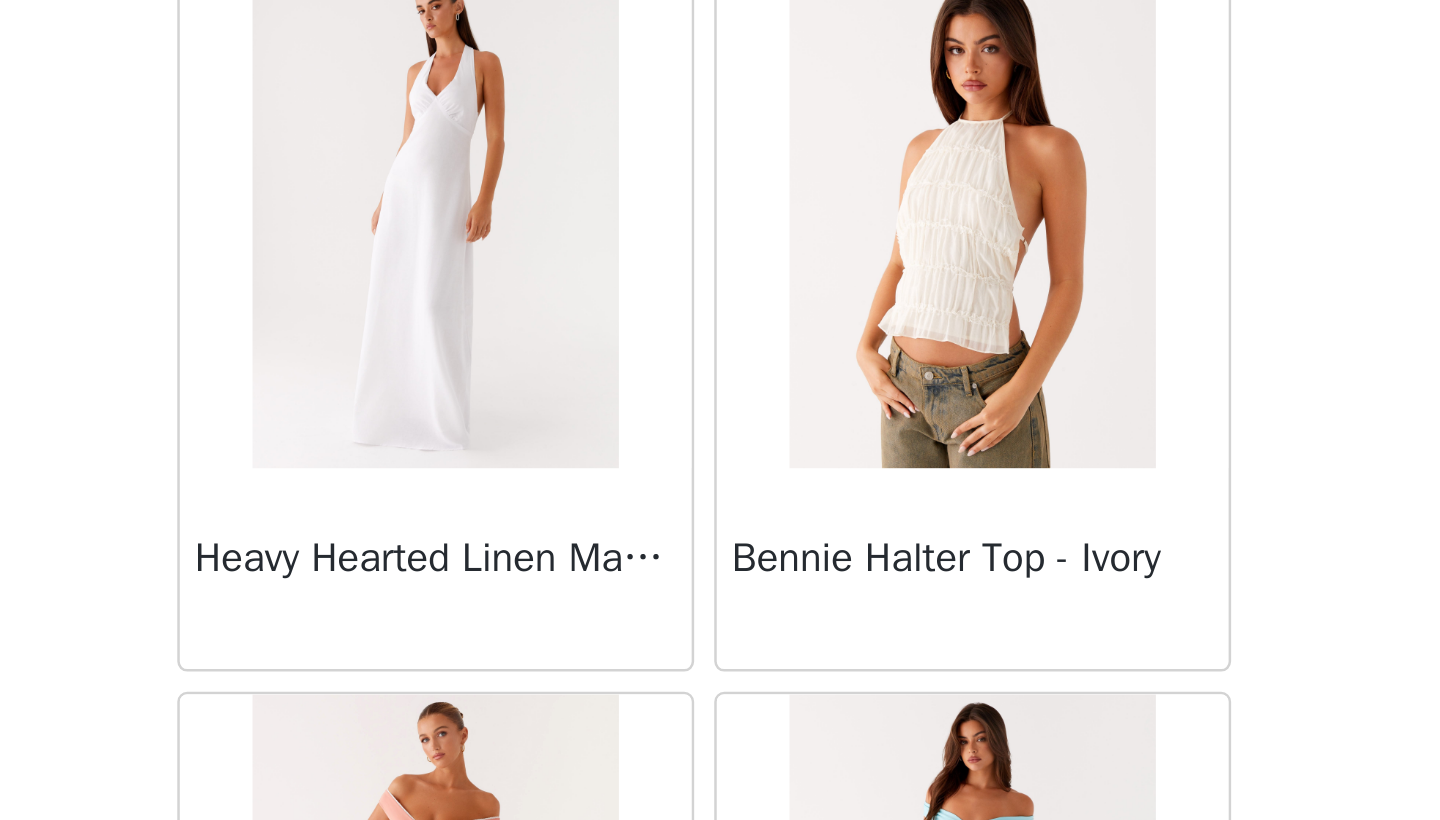 scroll, scrollTop: 229, scrollLeft: 0, axis: vertical 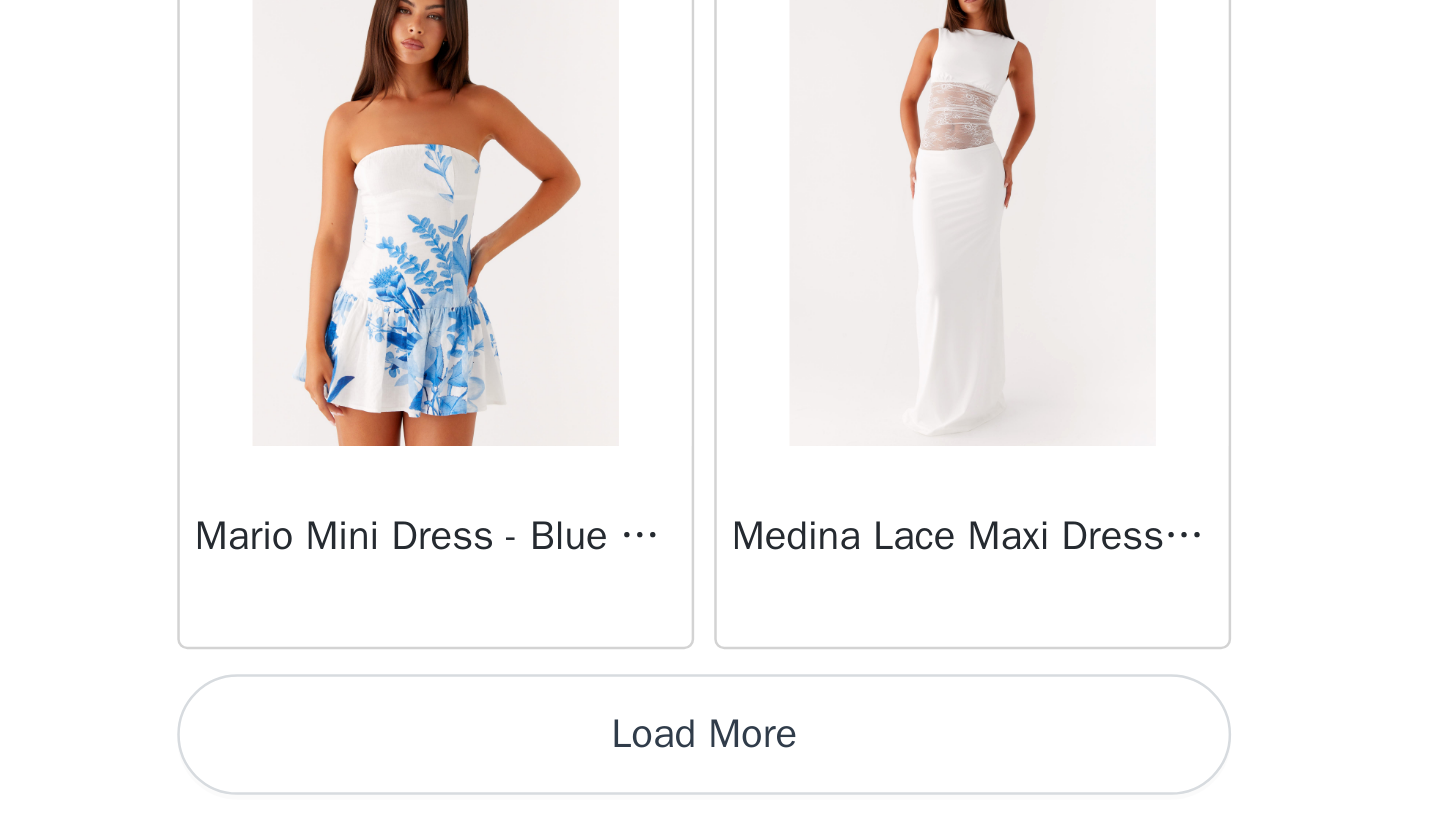 click on "Load More" at bounding box center (720, 786) 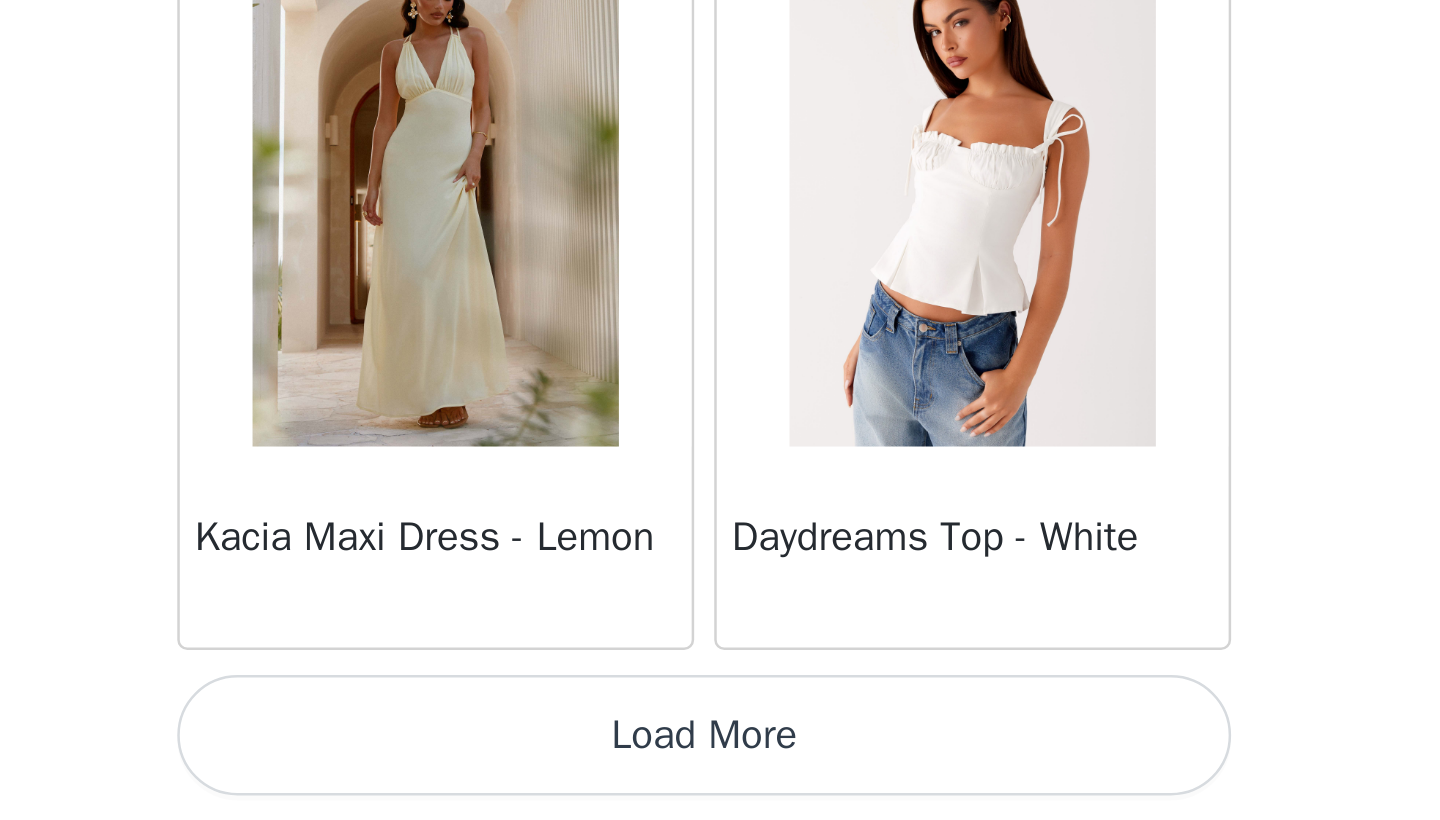 click on "Load More" at bounding box center [720, 786] 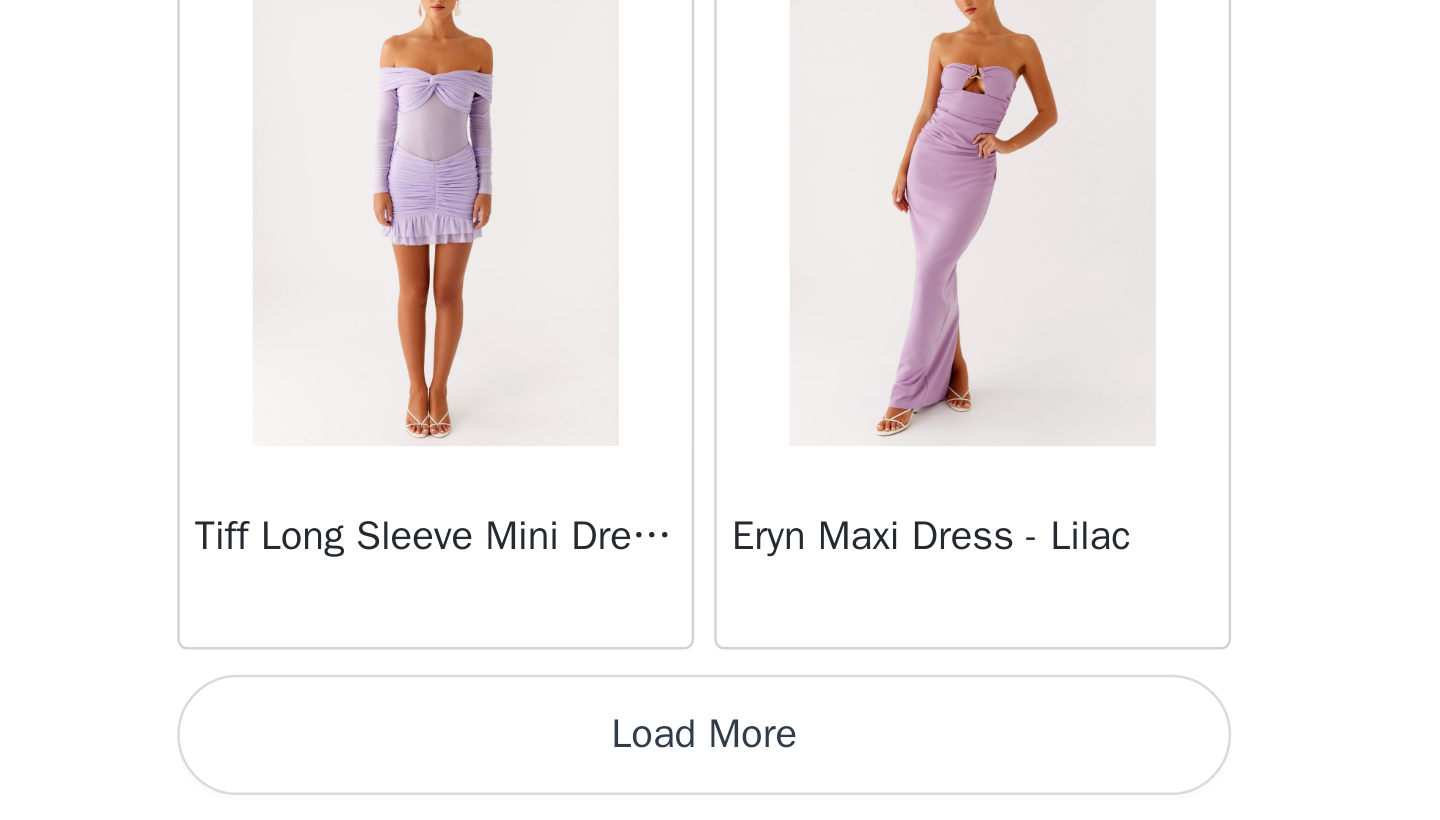 click on "Load More" at bounding box center [720, 786] 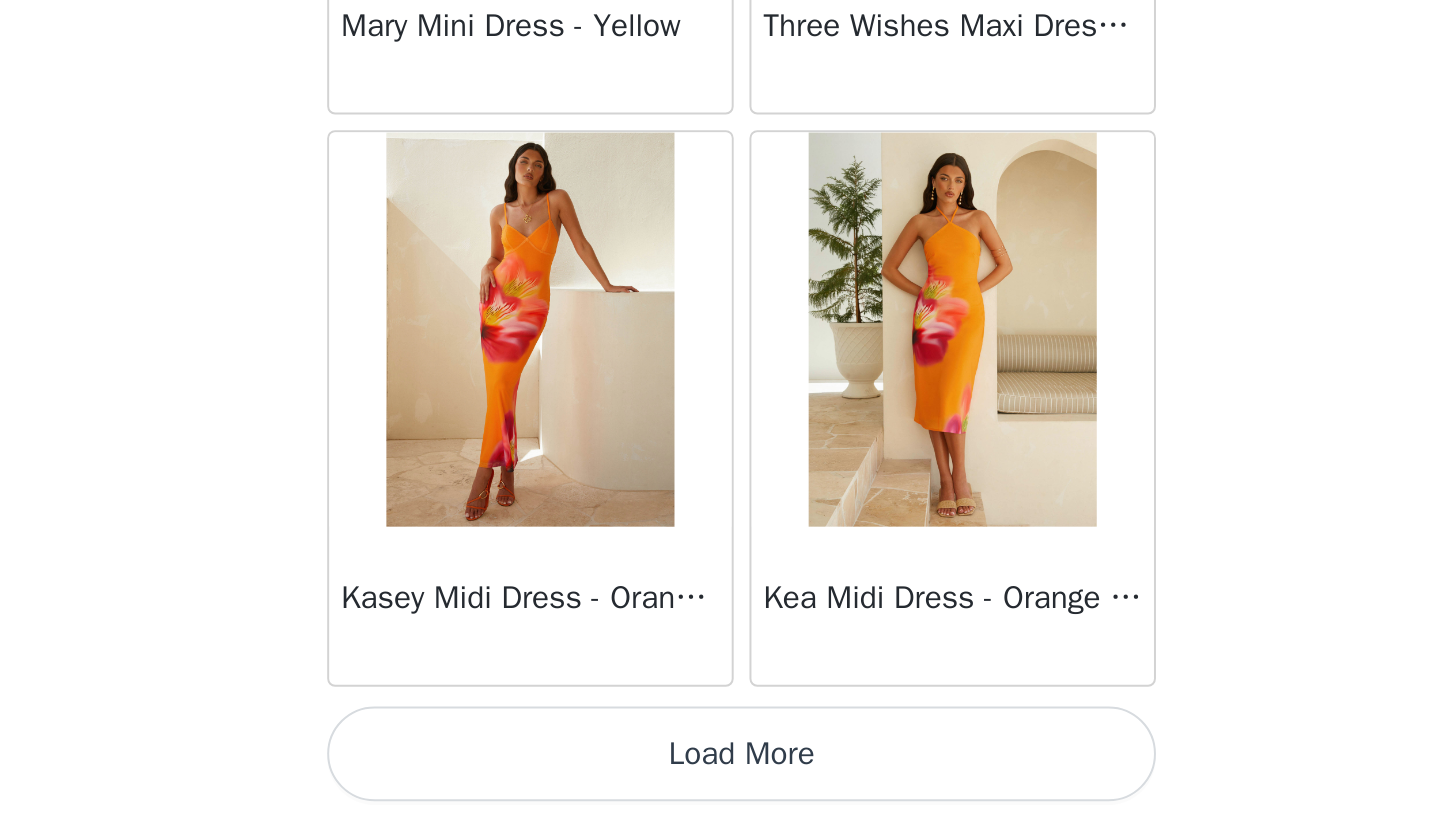 scroll, scrollTop: 45740, scrollLeft: 0, axis: vertical 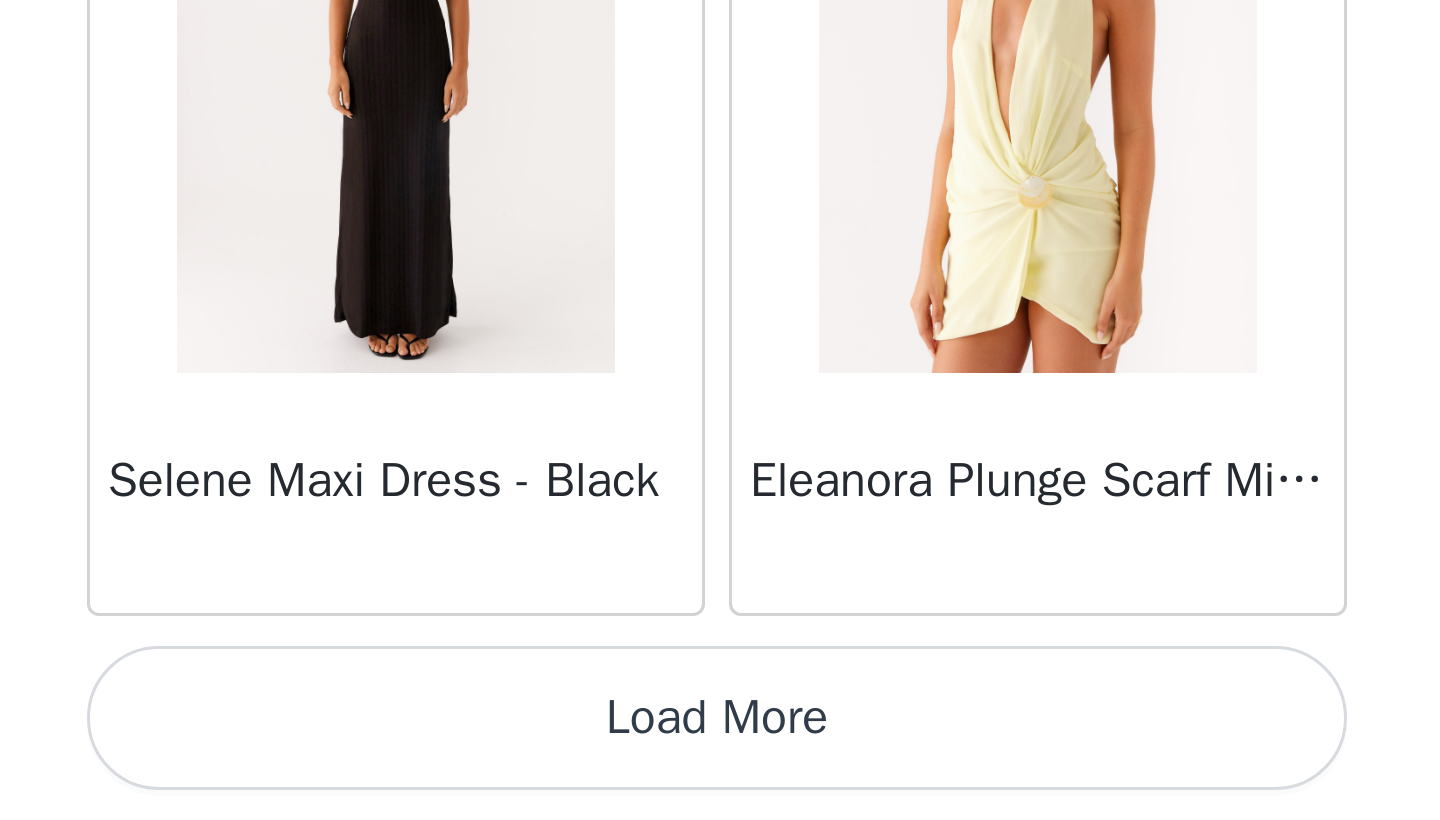 click on "Load More" at bounding box center [720, 786] 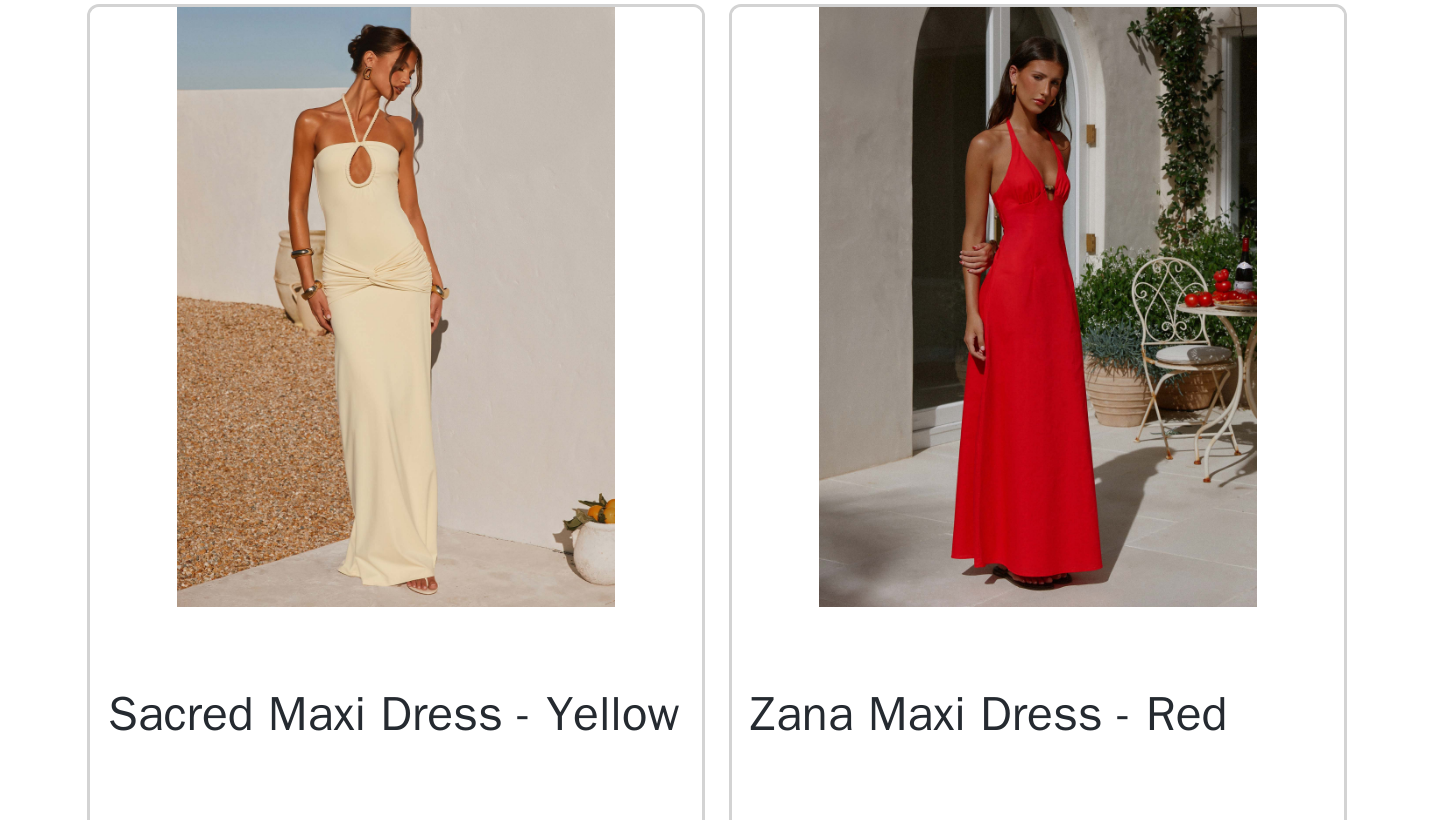 scroll, scrollTop: 51173, scrollLeft: 0, axis: vertical 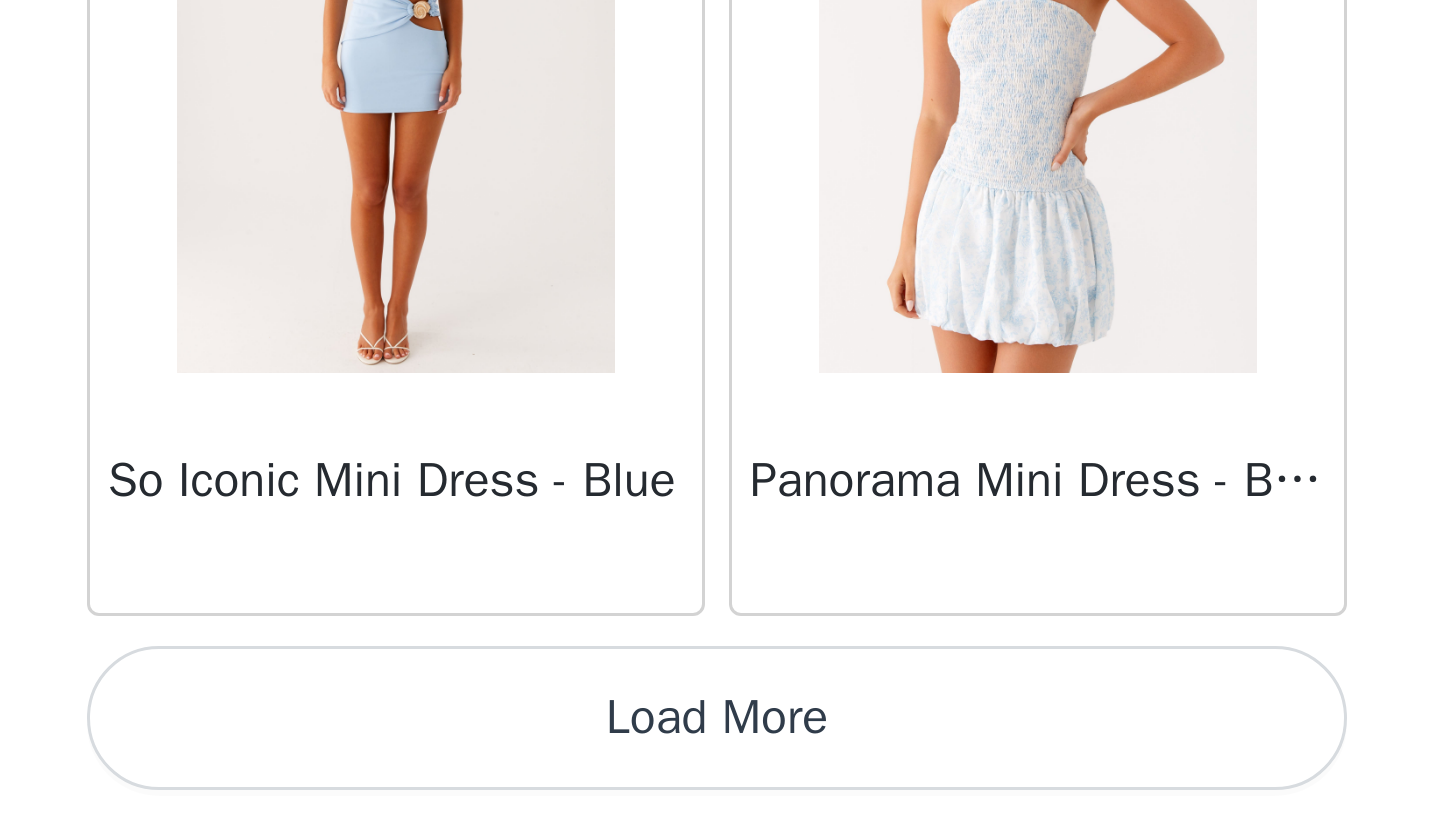 click on "Load More" at bounding box center [720, 786] 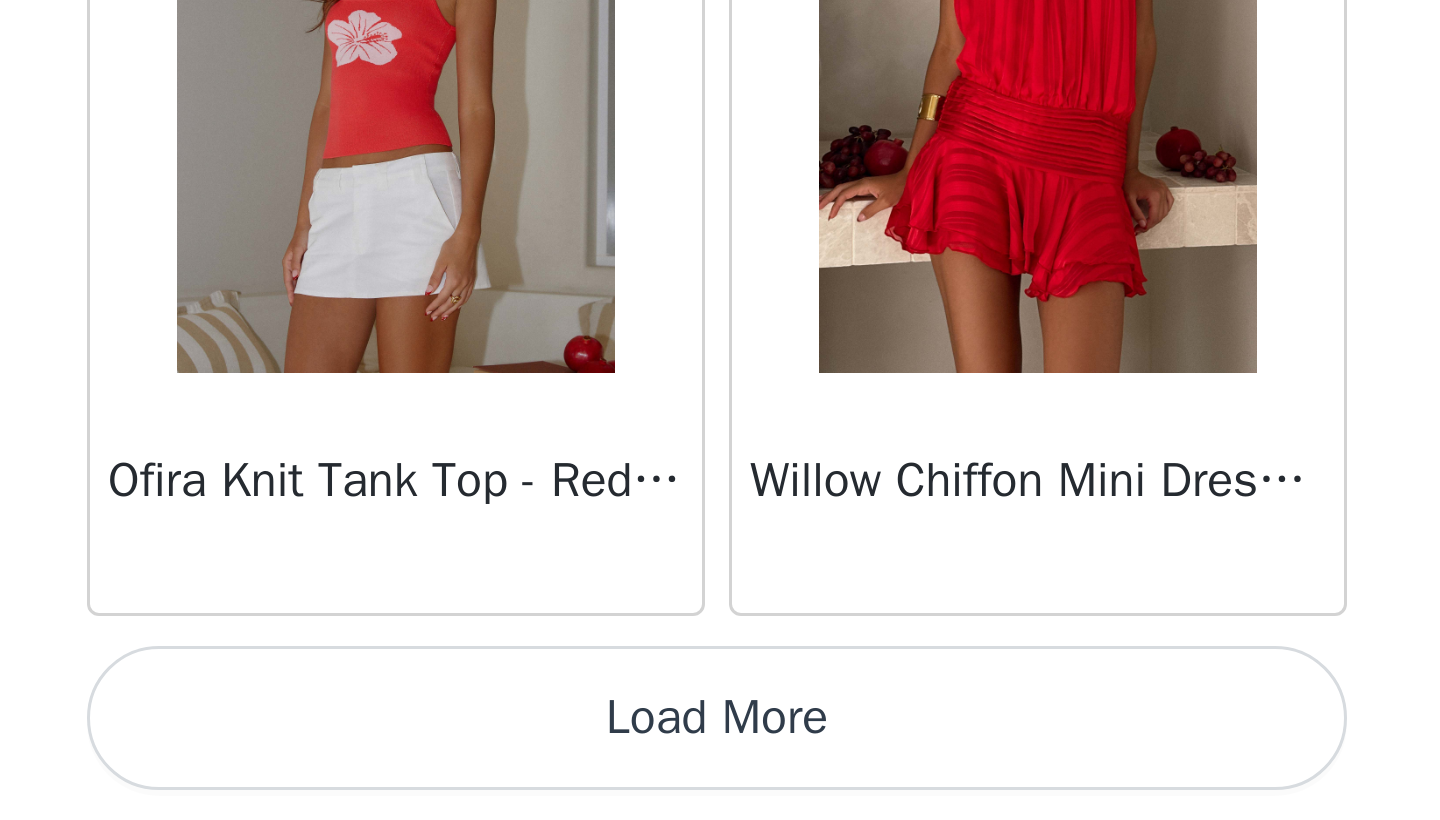 scroll, scrollTop: 54440, scrollLeft: 0, axis: vertical 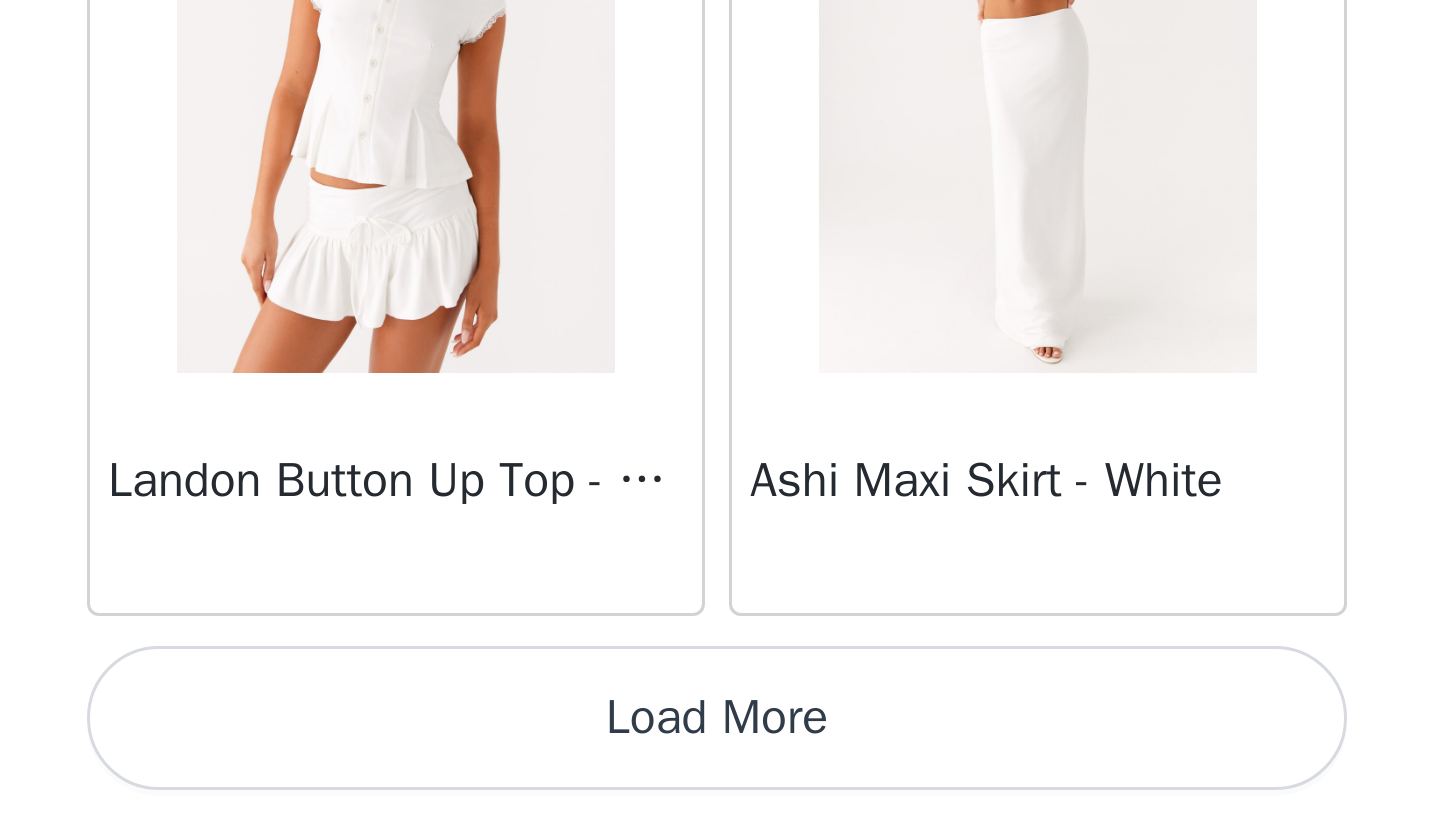 click on "Load More" at bounding box center [720, 786] 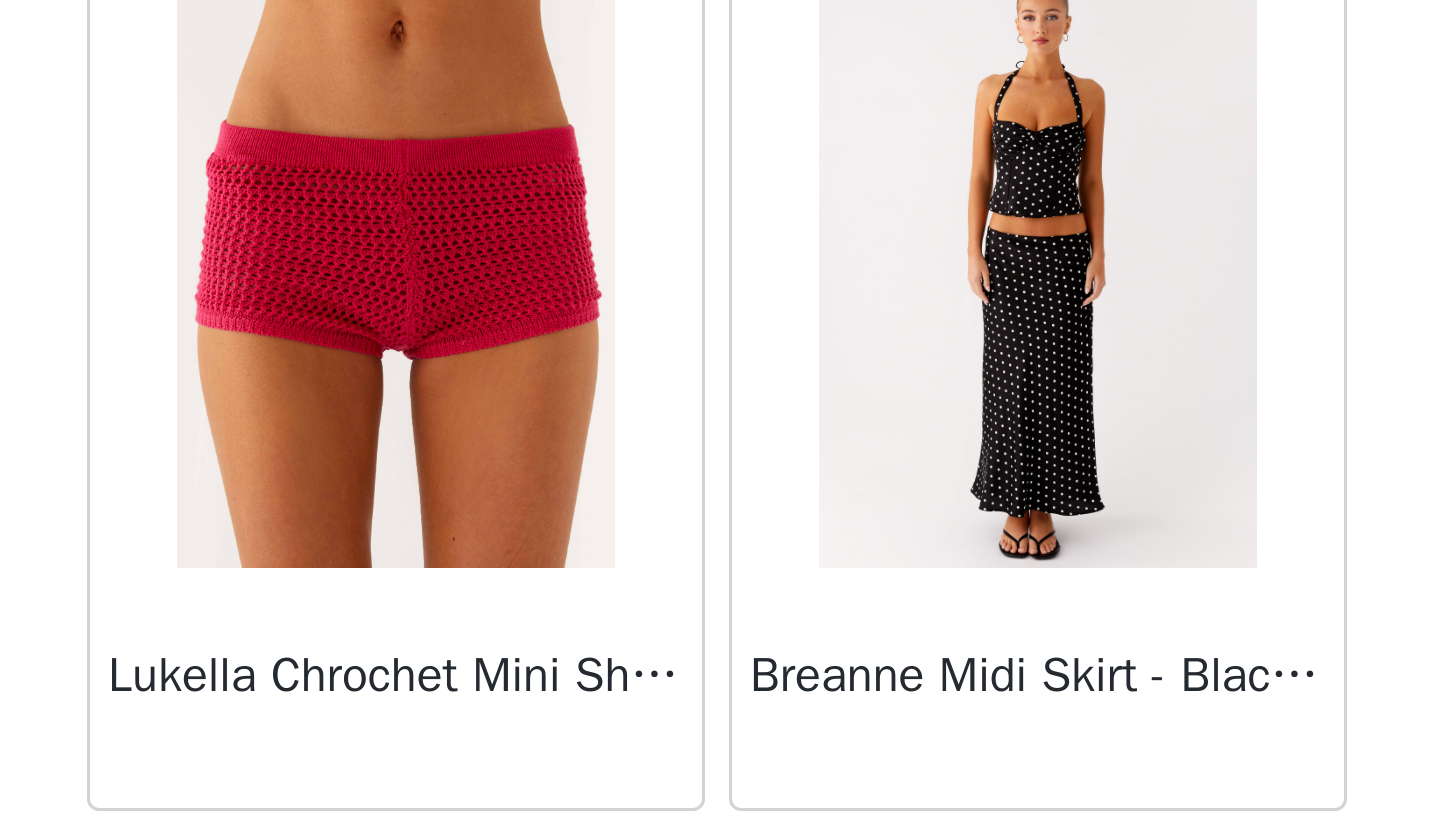 scroll, scrollTop: 59022, scrollLeft: 0, axis: vertical 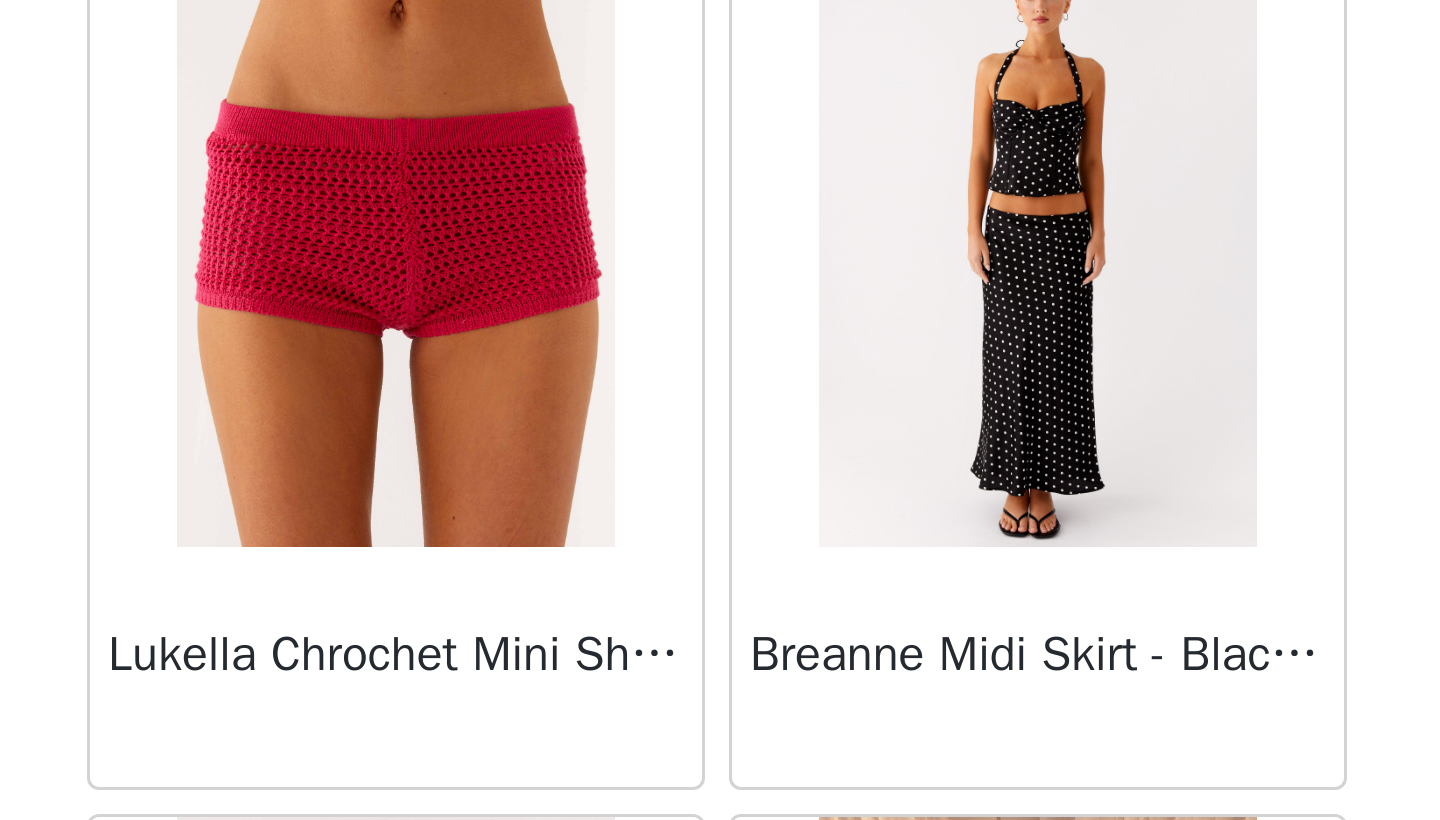 click at bounding box center (826, 629) 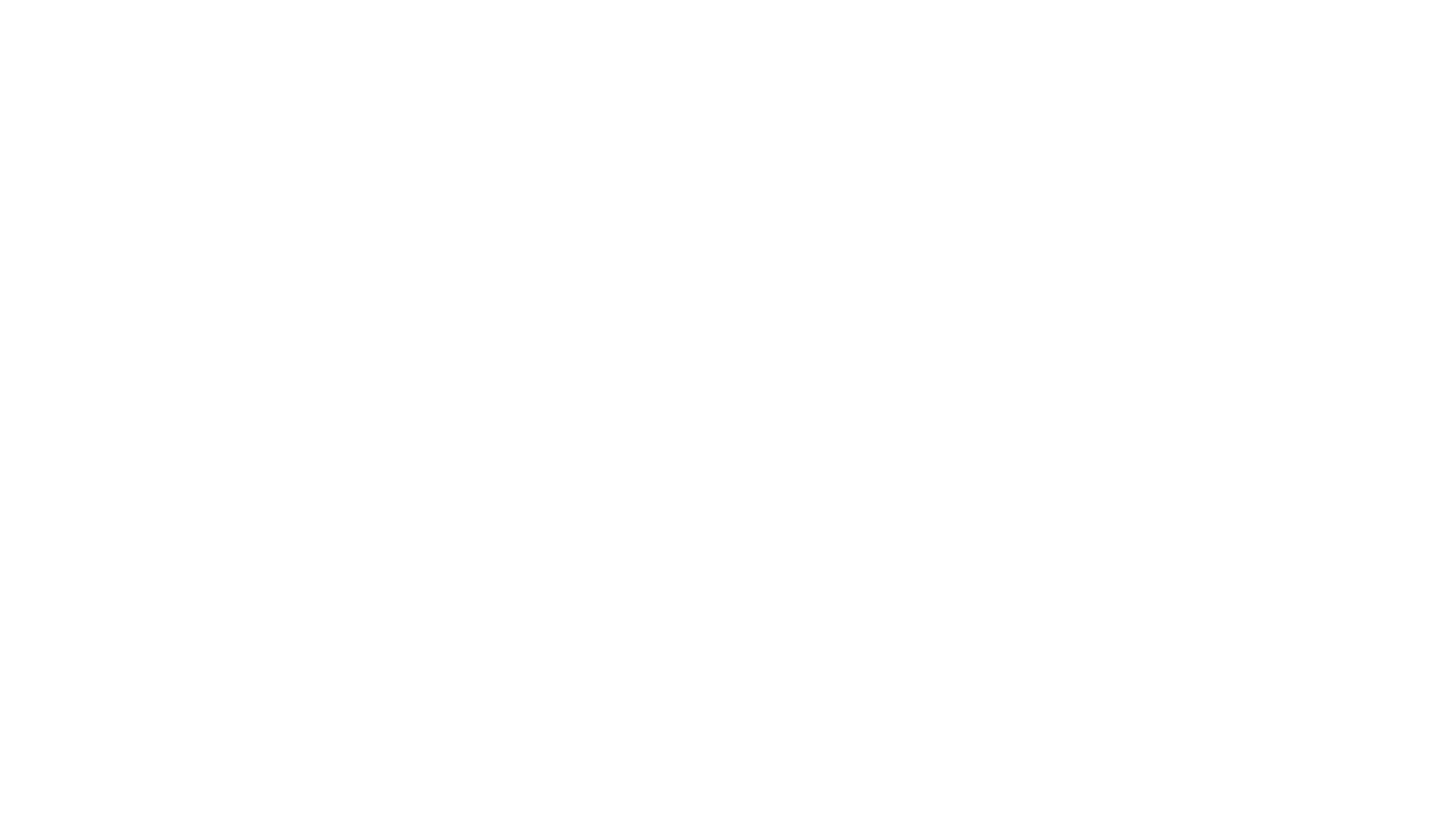 scroll, scrollTop: 0, scrollLeft: 0, axis: both 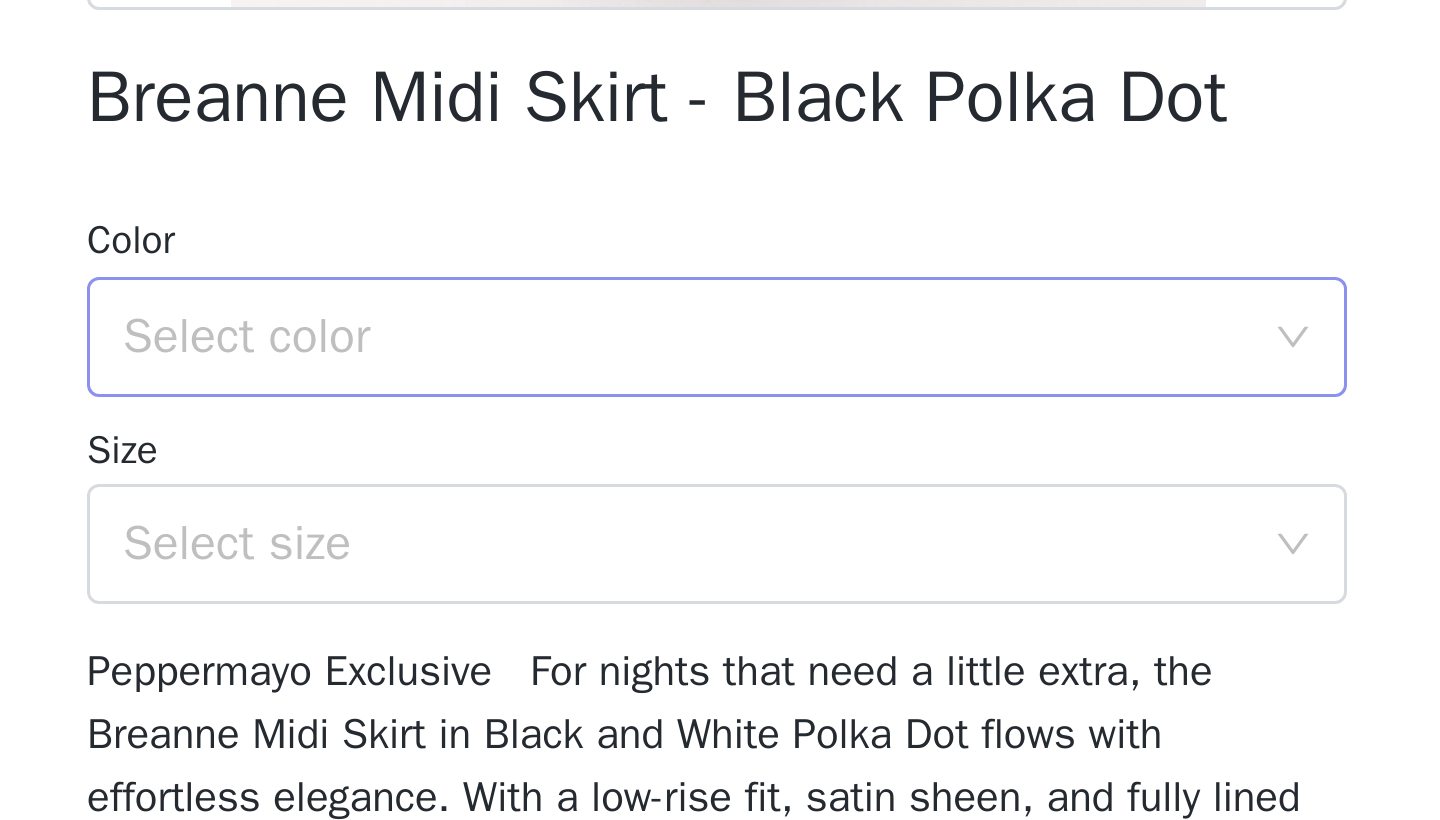 click on "Select color" at bounding box center (709, 659) 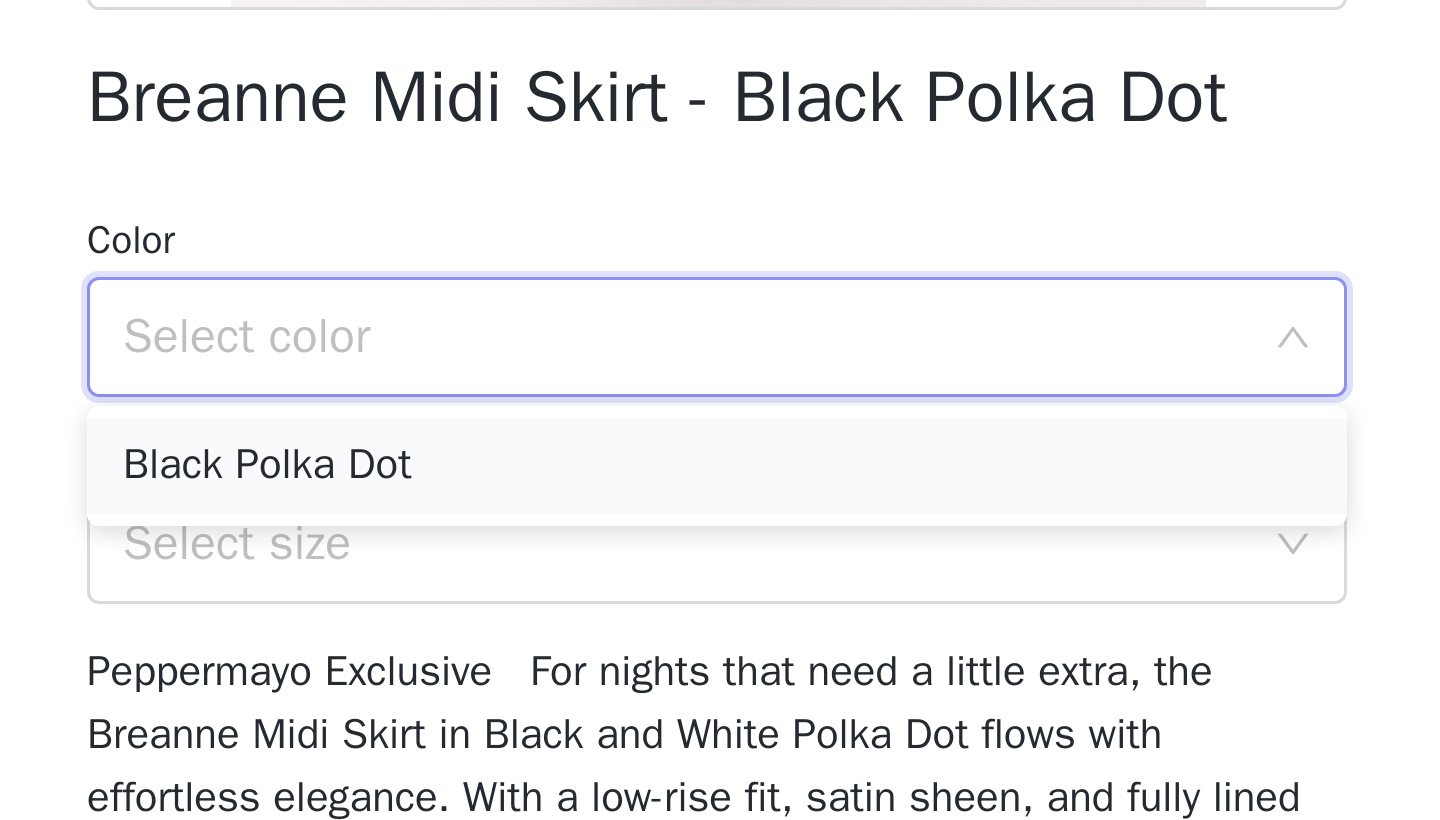 click on "Black Polka Dot" at bounding box center [720, 702] 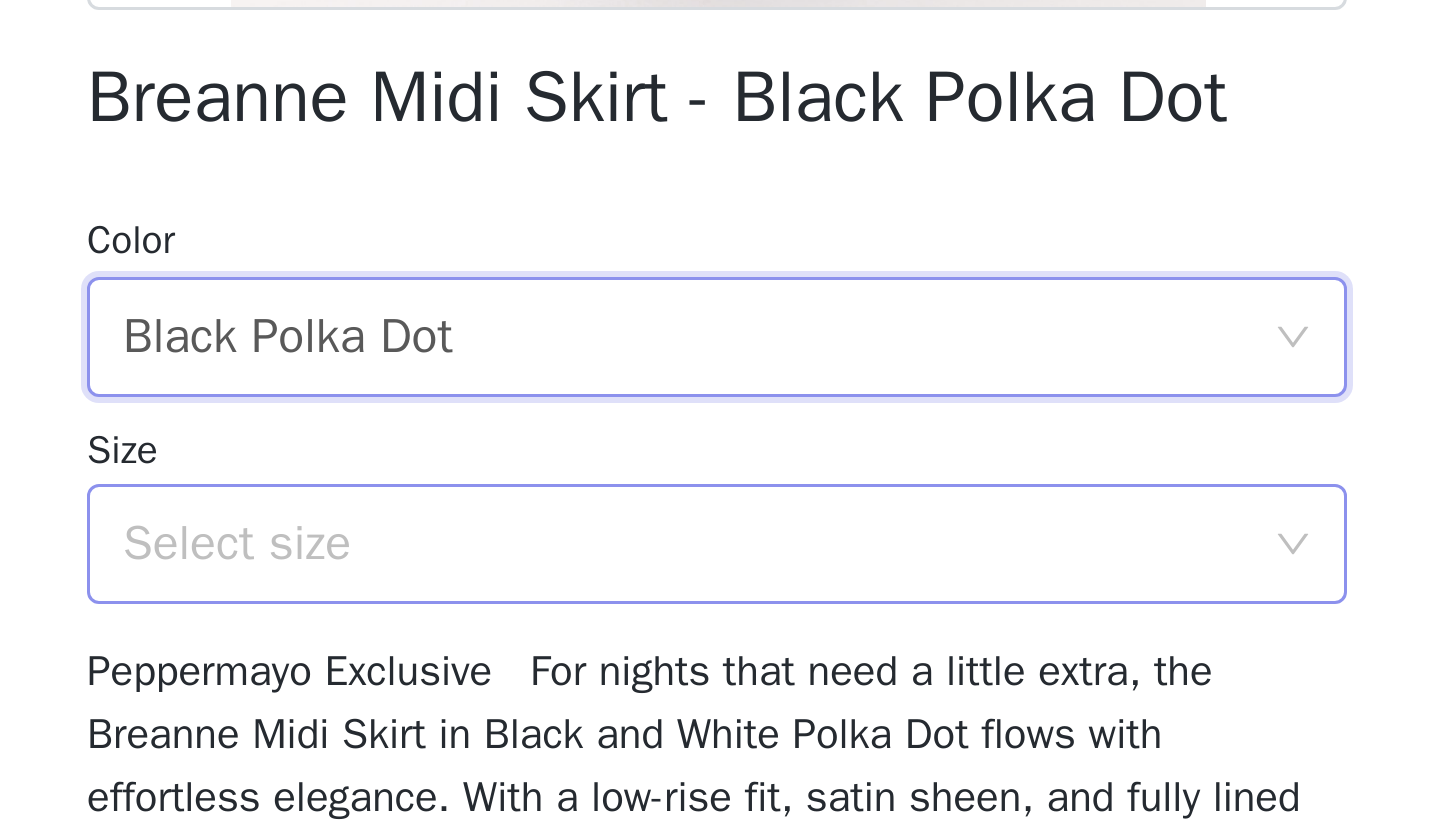 click on "Select size" at bounding box center (709, 728) 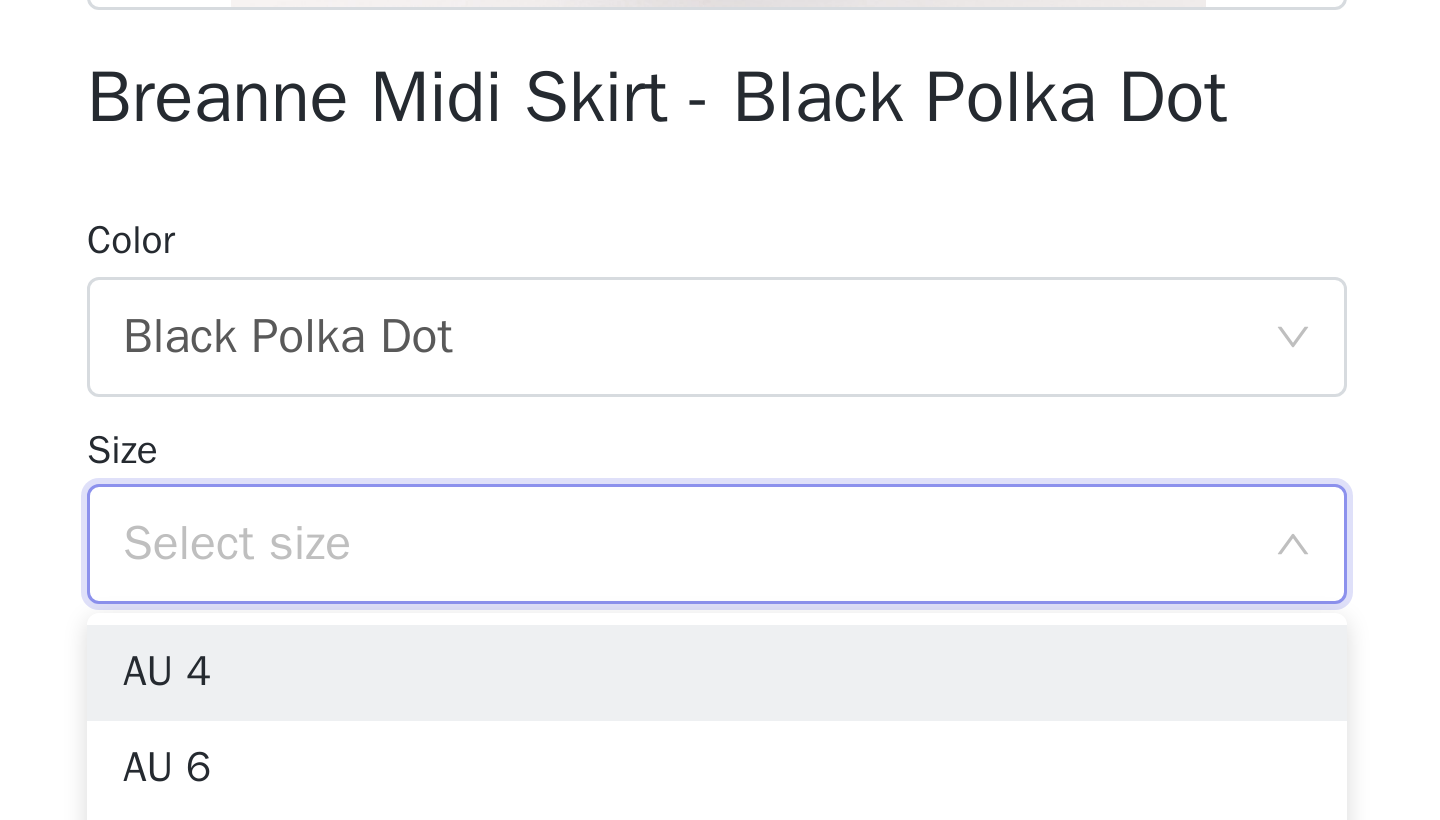 click on "AU 4" at bounding box center [720, 771] 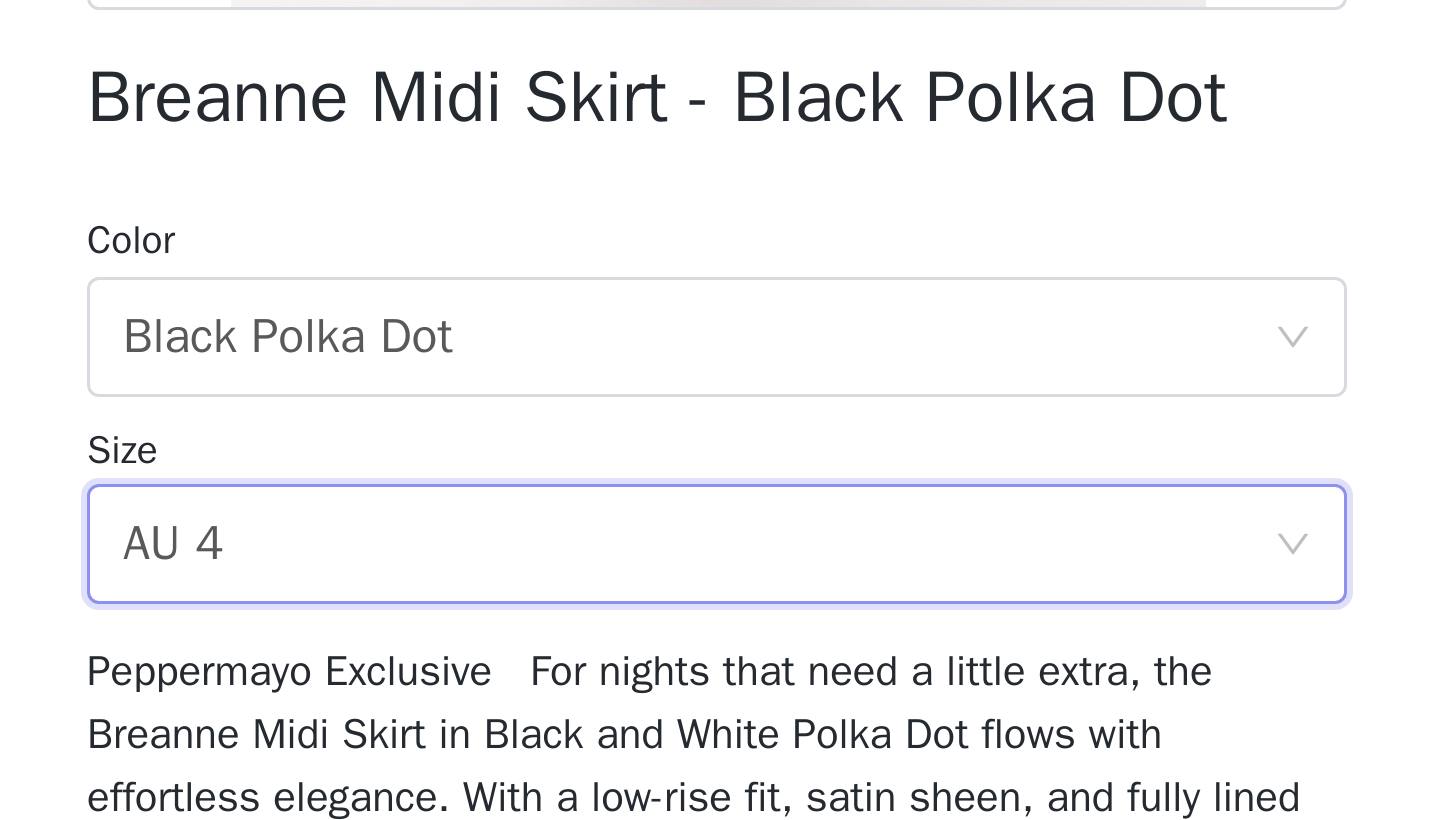 click on "Peppermayo Exclusive   For nights that need a little extra, the Breanne Midi Skirt in Black and White Polka Dot flows with effortless elegance. With a low-rise fit, satin sheen, and fully lined for the perfect drape, this midi is all about timeless allure and sultry movement.   - Midi length- Low rise- Fully lined- Side seam invisible zipper- Exclusive print- Print placement may differ per garment- Bias cut- Satin material- Fabric:100% Polyester L:95% Polyester, 5% Spandex       Size AU 8 / US 4 garment measurements:   Waist: 70 cm / 27.56 inHip: 96 cm / 37.80 inHem: 128 cm / 50.39 inLength: 82 cm / 32.28 in Yasmin is 174cm and wearing a size AU 8 / and US 4" at bounding box center (719, 875) 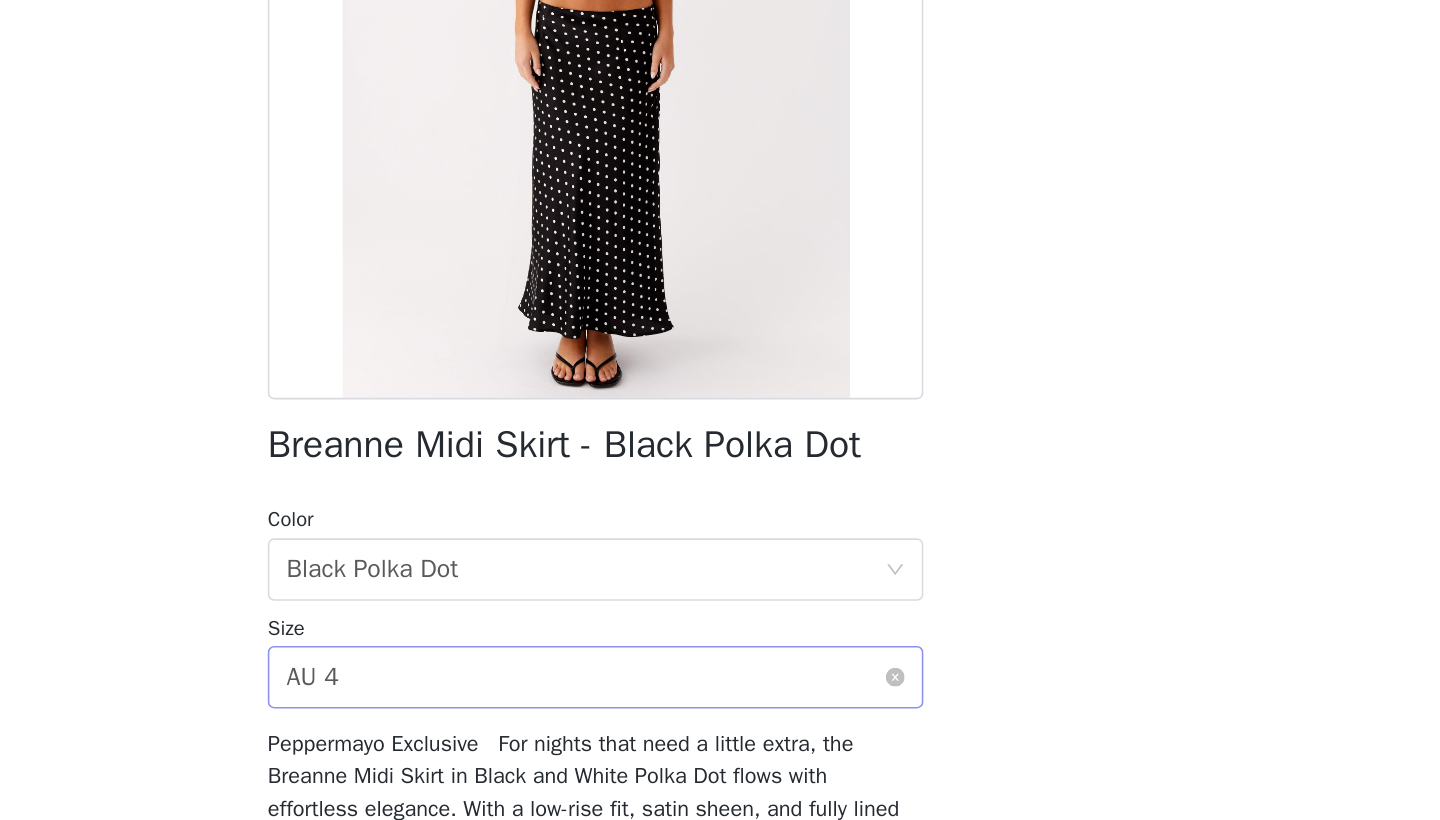 click on "Select size AU 4" at bounding box center (713, 728) 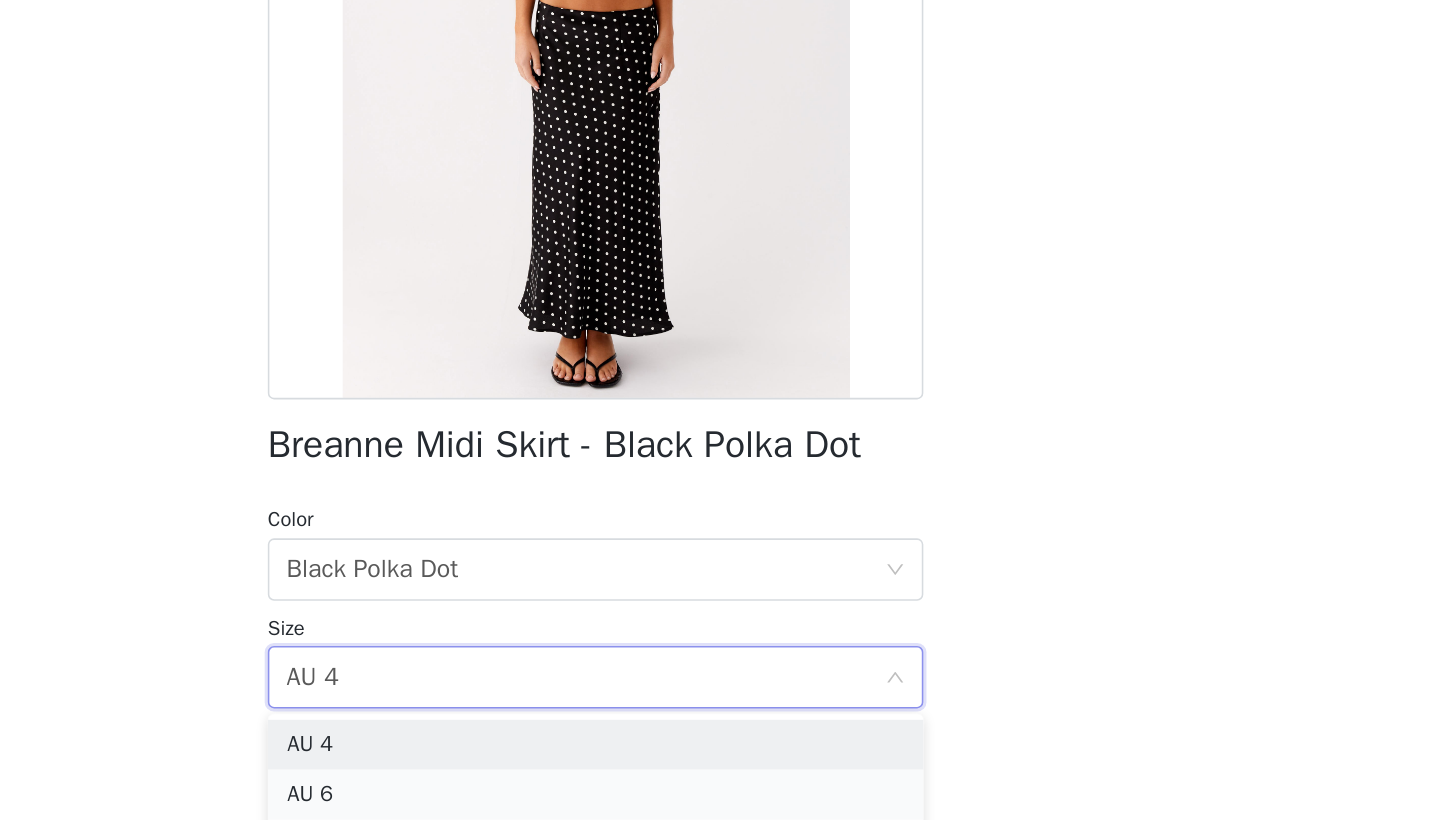 click on "AU 6" at bounding box center [720, 803] 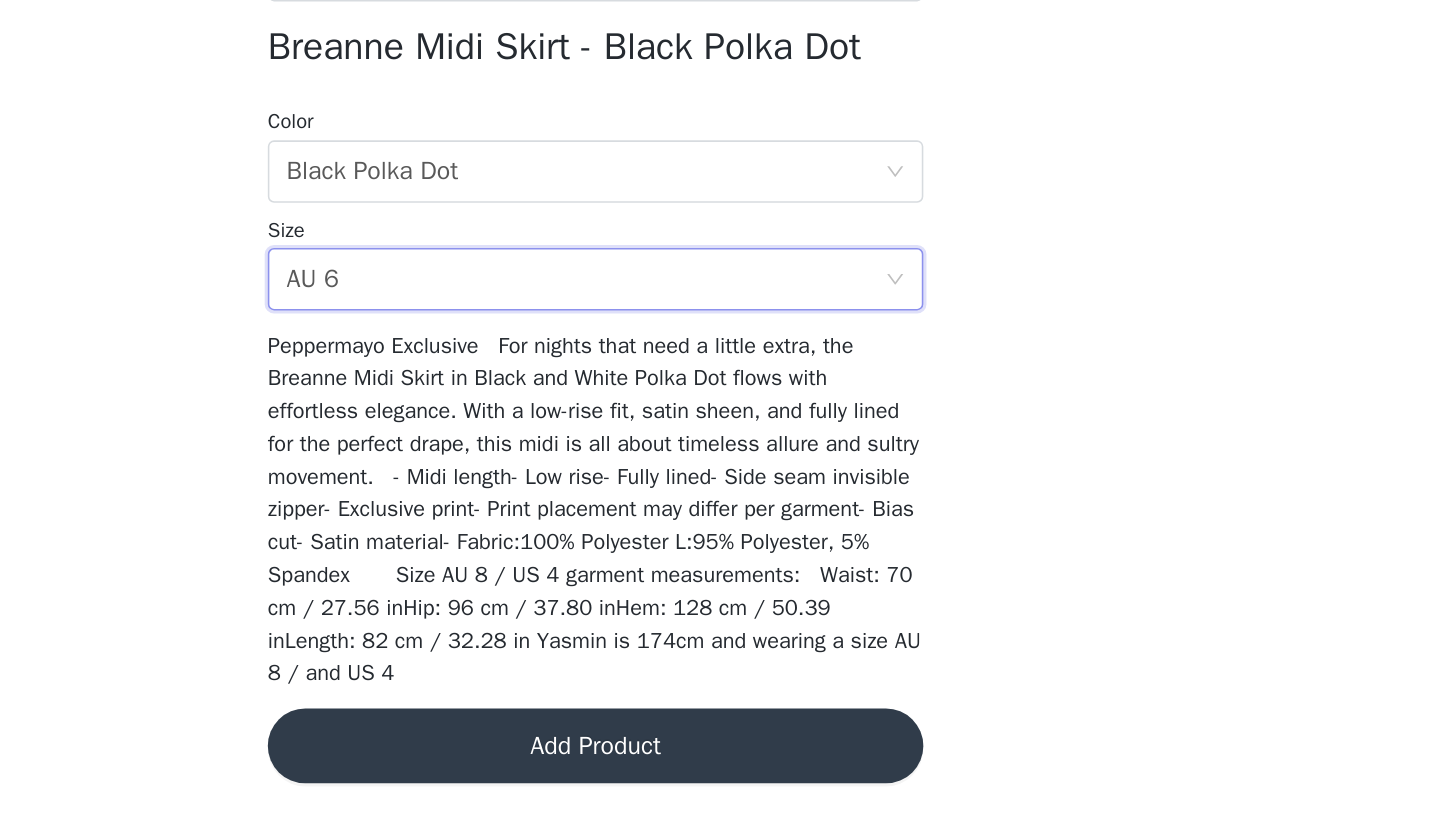 scroll, scrollTop: 254, scrollLeft: 0, axis: vertical 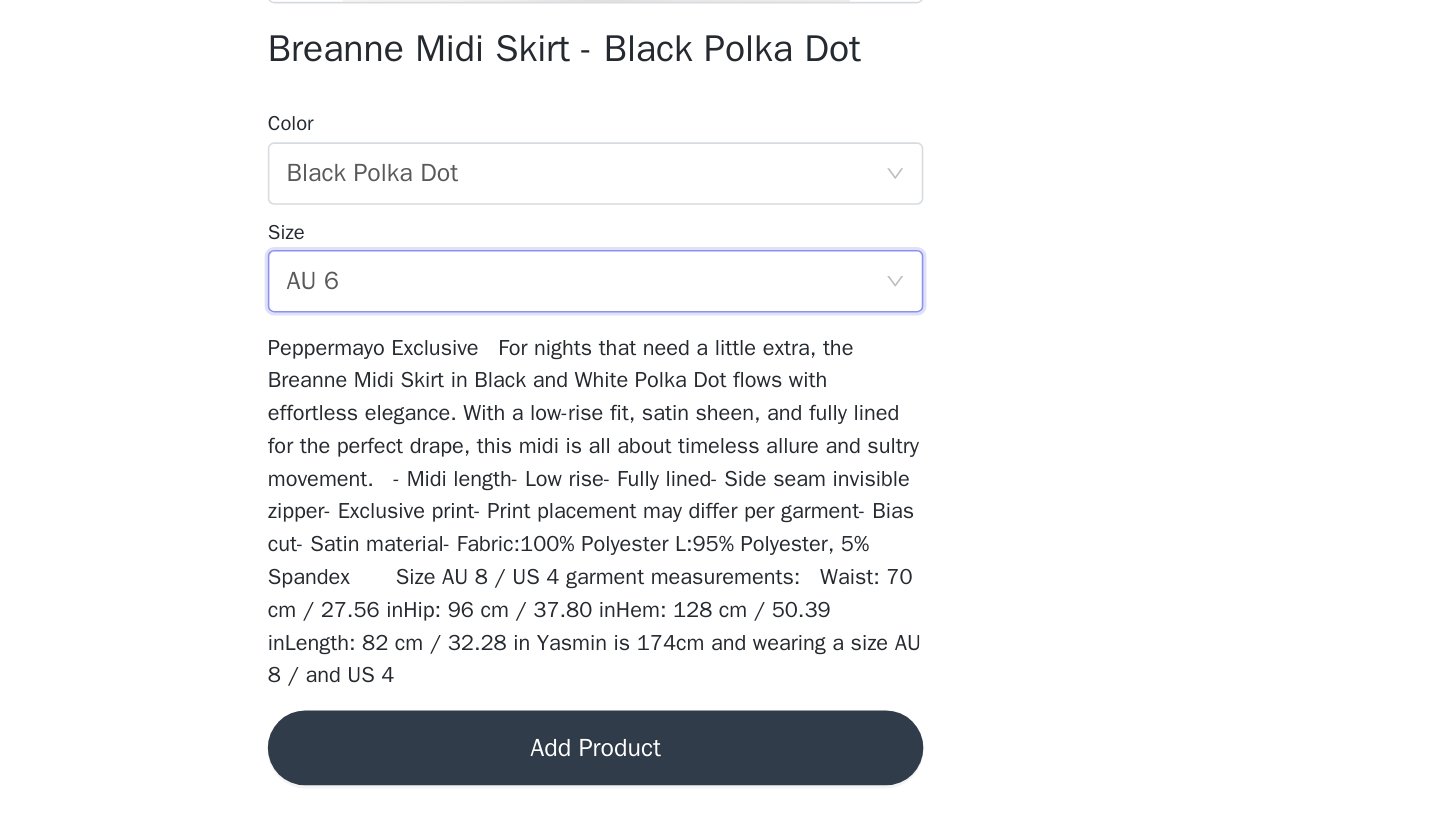 click on "Add Product" at bounding box center (720, 773) 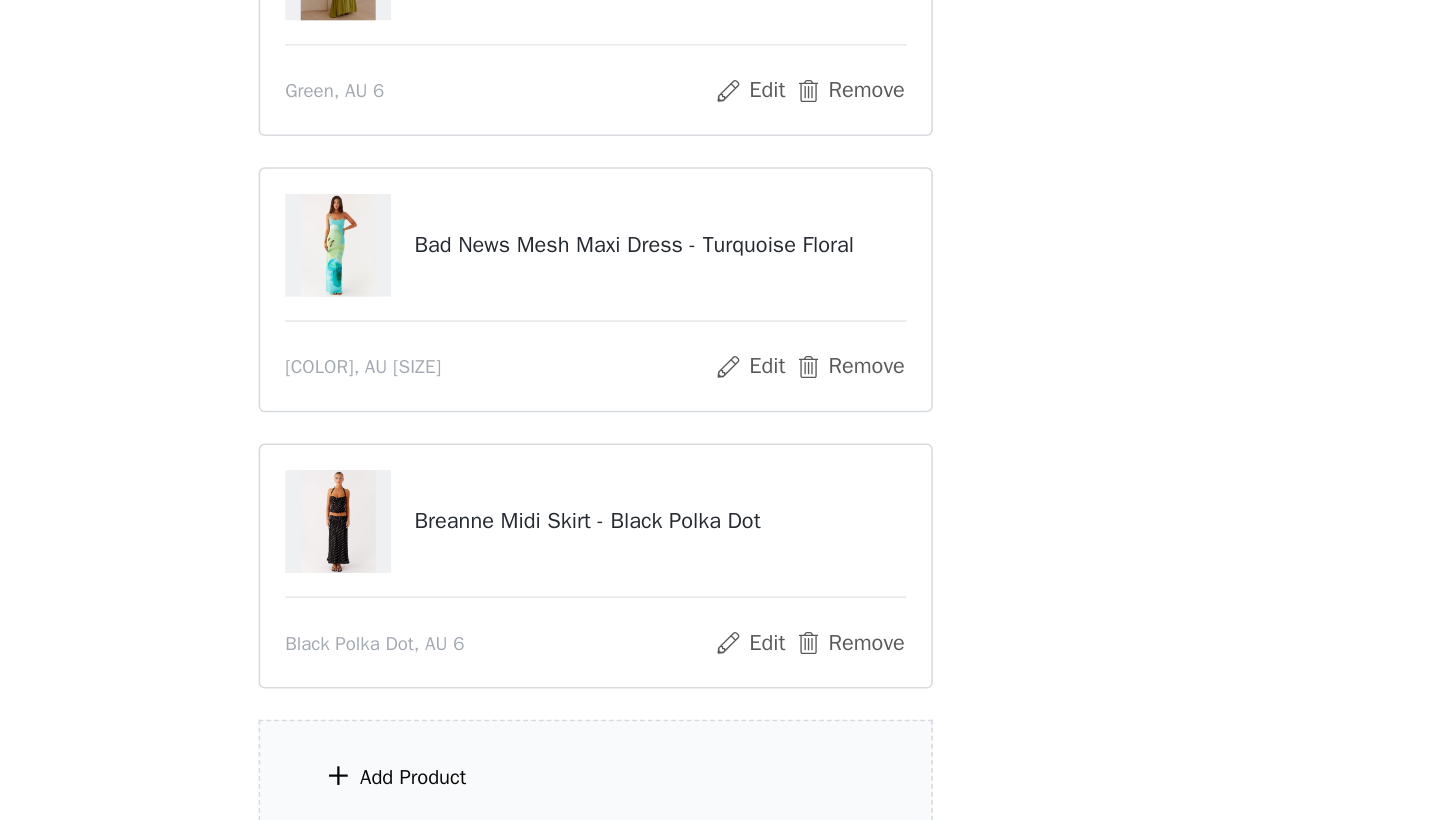 click on "Add Product" at bounding box center (720, 792) 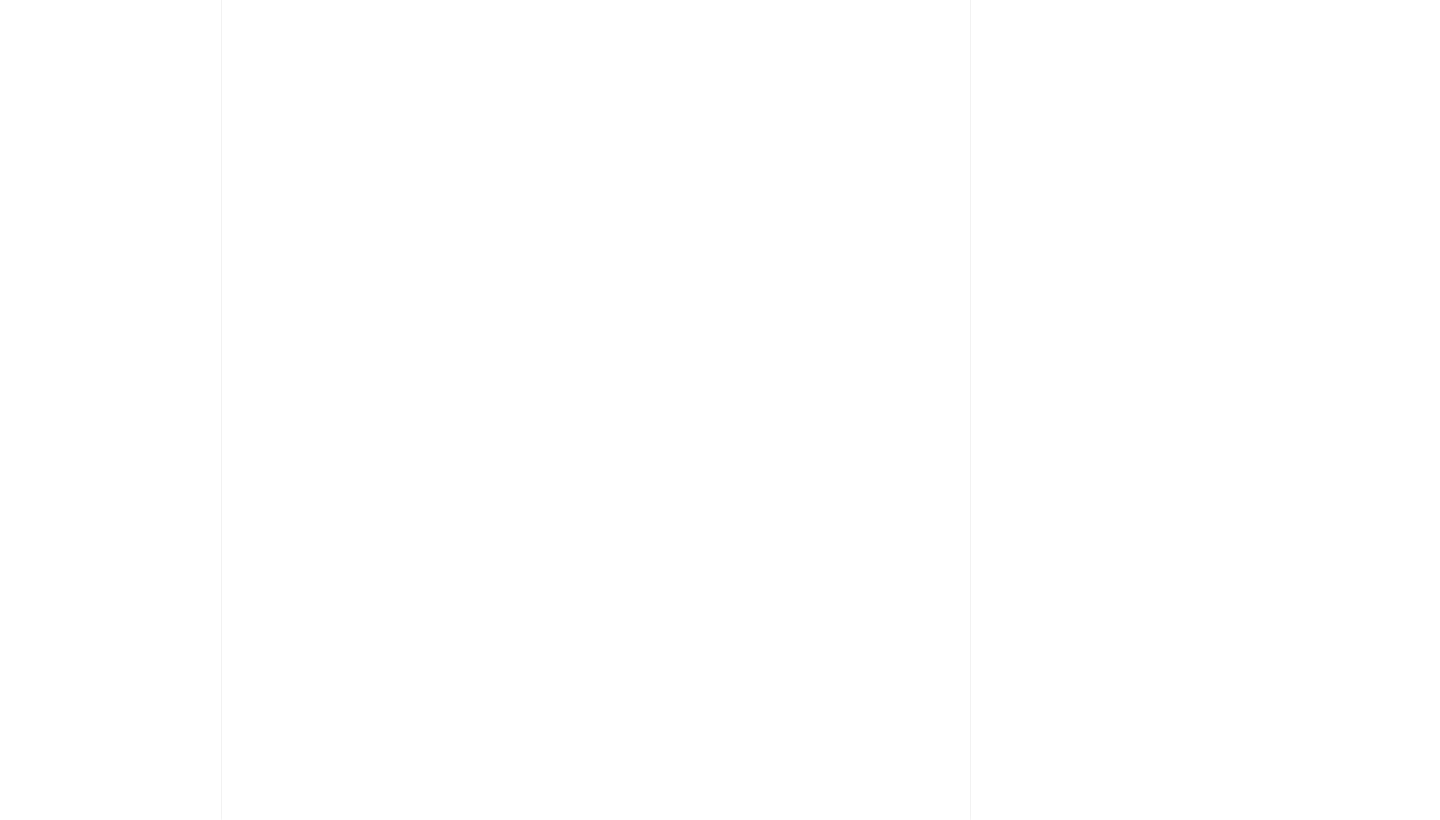 scroll, scrollTop: 372, scrollLeft: 0, axis: vertical 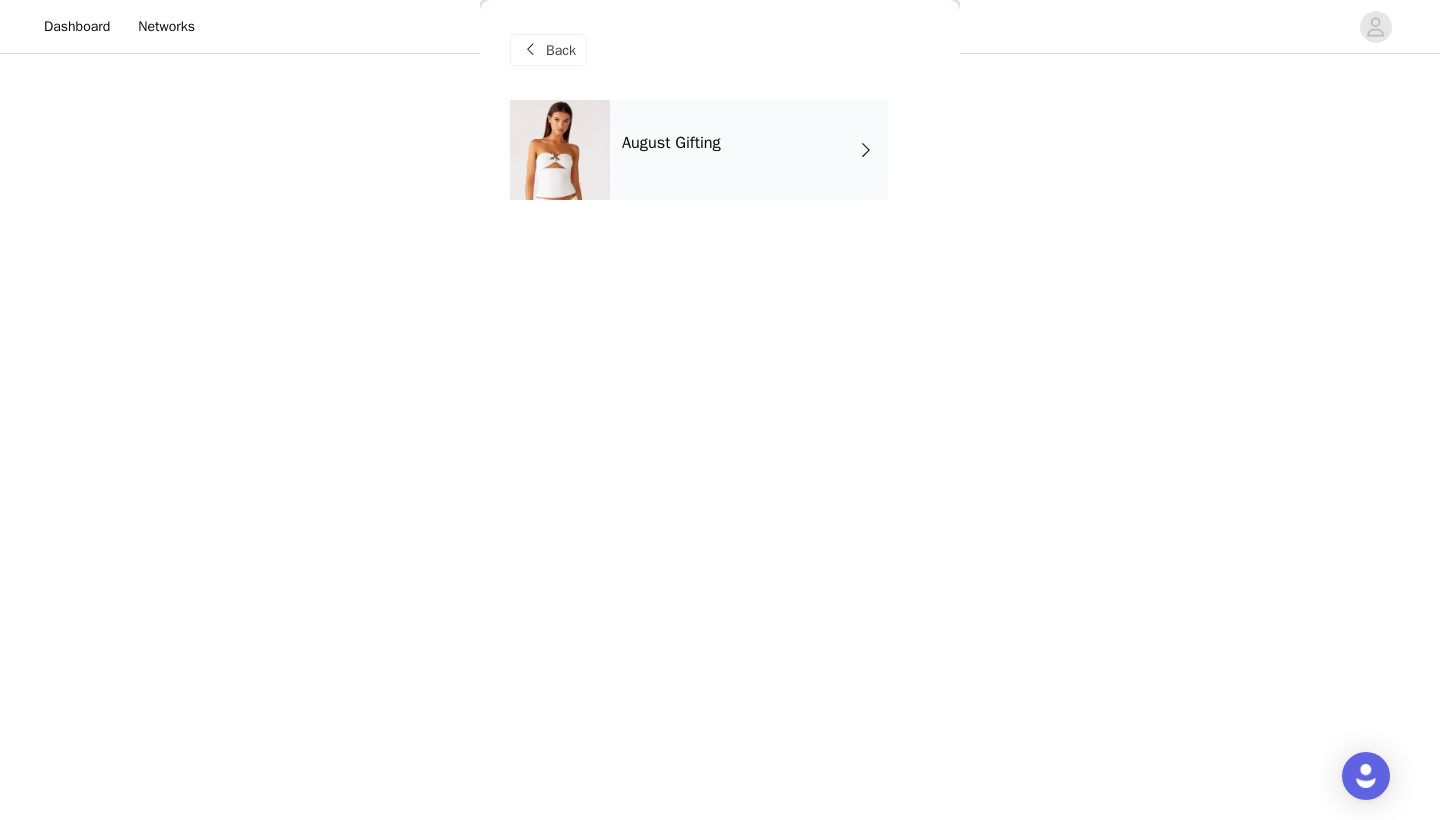 click on "August Gifting" at bounding box center (749, 150) 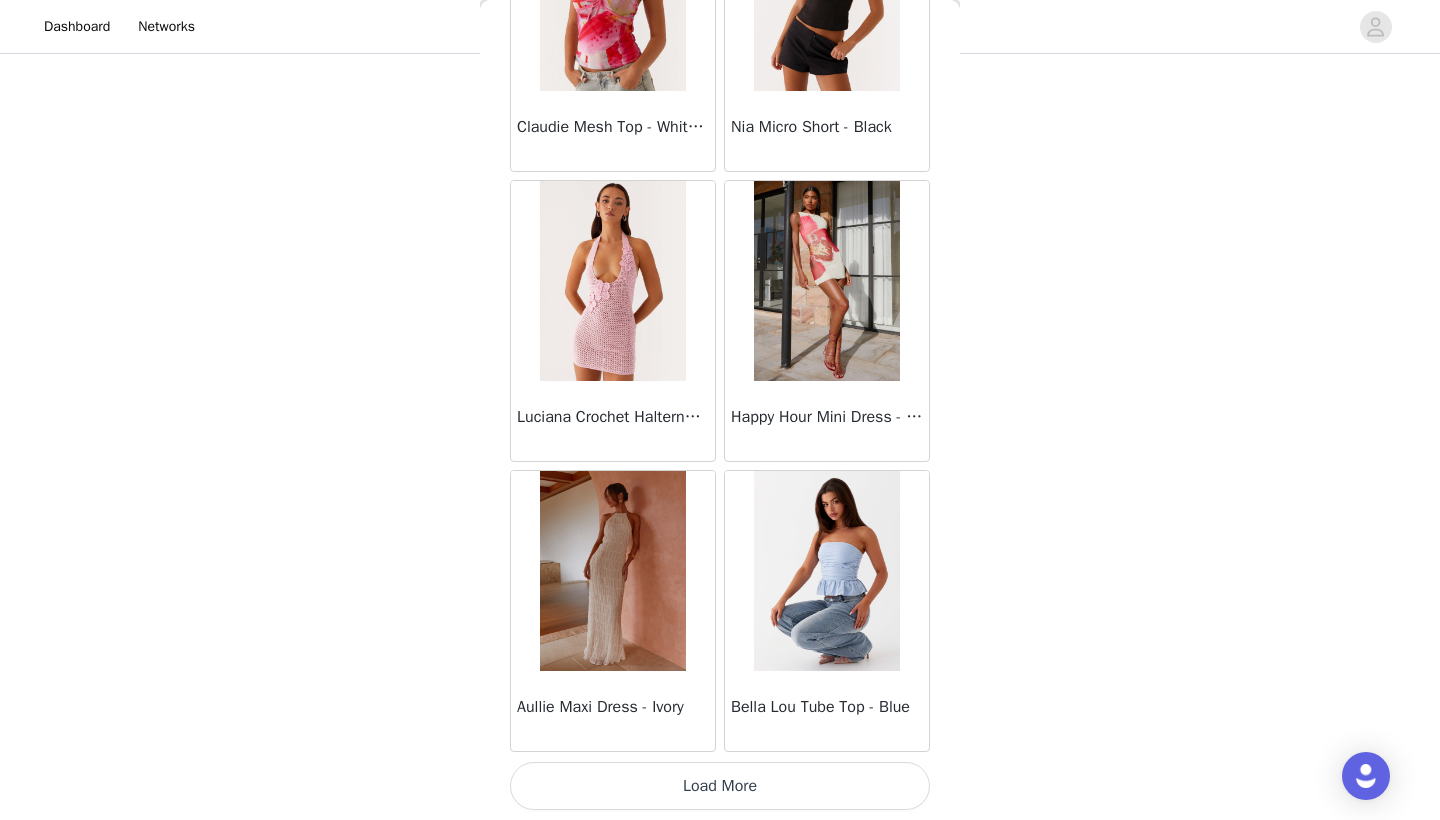 click on "Load More" at bounding box center [720, 786] 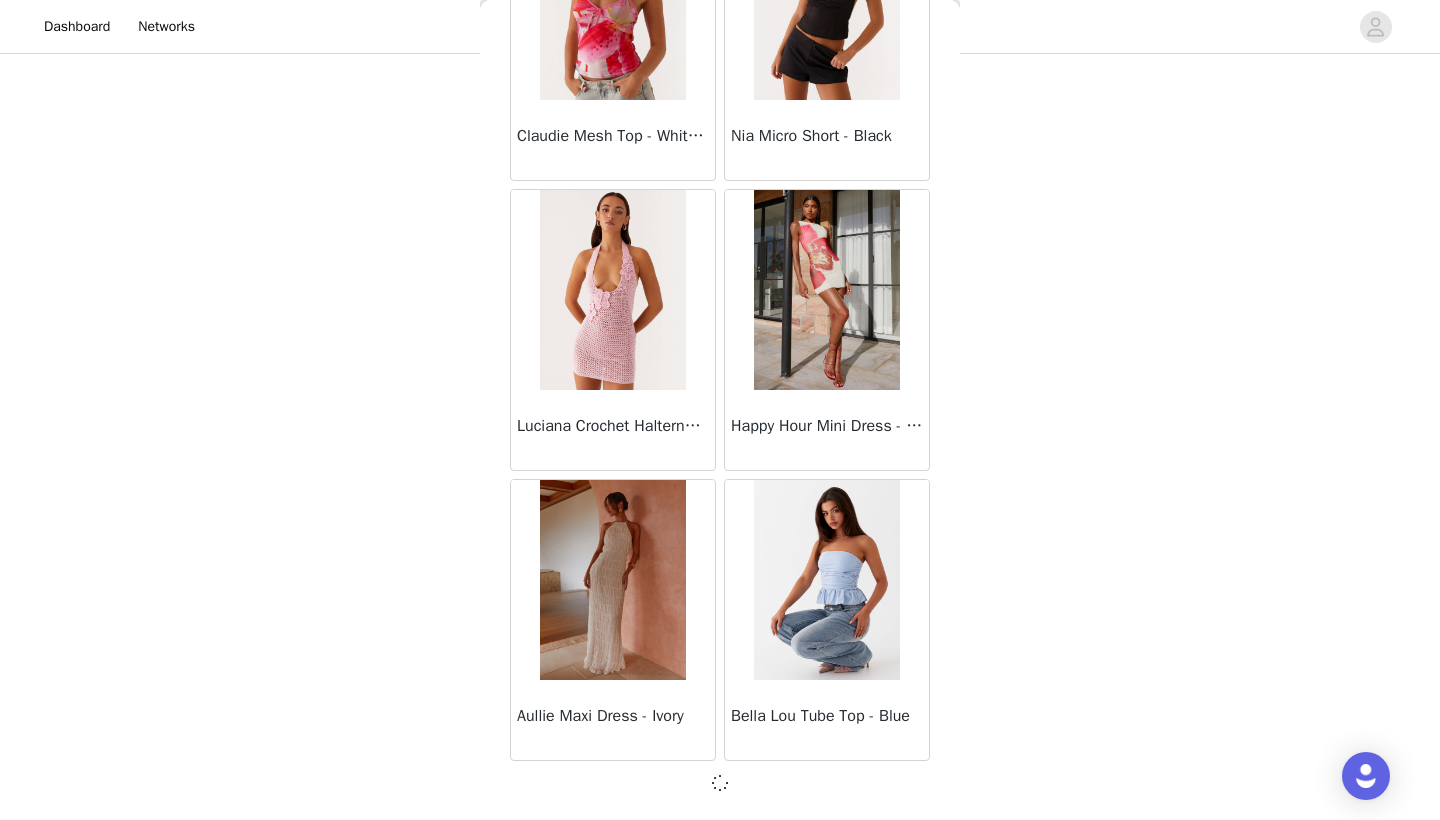 scroll, scrollTop: 2231, scrollLeft: 0, axis: vertical 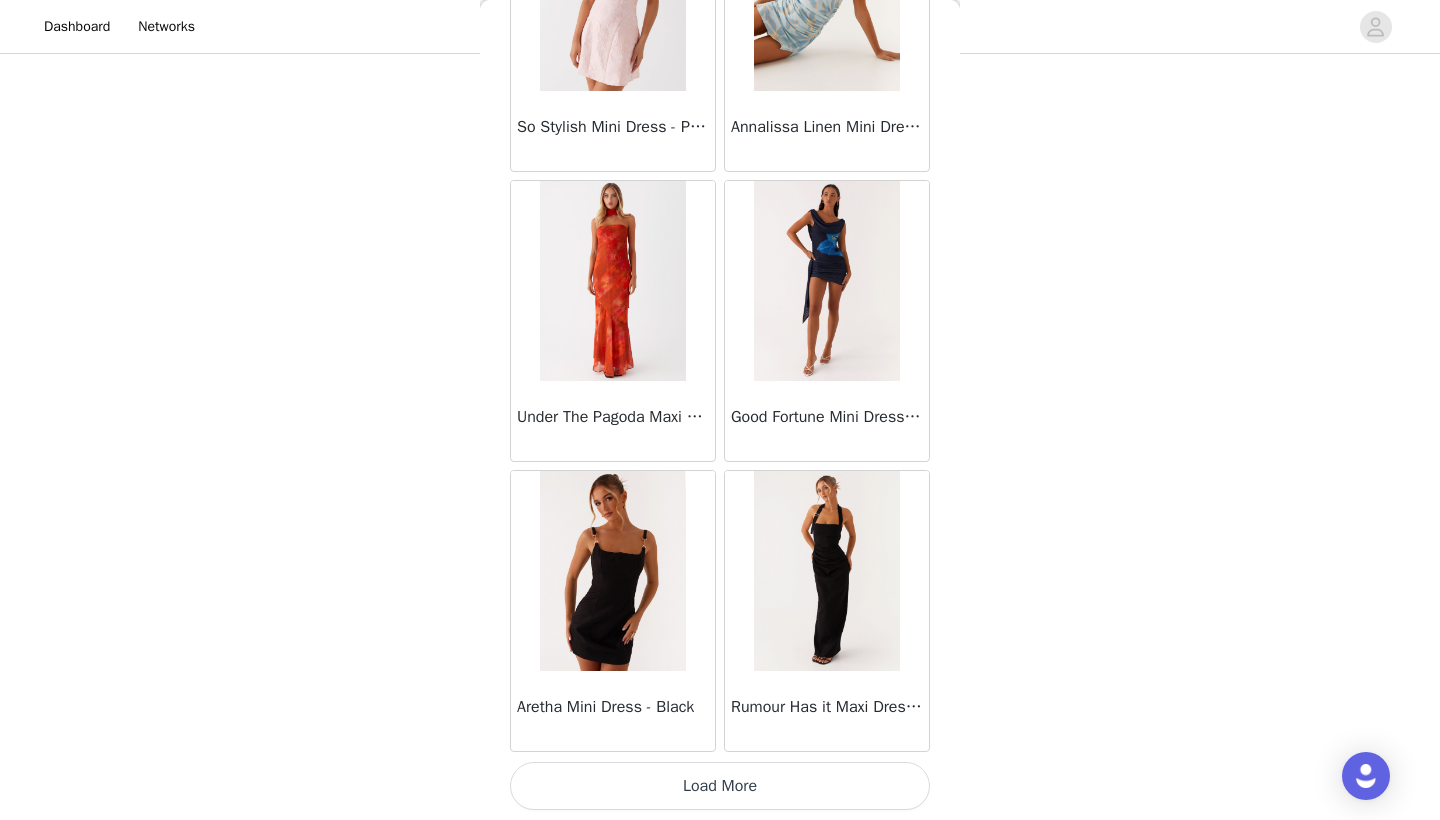 click on "Load More" at bounding box center [720, 786] 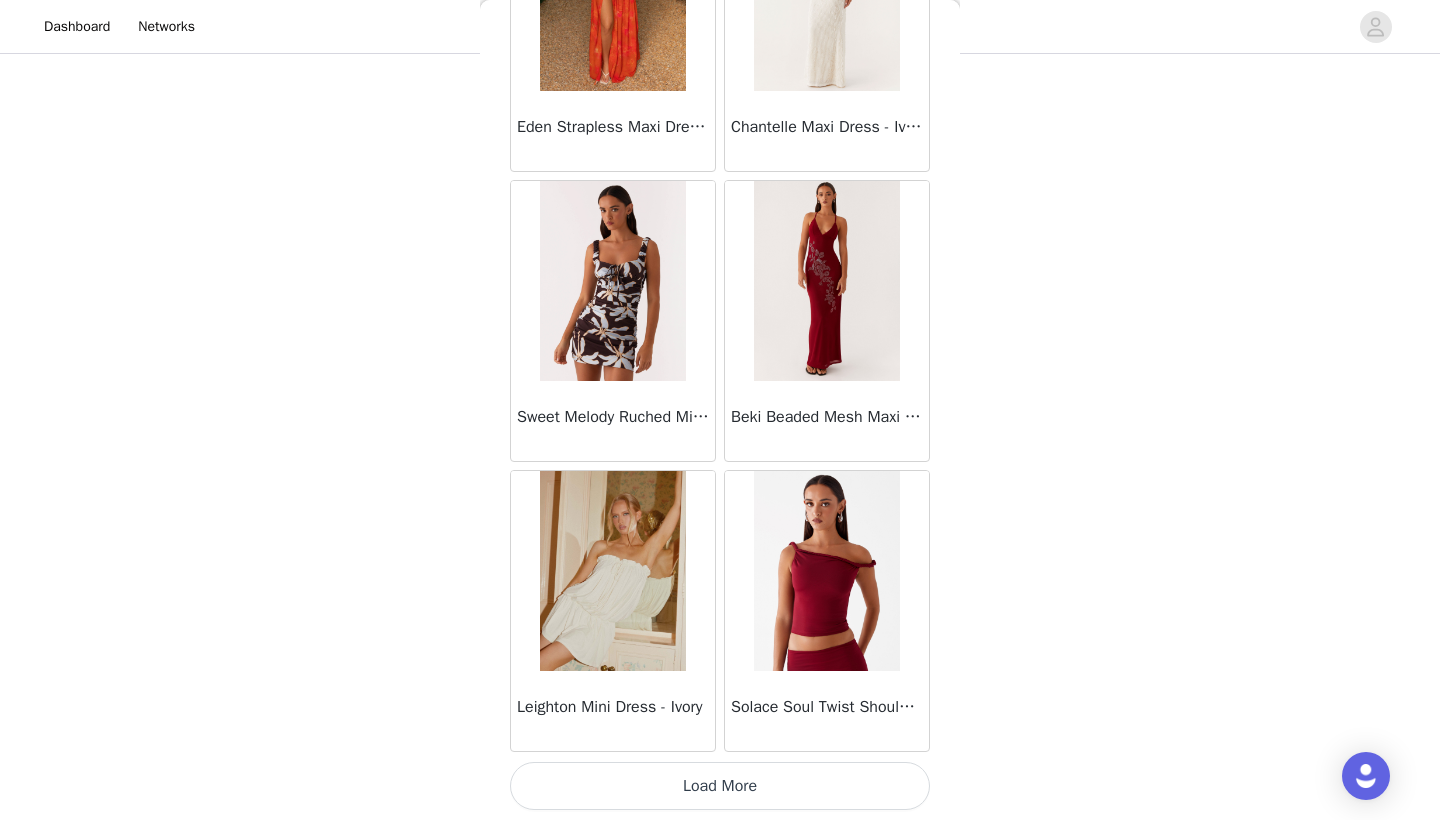click on "Load More" at bounding box center (720, 786) 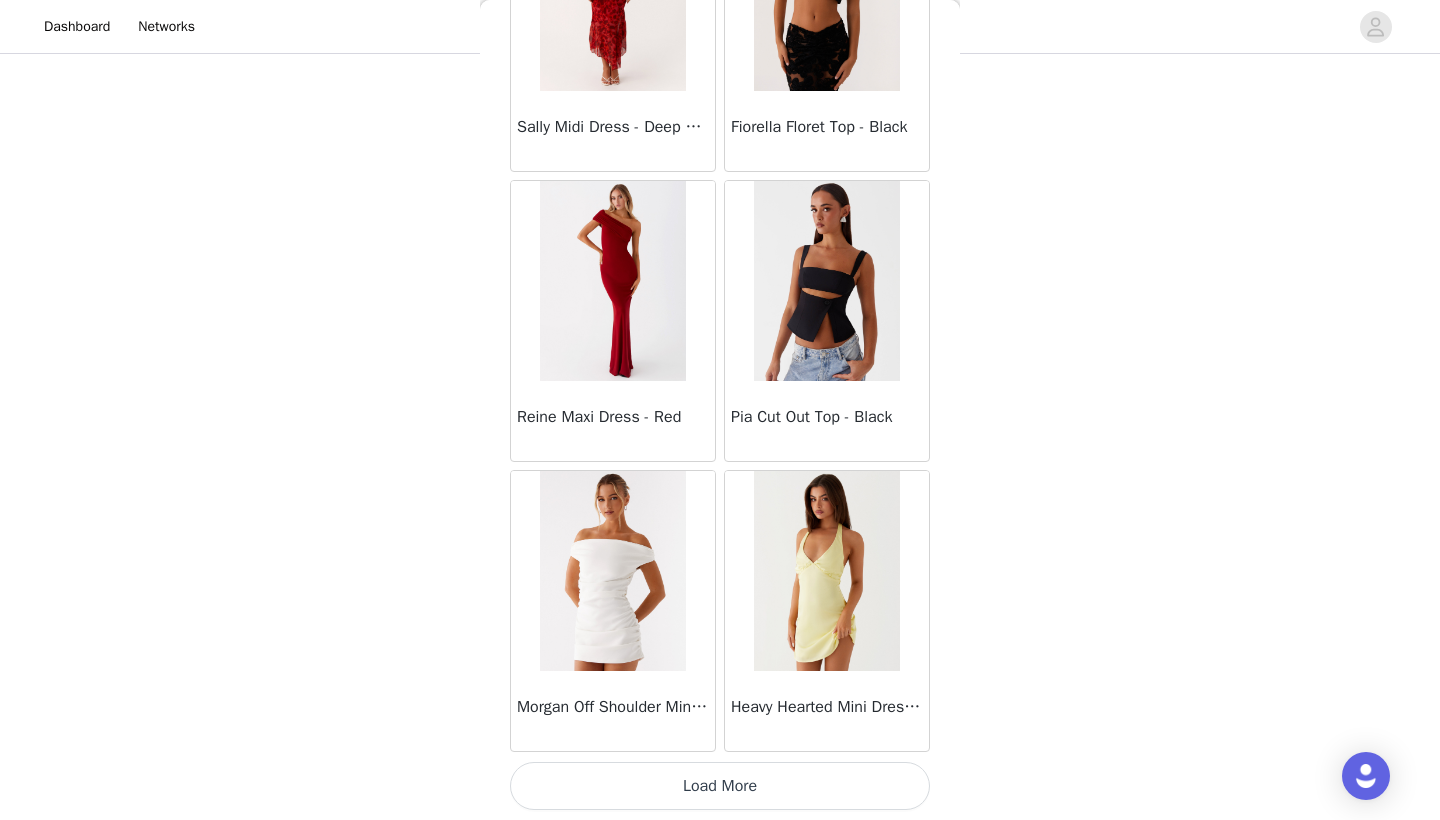 click on "Load More" at bounding box center [720, 786] 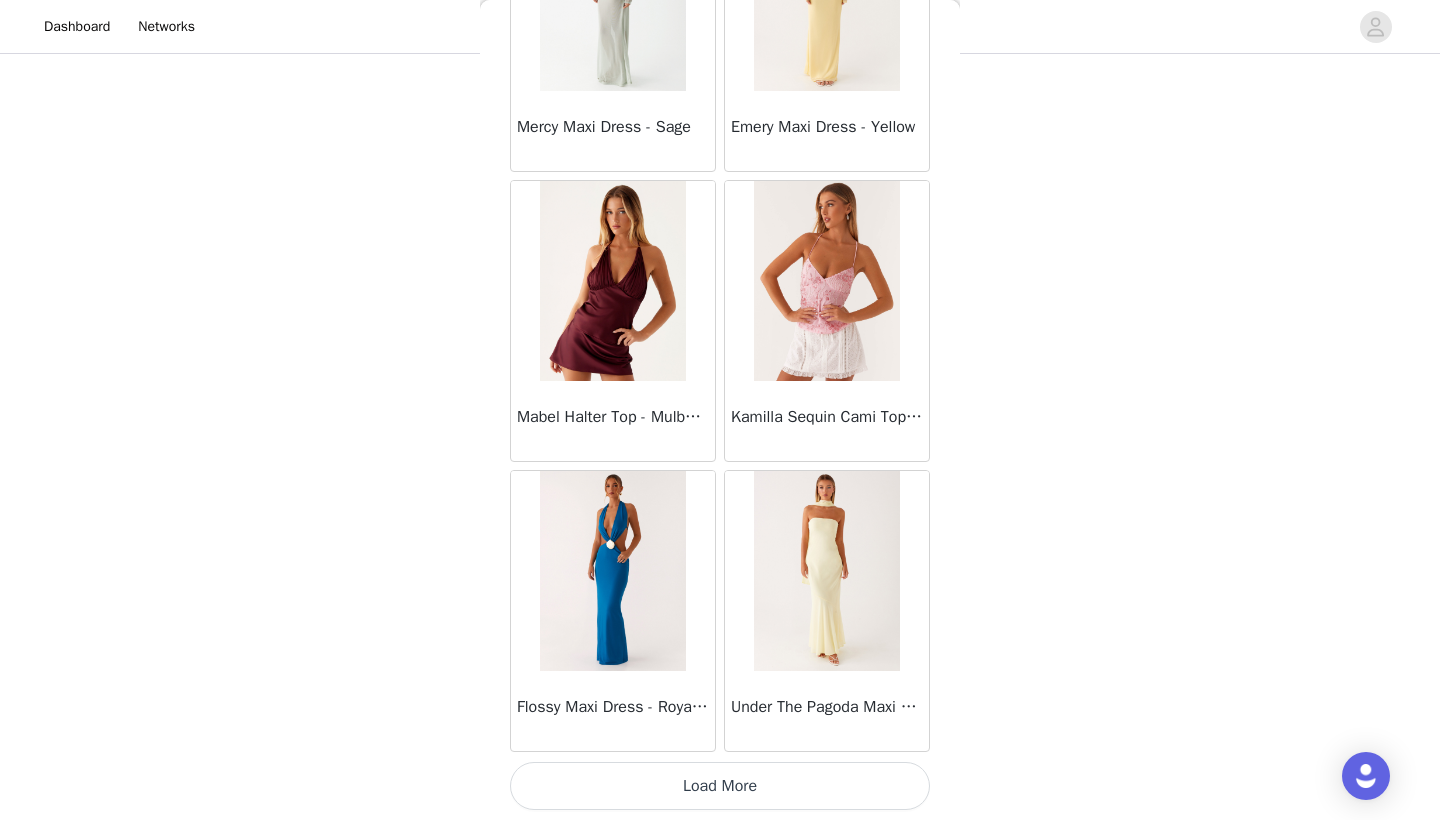 click on "Load More" at bounding box center (720, 786) 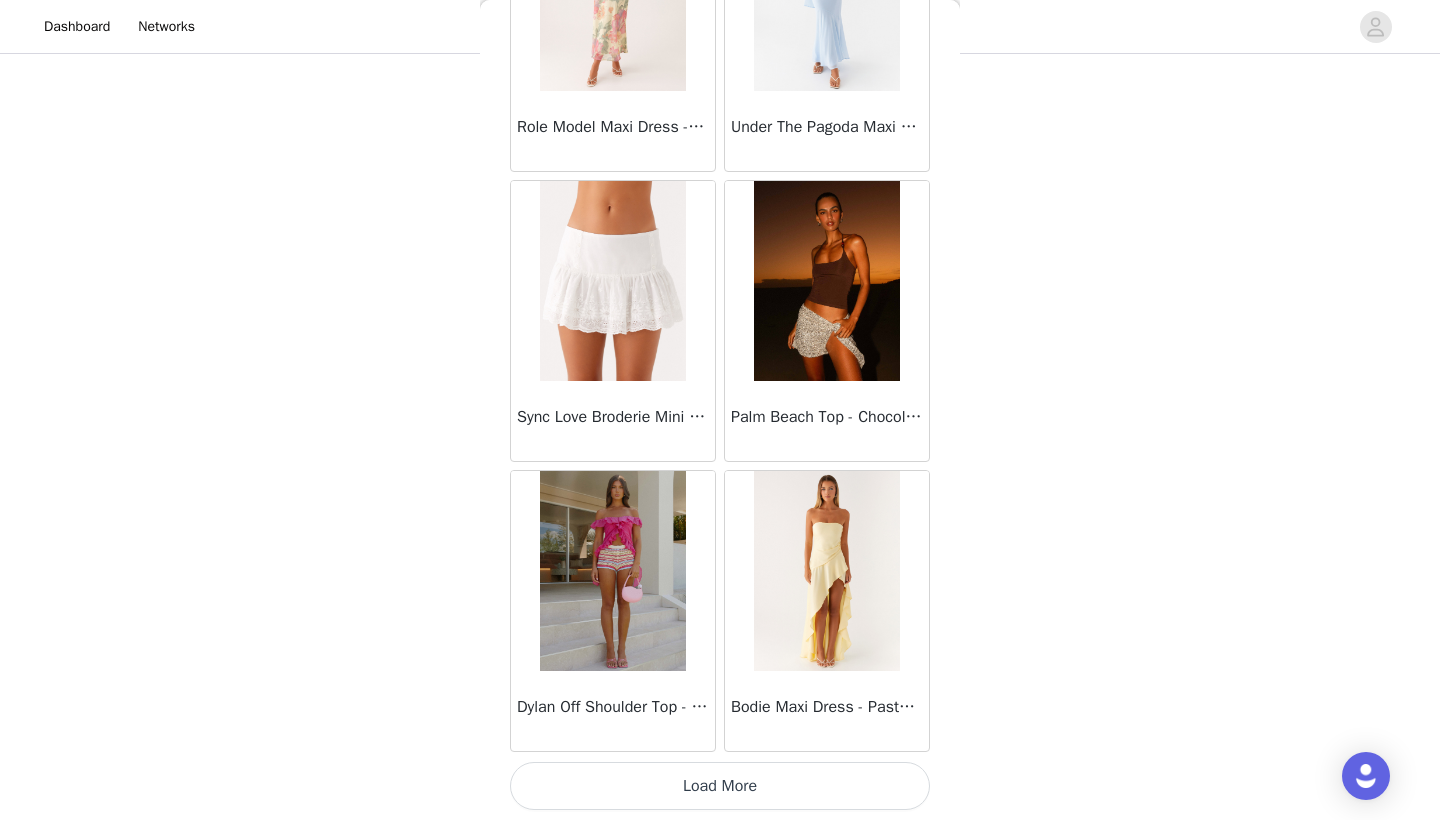 click on "Load More" at bounding box center [720, 786] 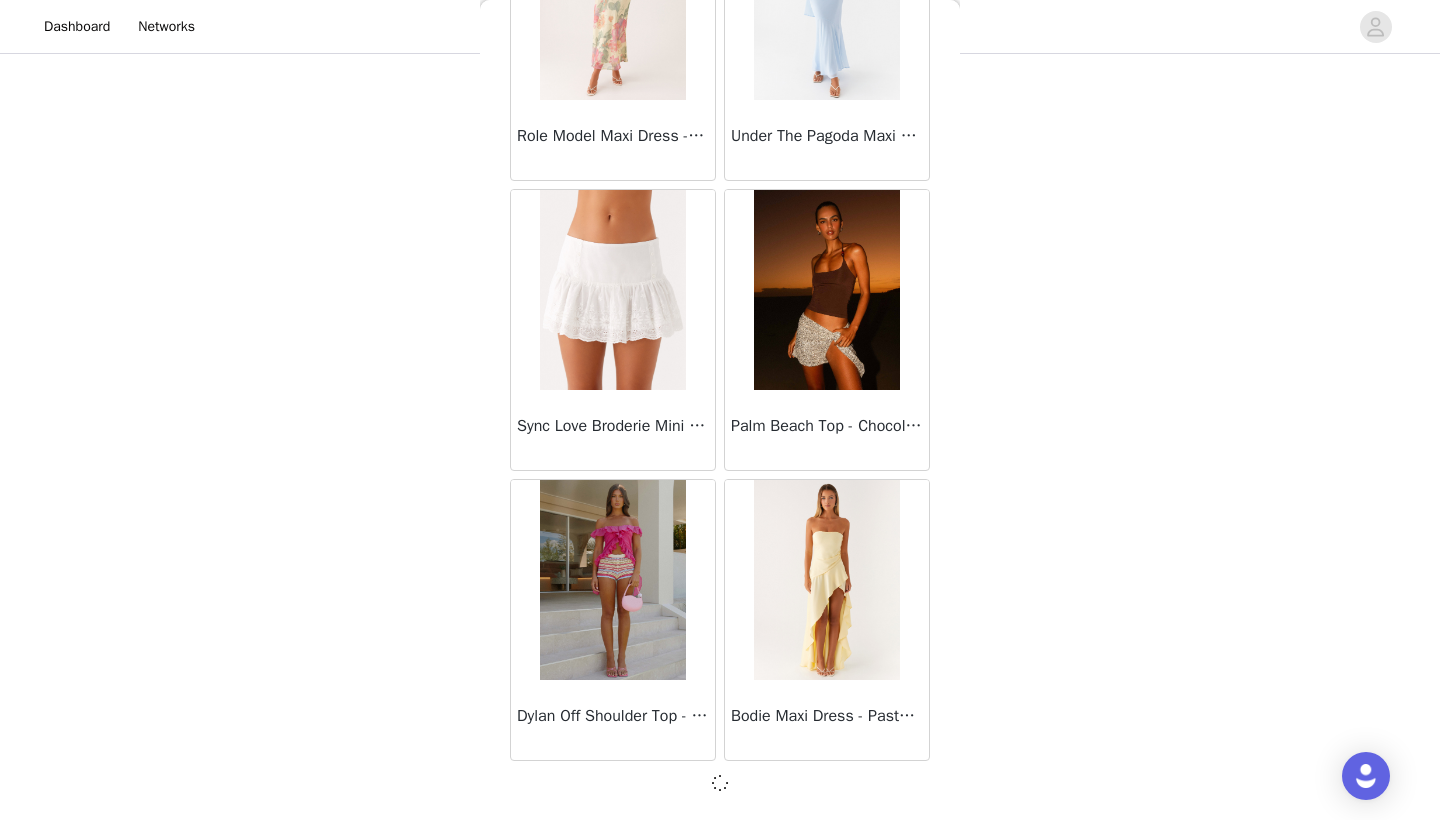 scroll, scrollTop: 16731, scrollLeft: 0, axis: vertical 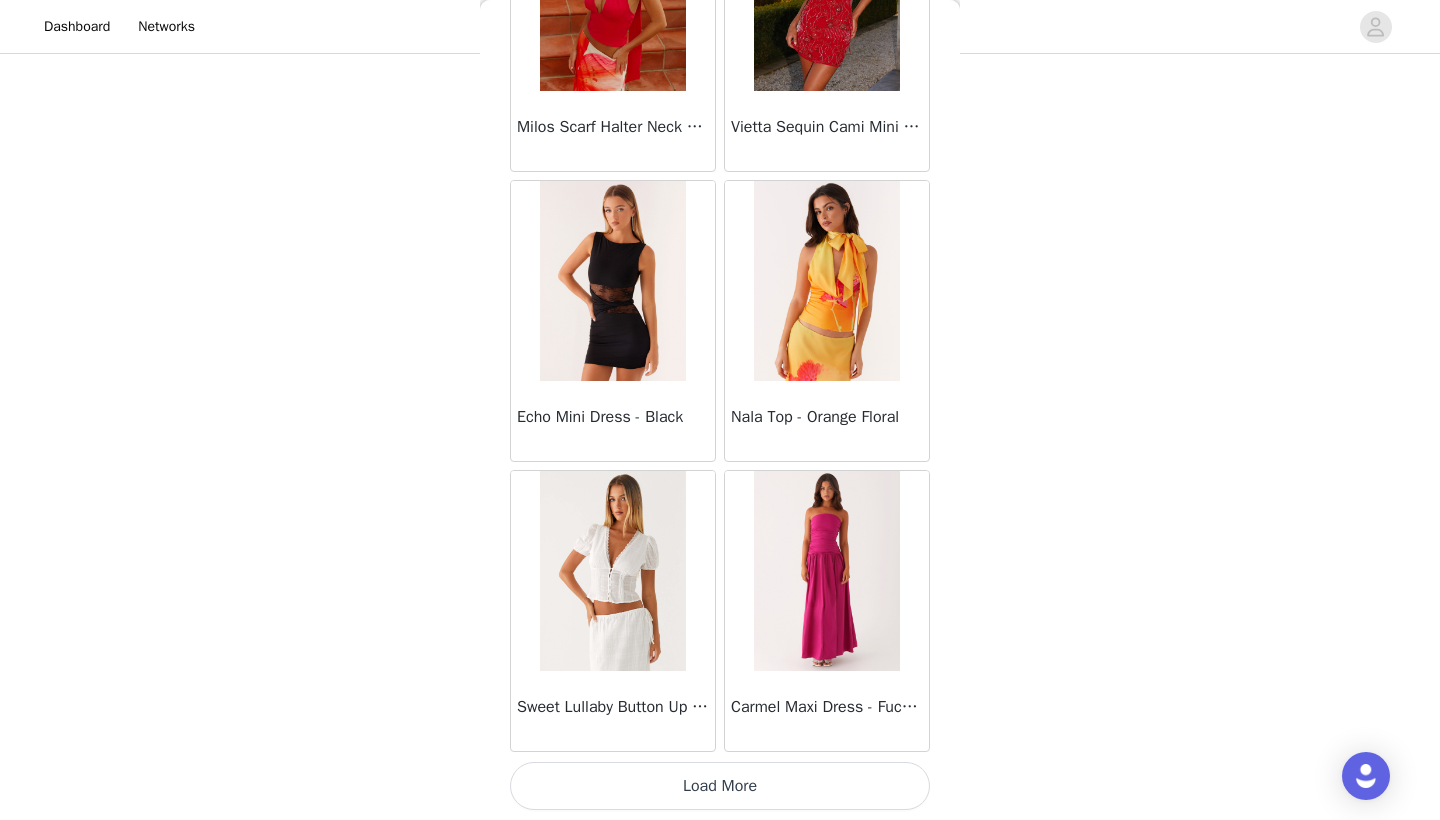click on "Load More" at bounding box center [720, 786] 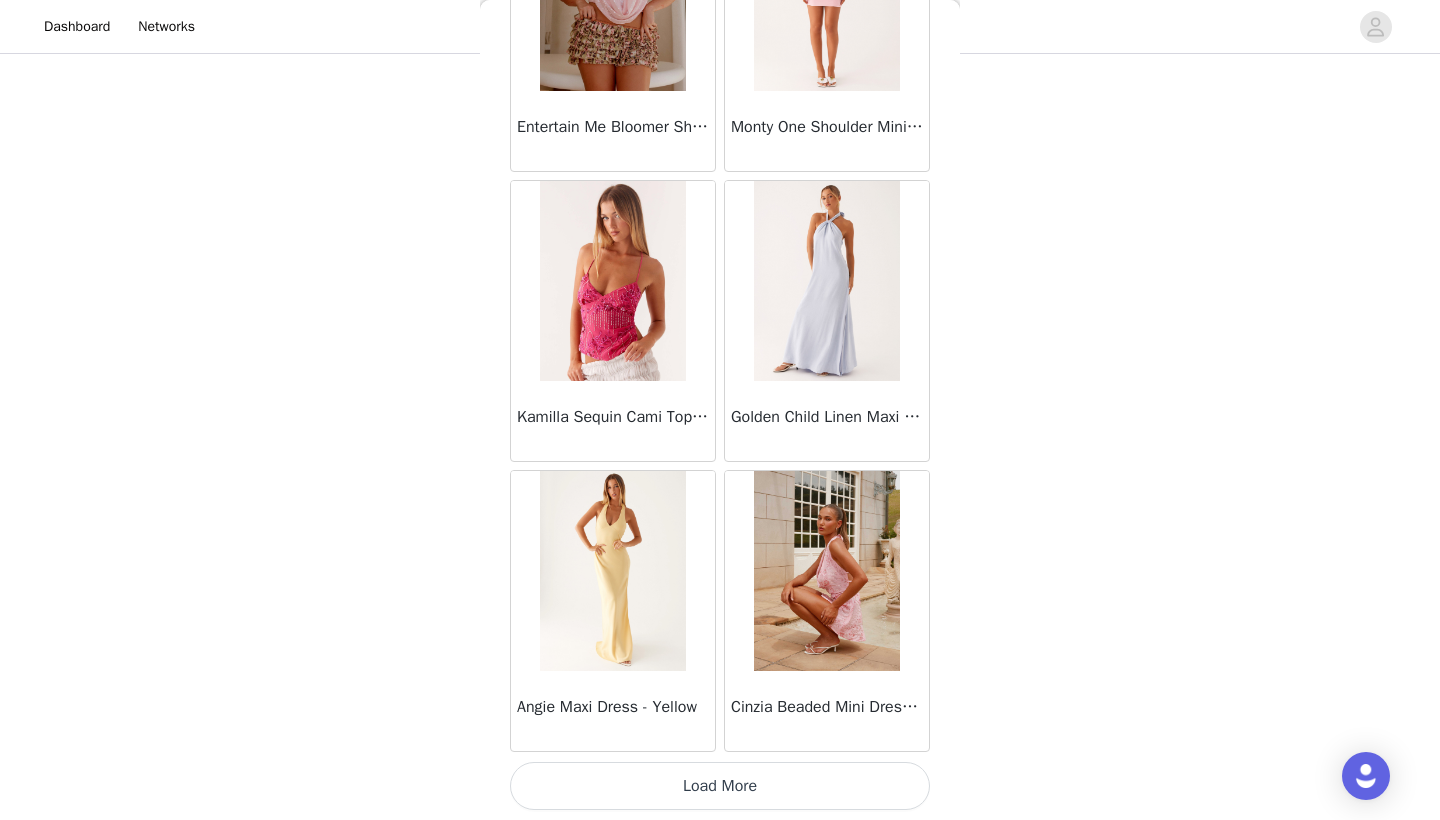 click on "Load More" at bounding box center [720, 786] 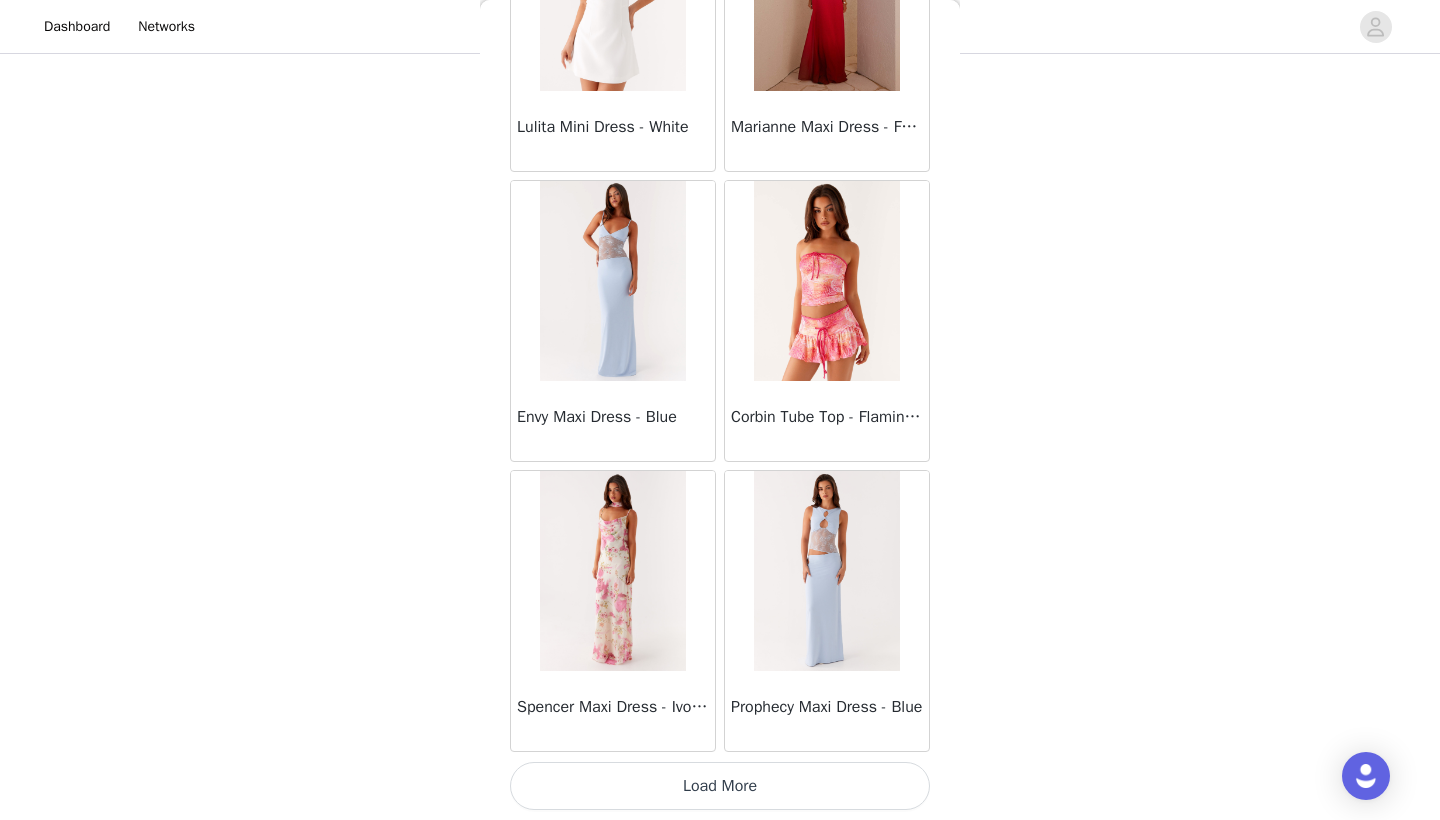 click on "Load More" at bounding box center (720, 786) 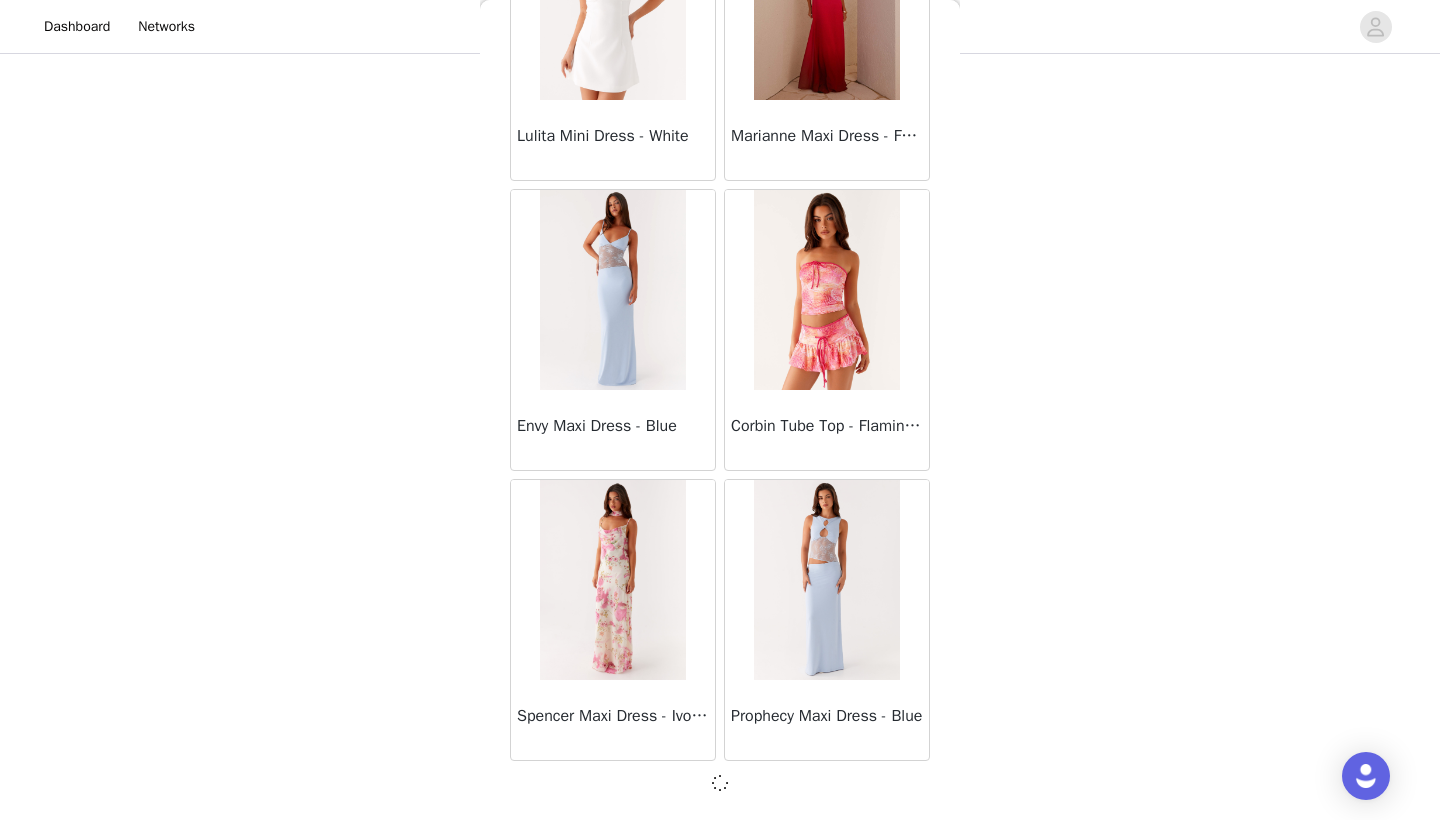 scroll, scrollTop: 25431, scrollLeft: 0, axis: vertical 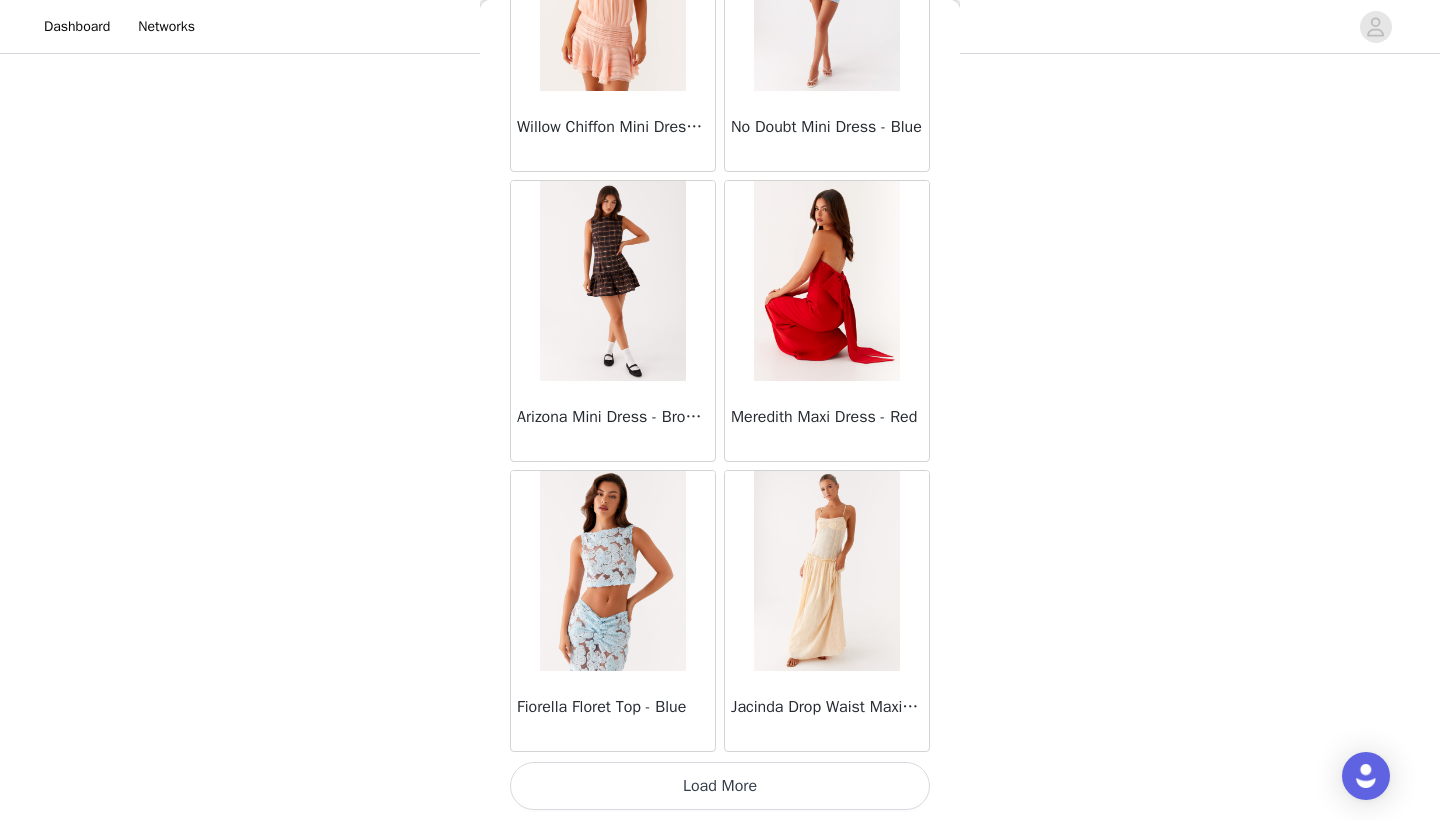 click on "Load More" at bounding box center (720, 786) 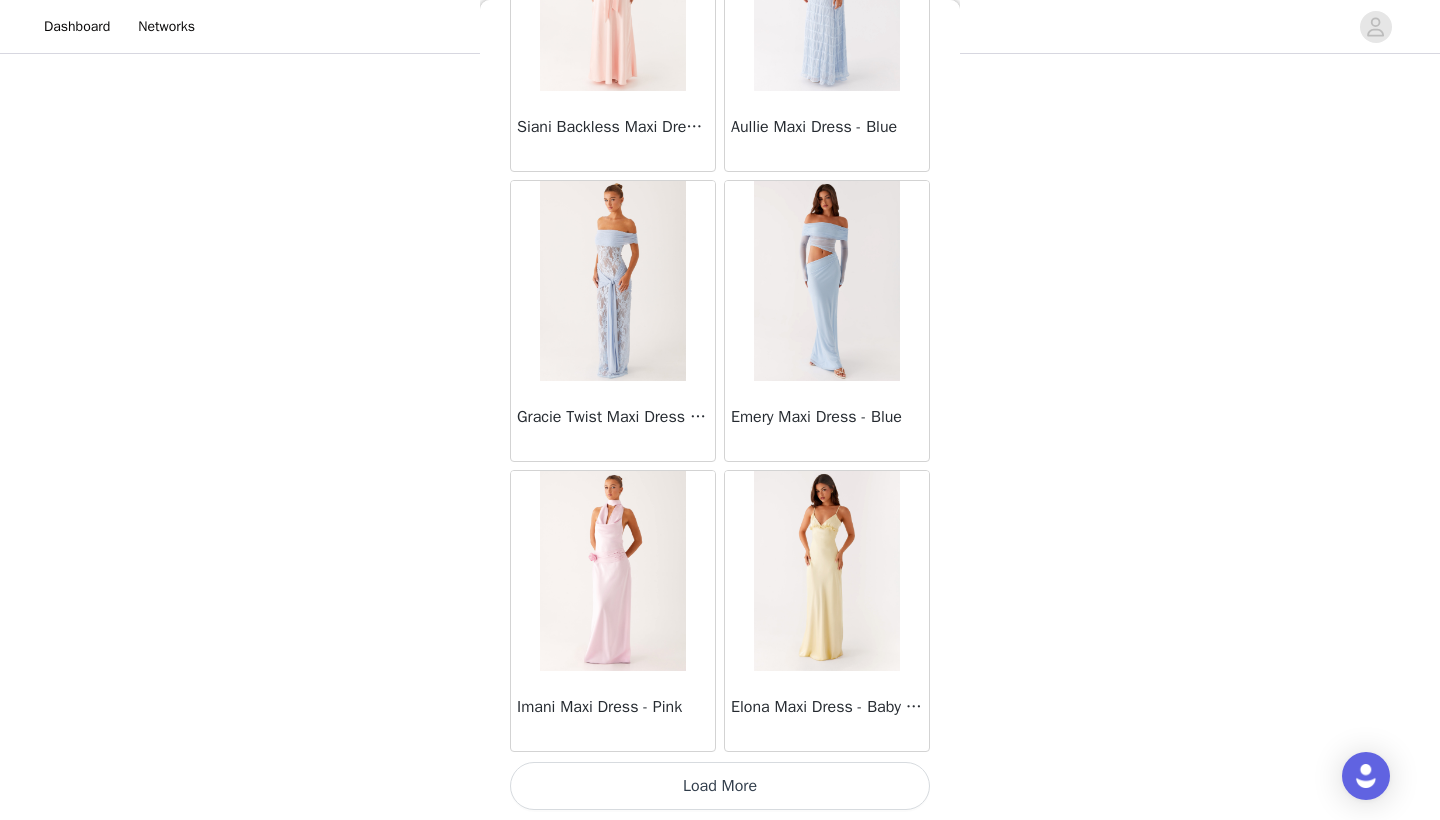scroll, scrollTop: 31231, scrollLeft: 0, axis: vertical 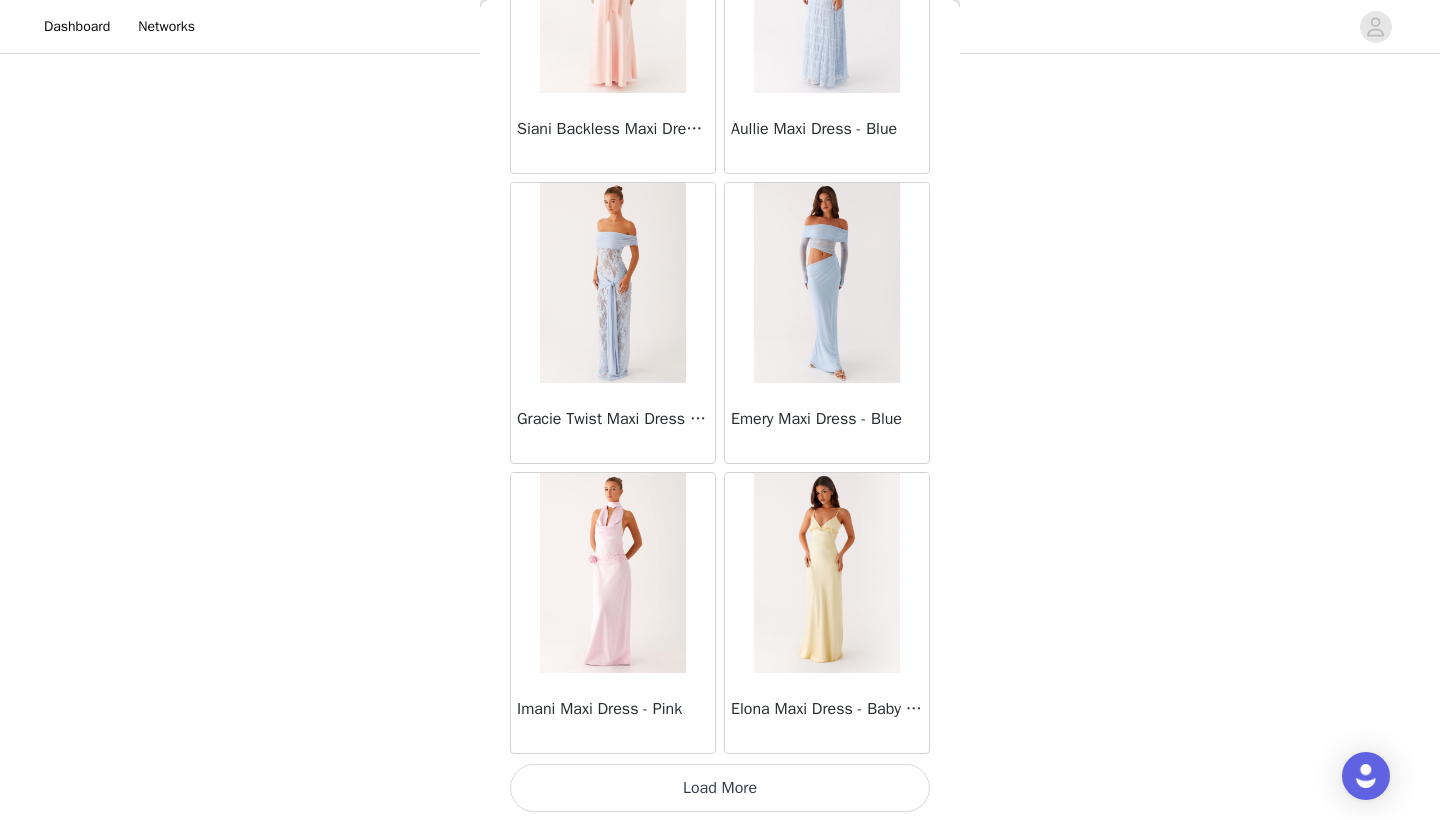 click on "Load More" at bounding box center (720, 788) 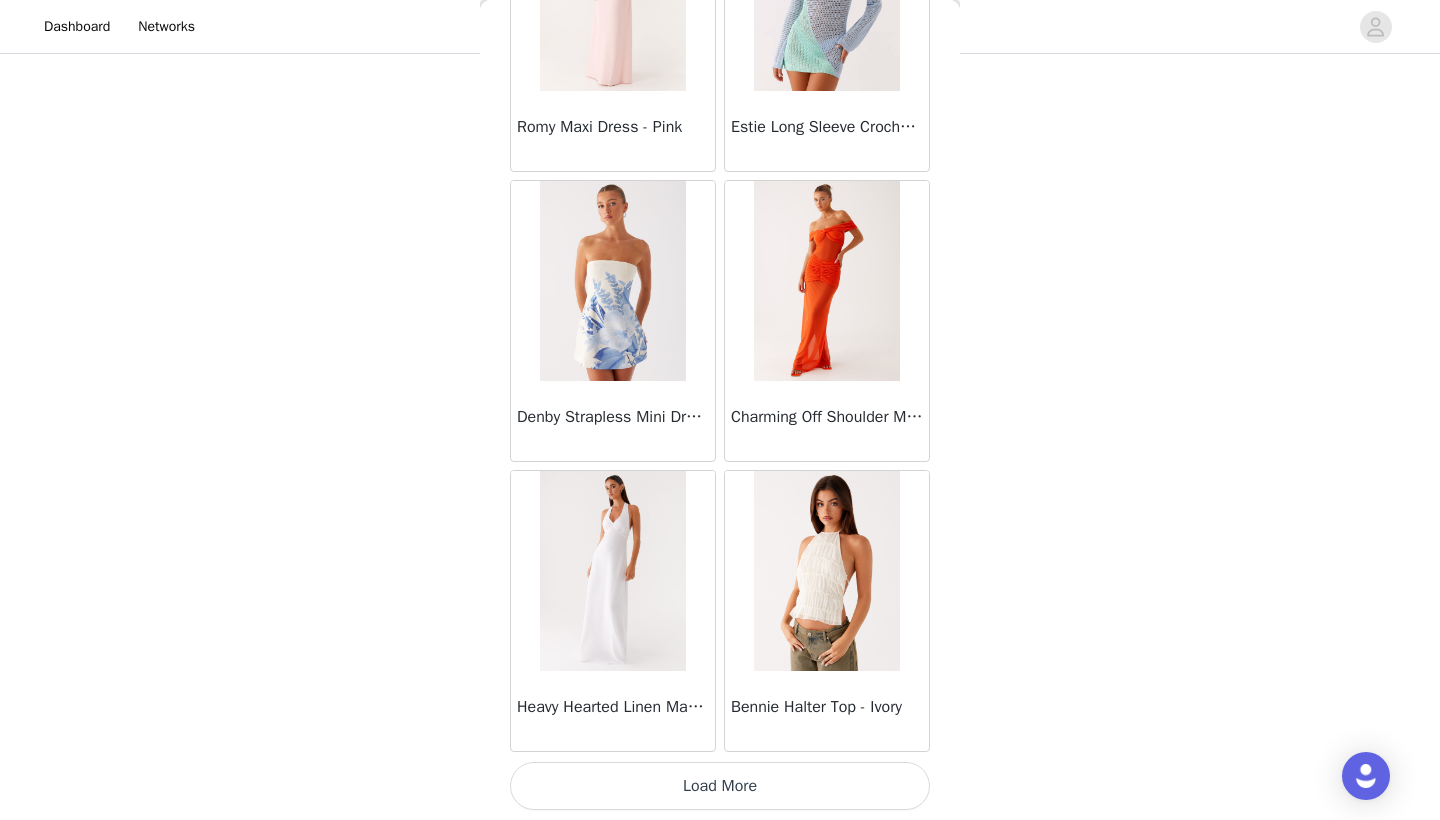 click on "Load More" at bounding box center [720, 786] 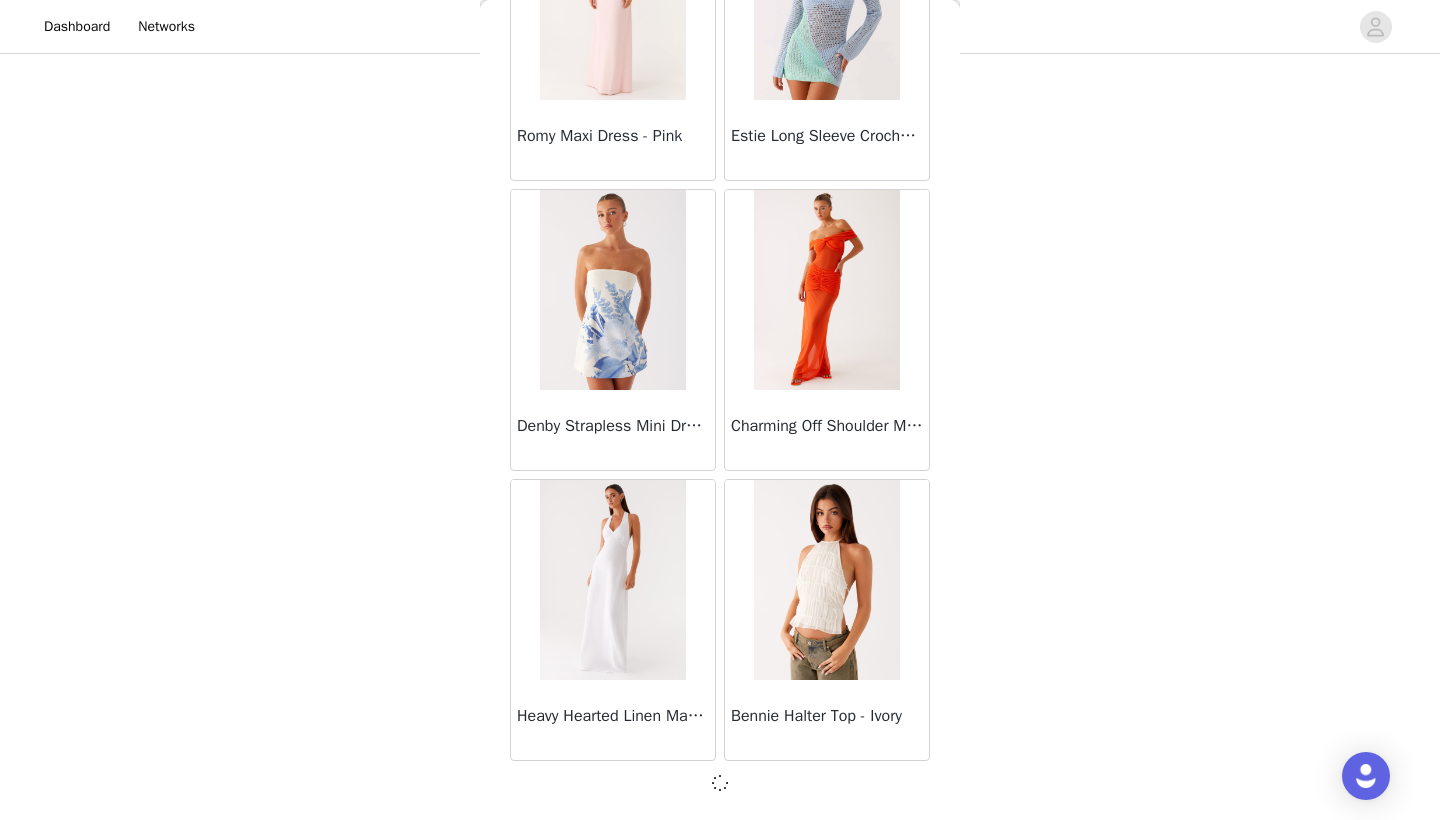 scroll, scrollTop: 34131, scrollLeft: 0, axis: vertical 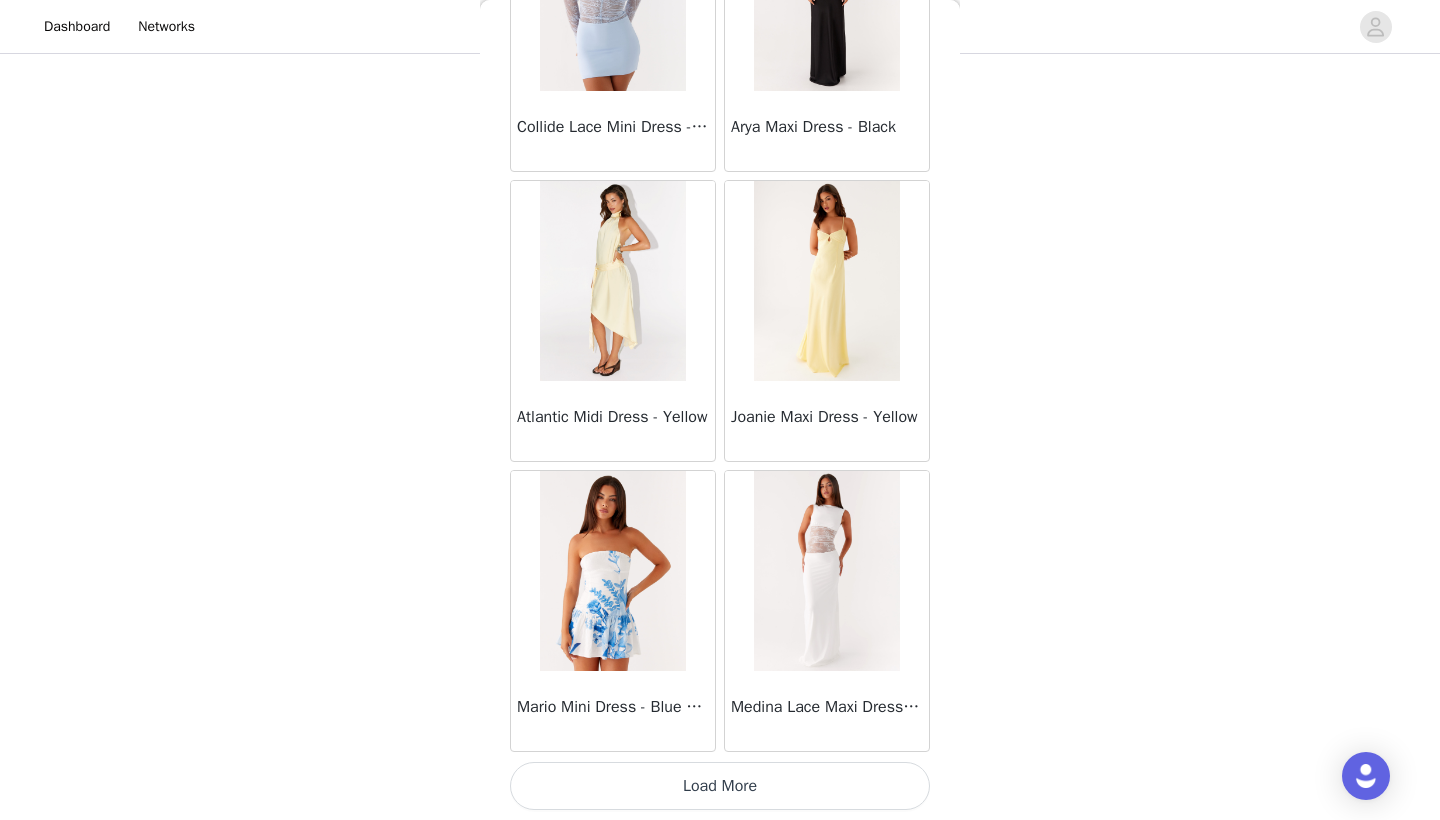 click on "Load More" at bounding box center (720, 786) 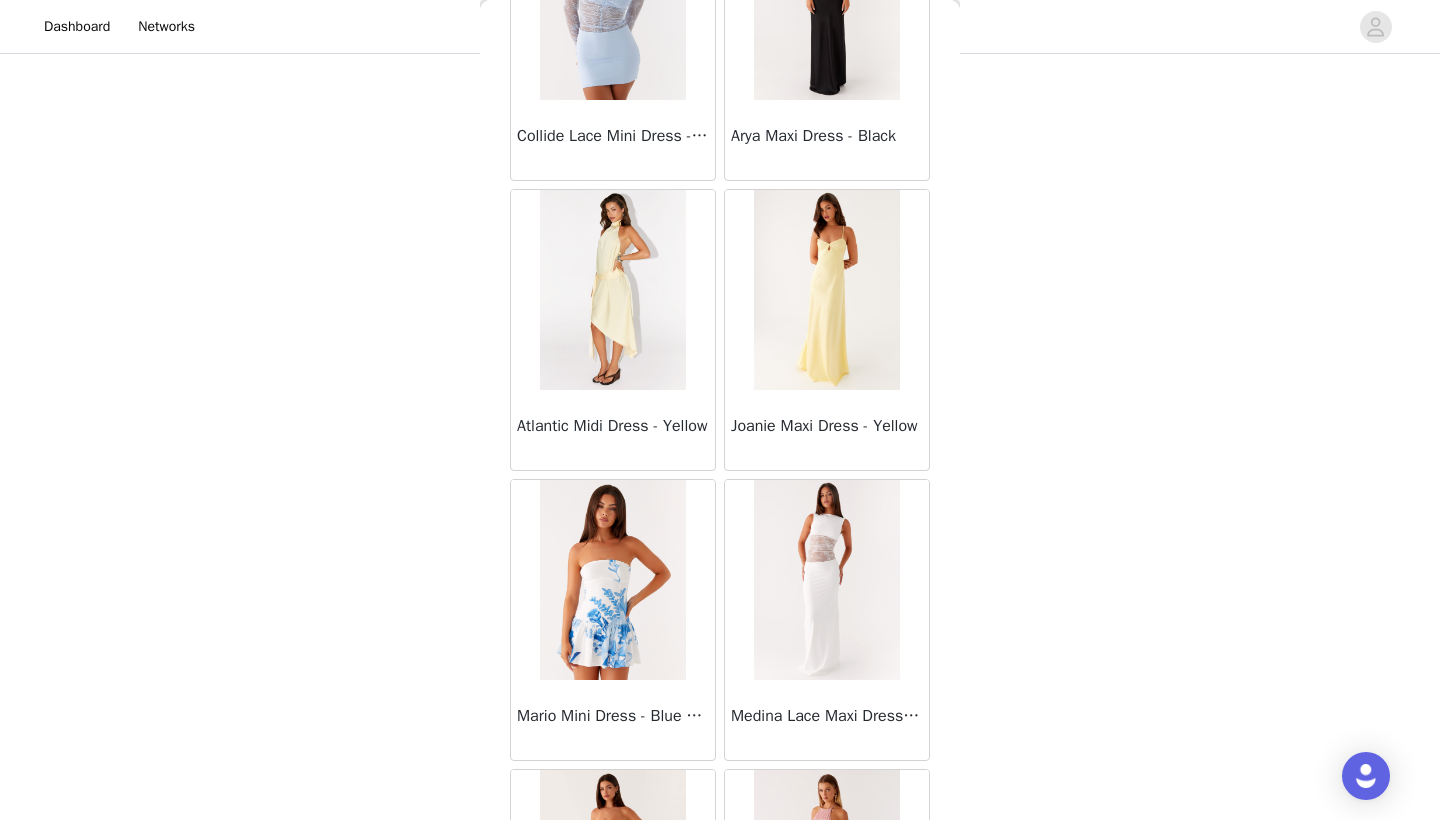 scroll, scrollTop: 407, scrollLeft: 0, axis: vertical 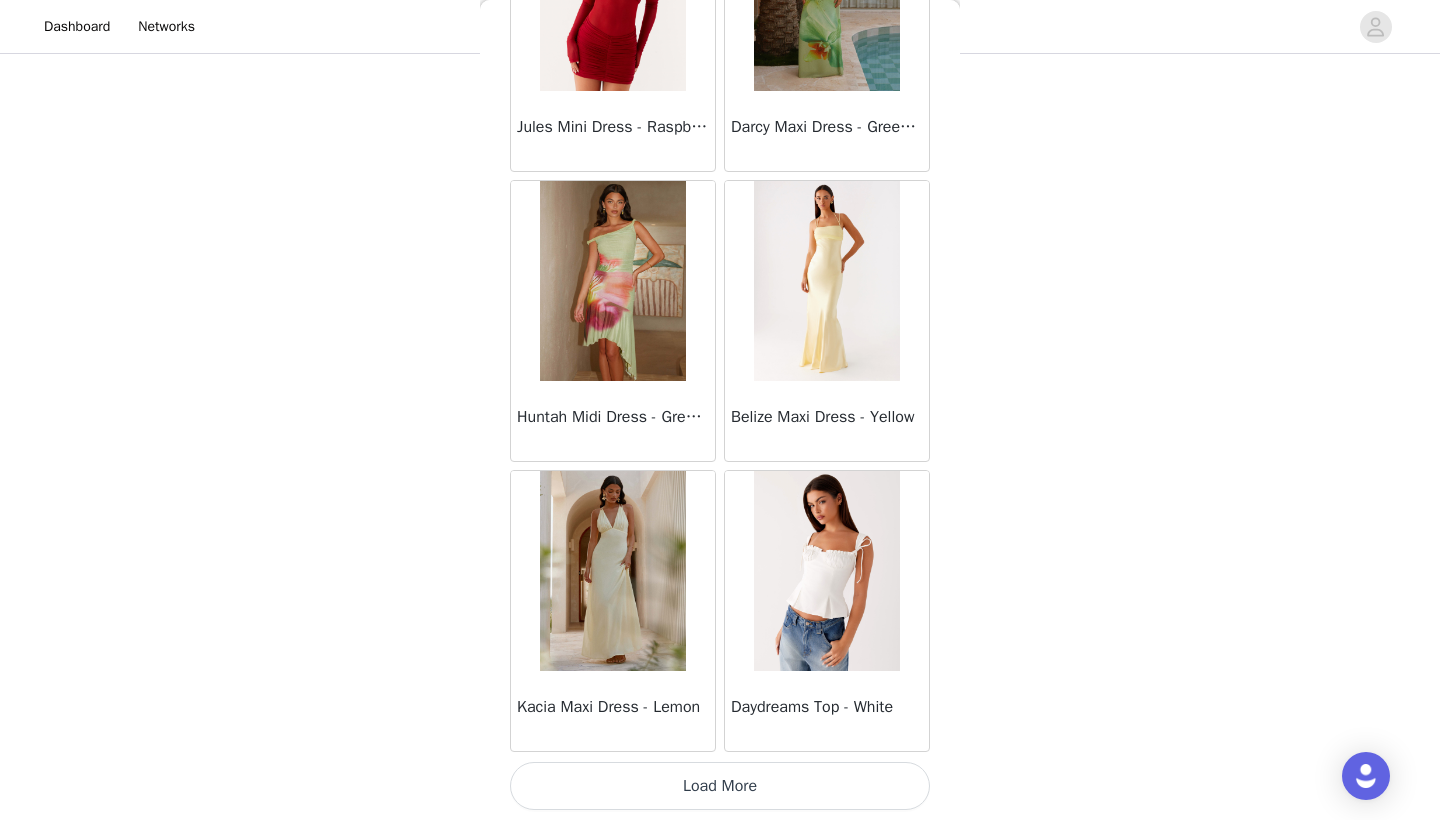 click on "Load More" at bounding box center (720, 786) 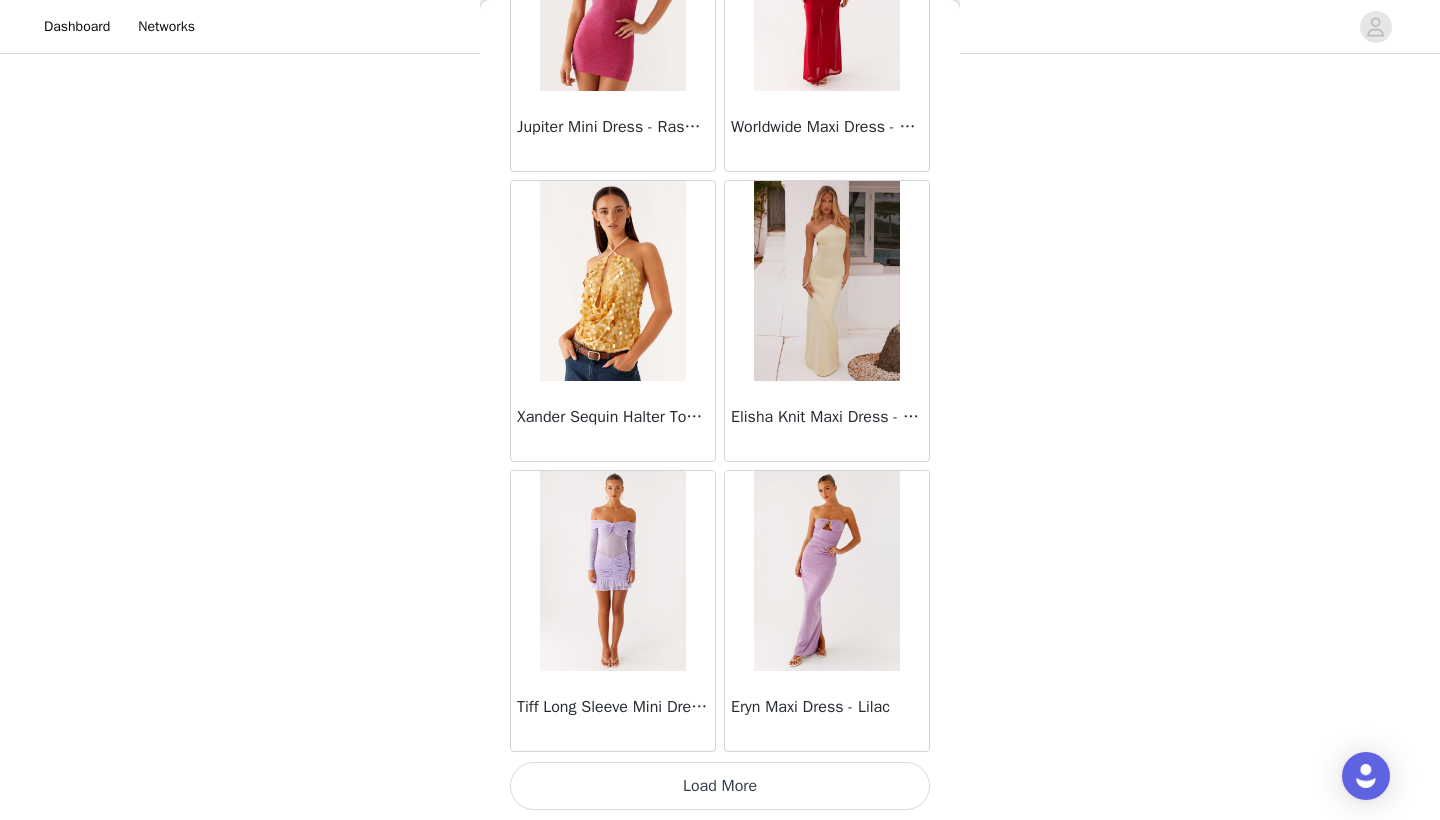 scroll, scrollTop: 42840, scrollLeft: 0, axis: vertical 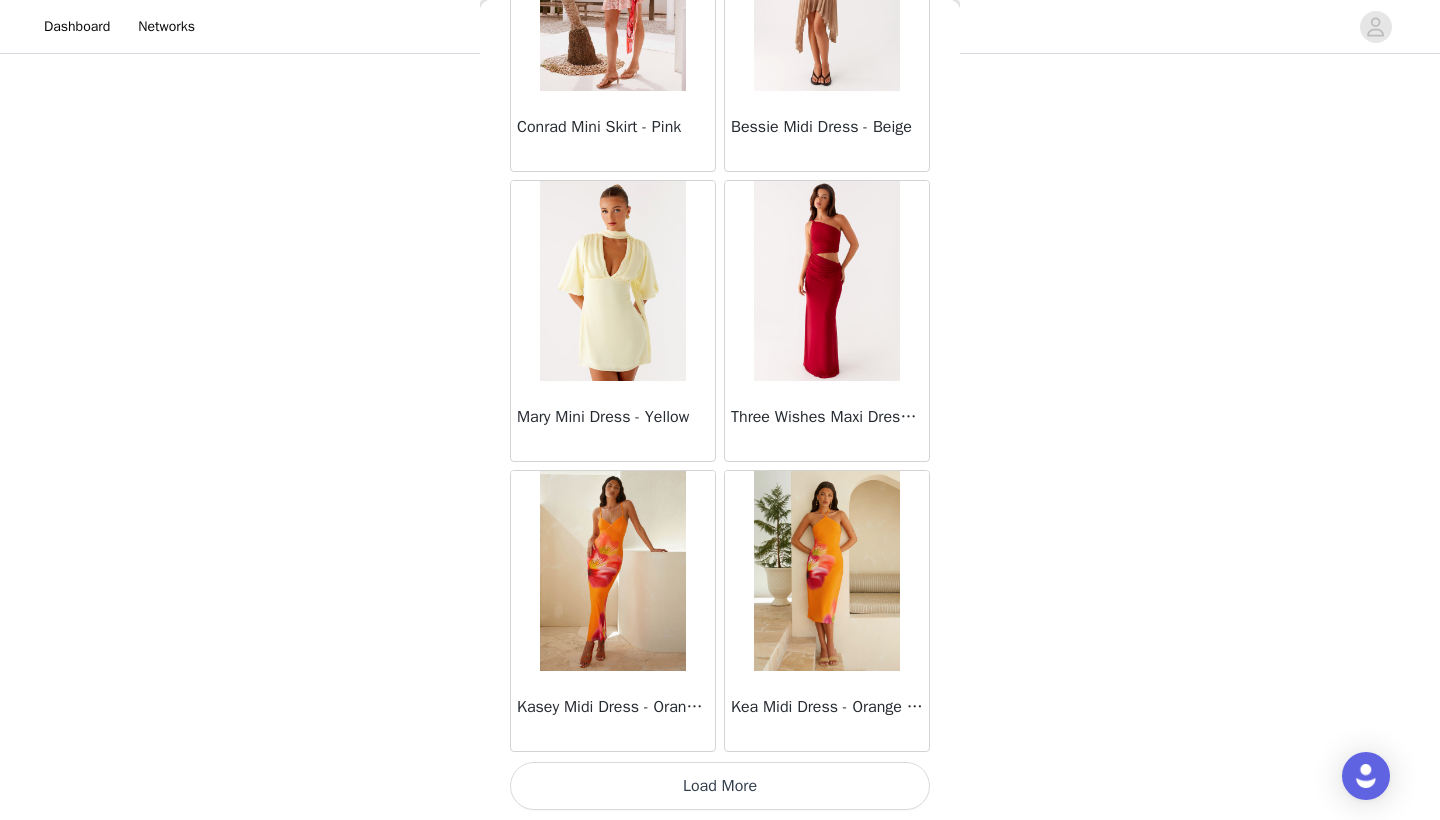 click on "Load More" at bounding box center [720, 786] 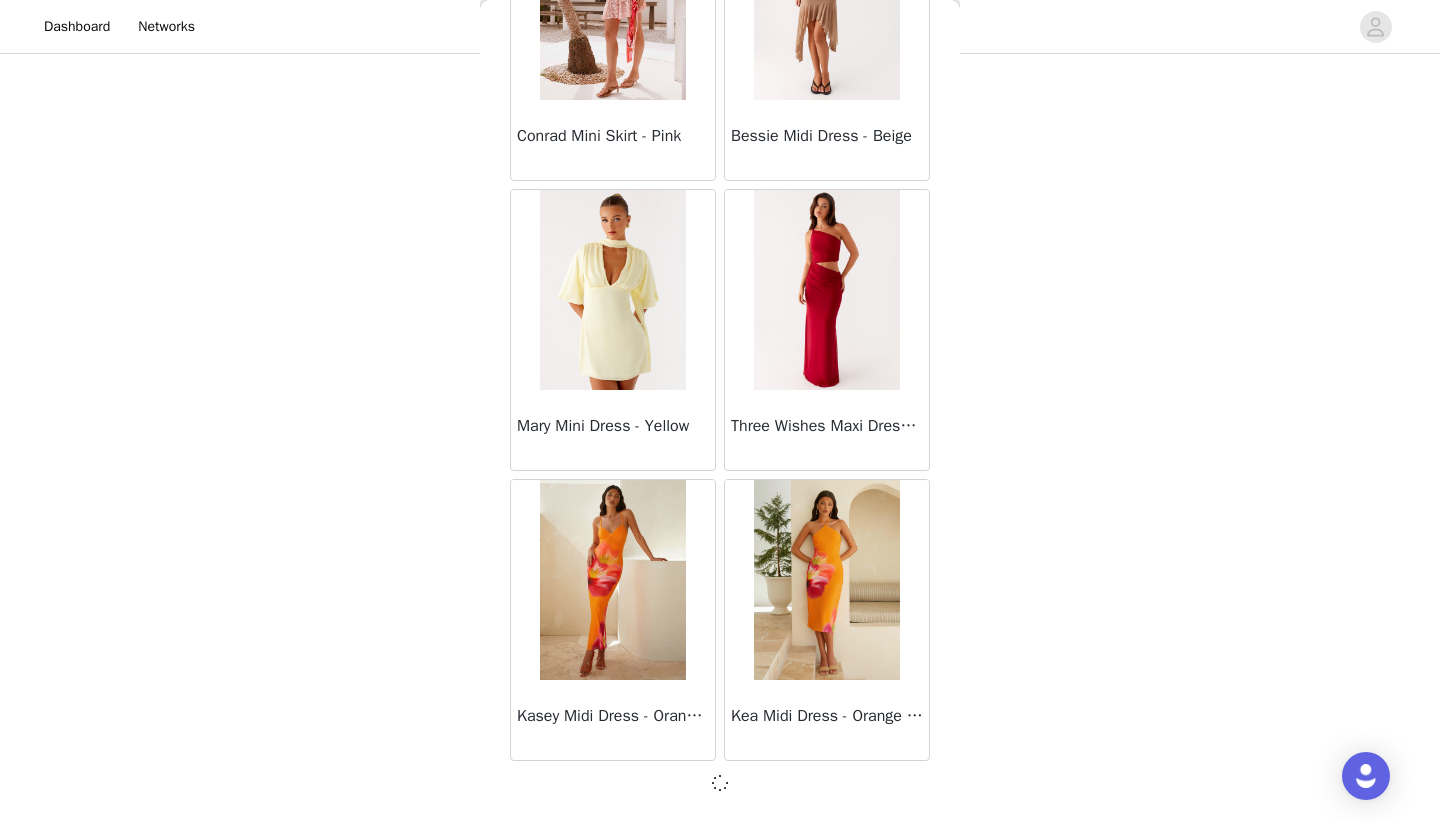 scroll, scrollTop: 45731, scrollLeft: 0, axis: vertical 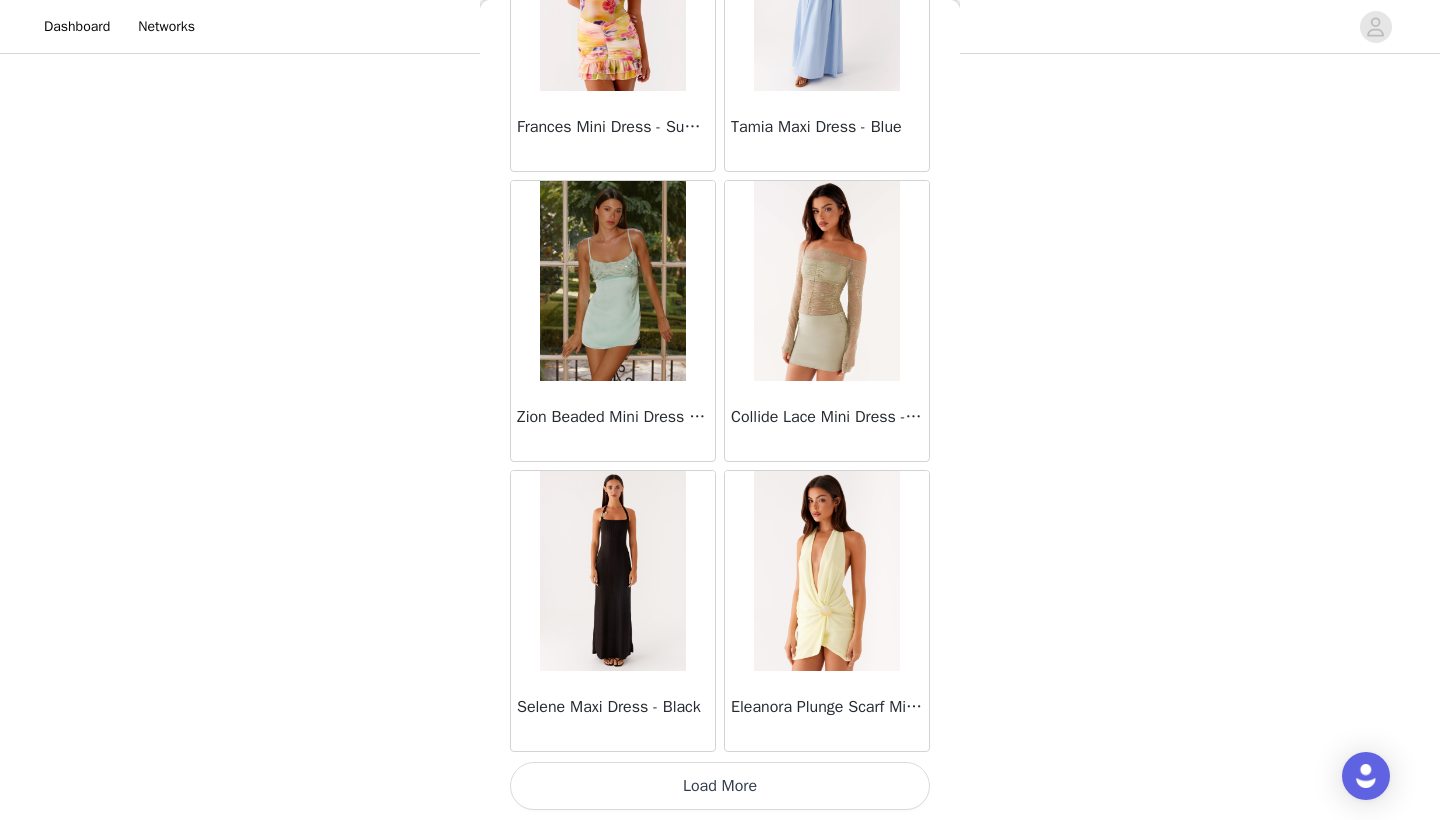 click on "Load More" at bounding box center (720, 786) 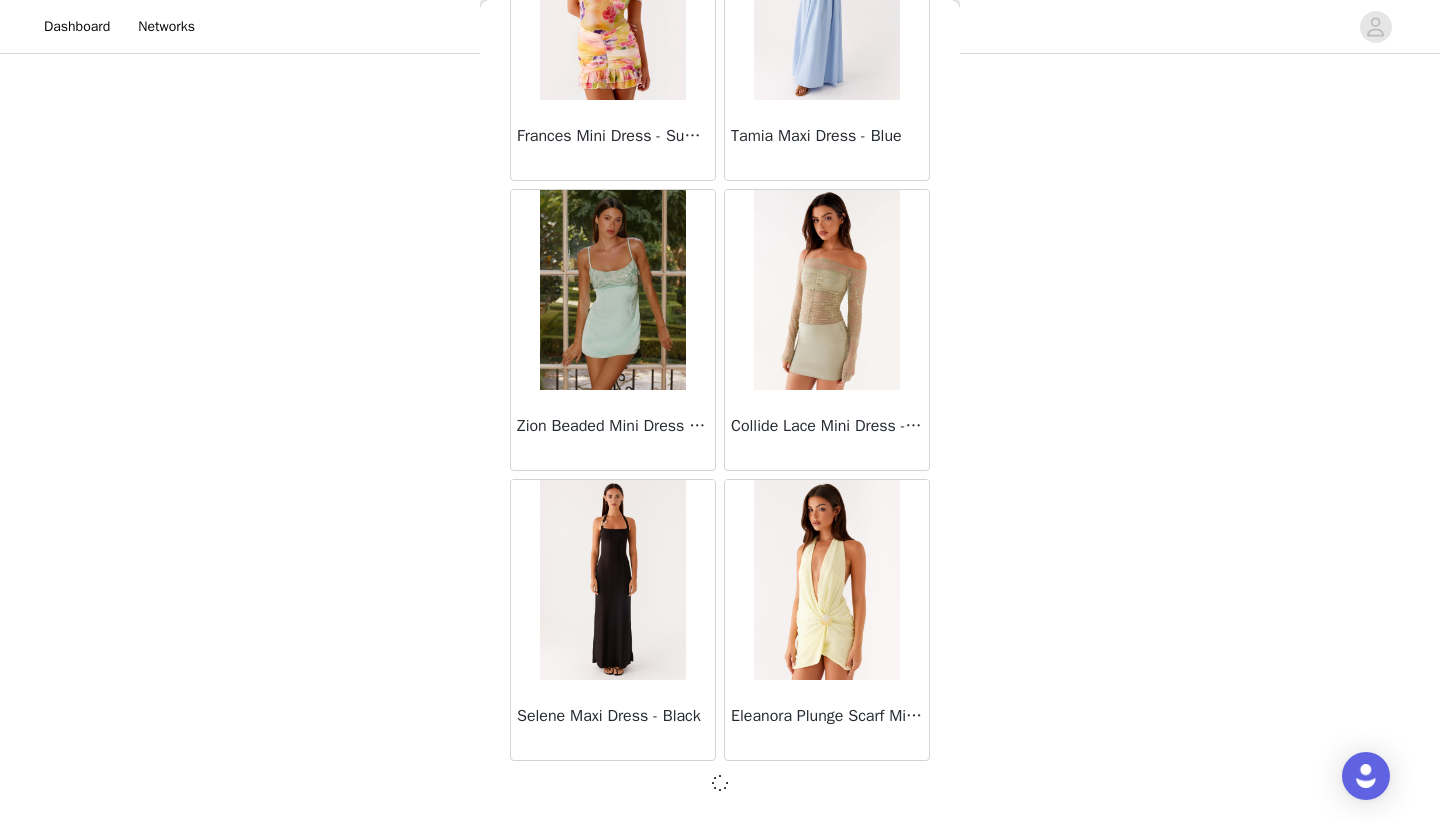 scroll, scrollTop: 48631, scrollLeft: 0, axis: vertical 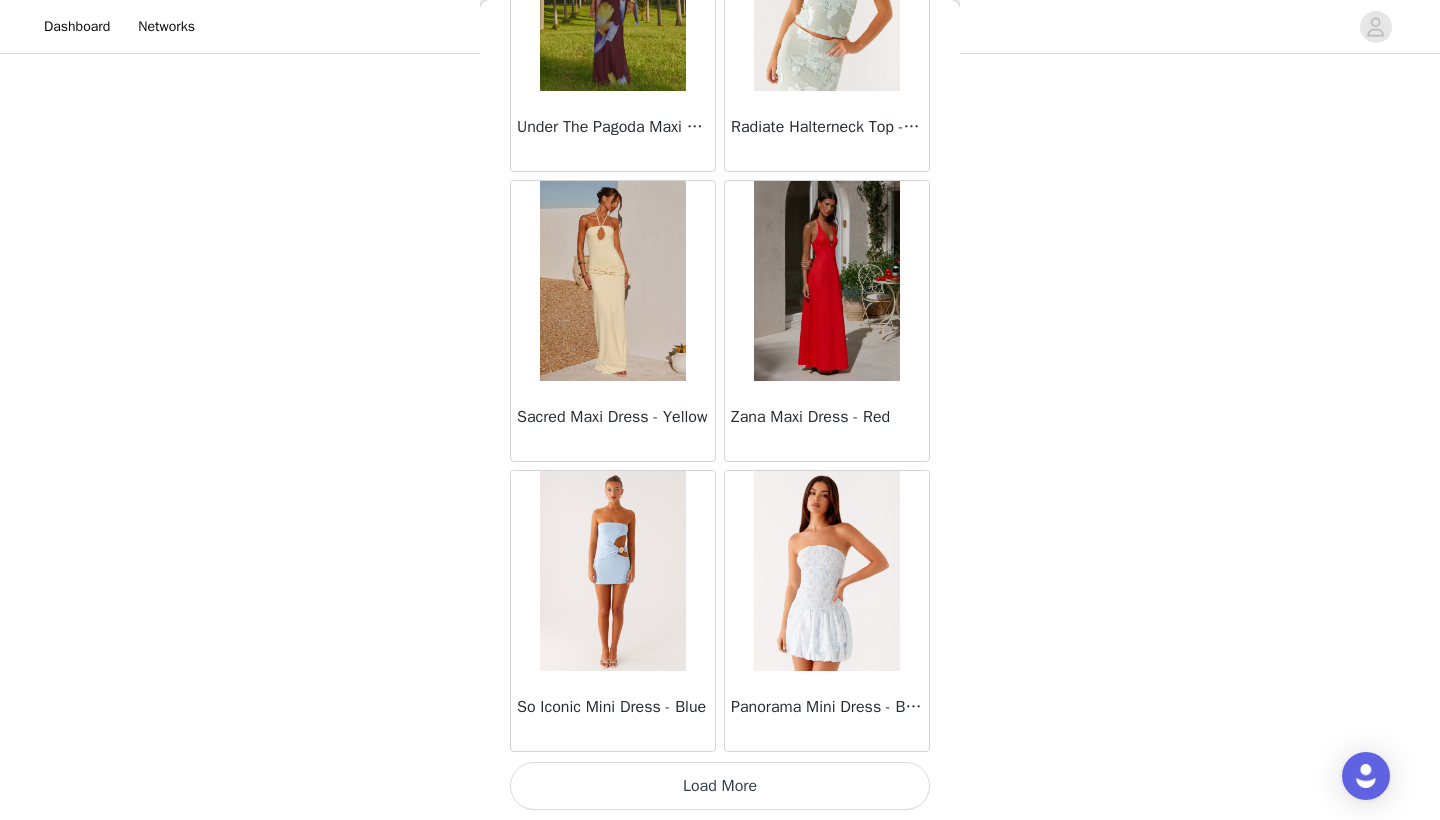 click on "Load More" at bounding box center [720, 786] 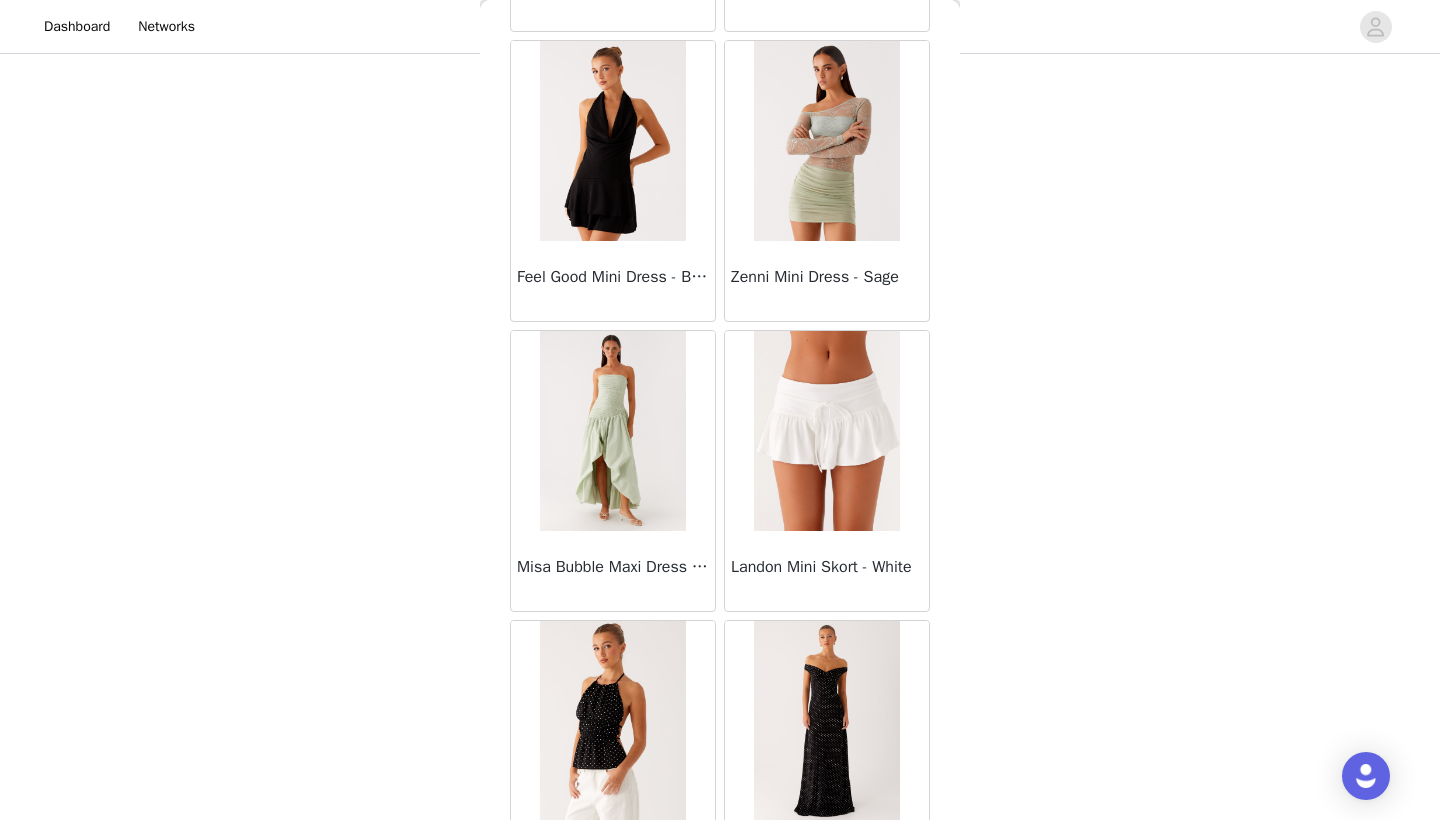 scroll, scrollTop: 53932, scrollLeft: 0, axis: vertical 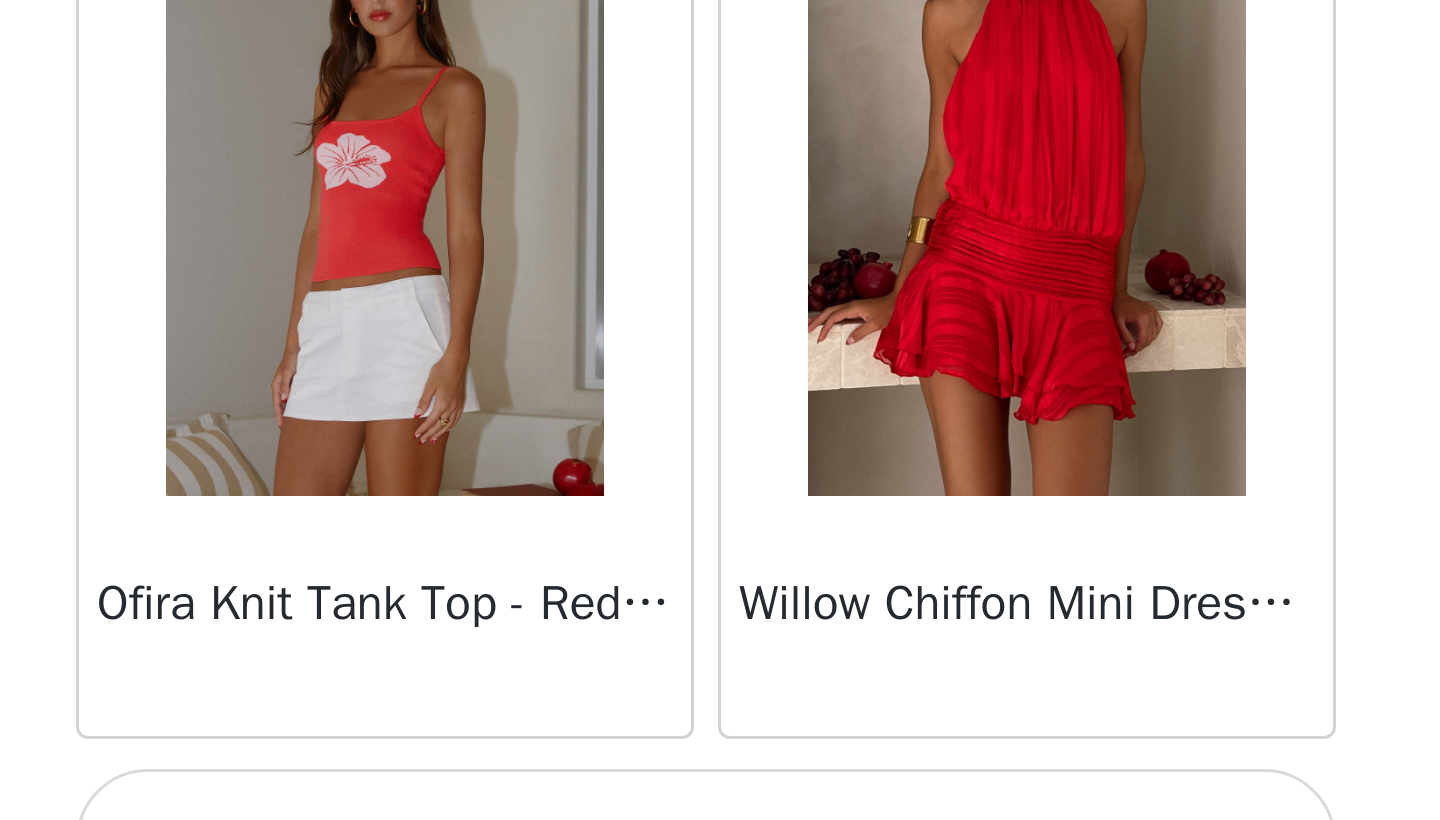 click on "Load More" at bounding box center [720, 827] 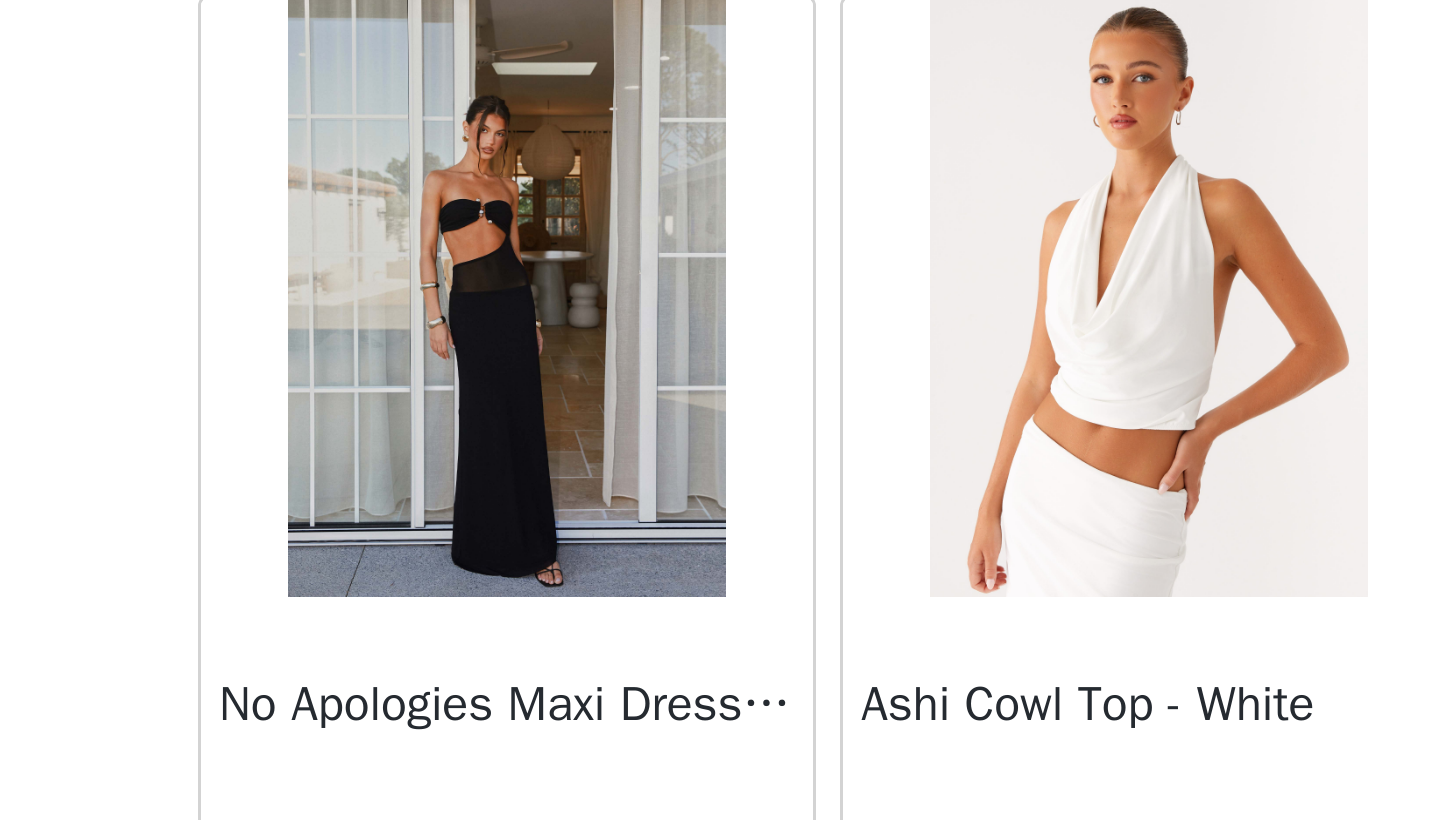 scroll, scrollTop: 55730, scrollLeft: 0, axis: vertical 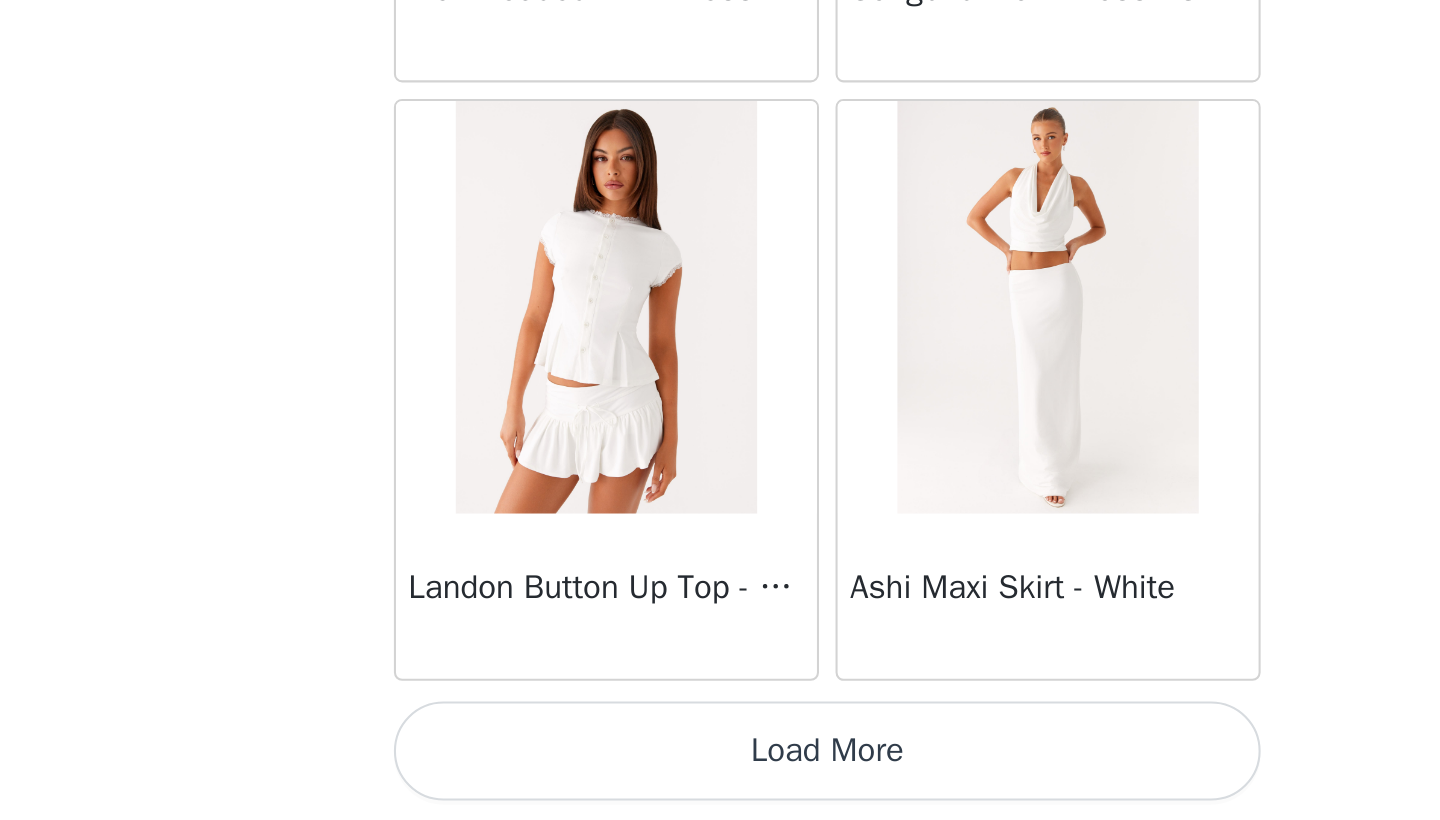 click on "Load More" at bounding box center [720, 786] 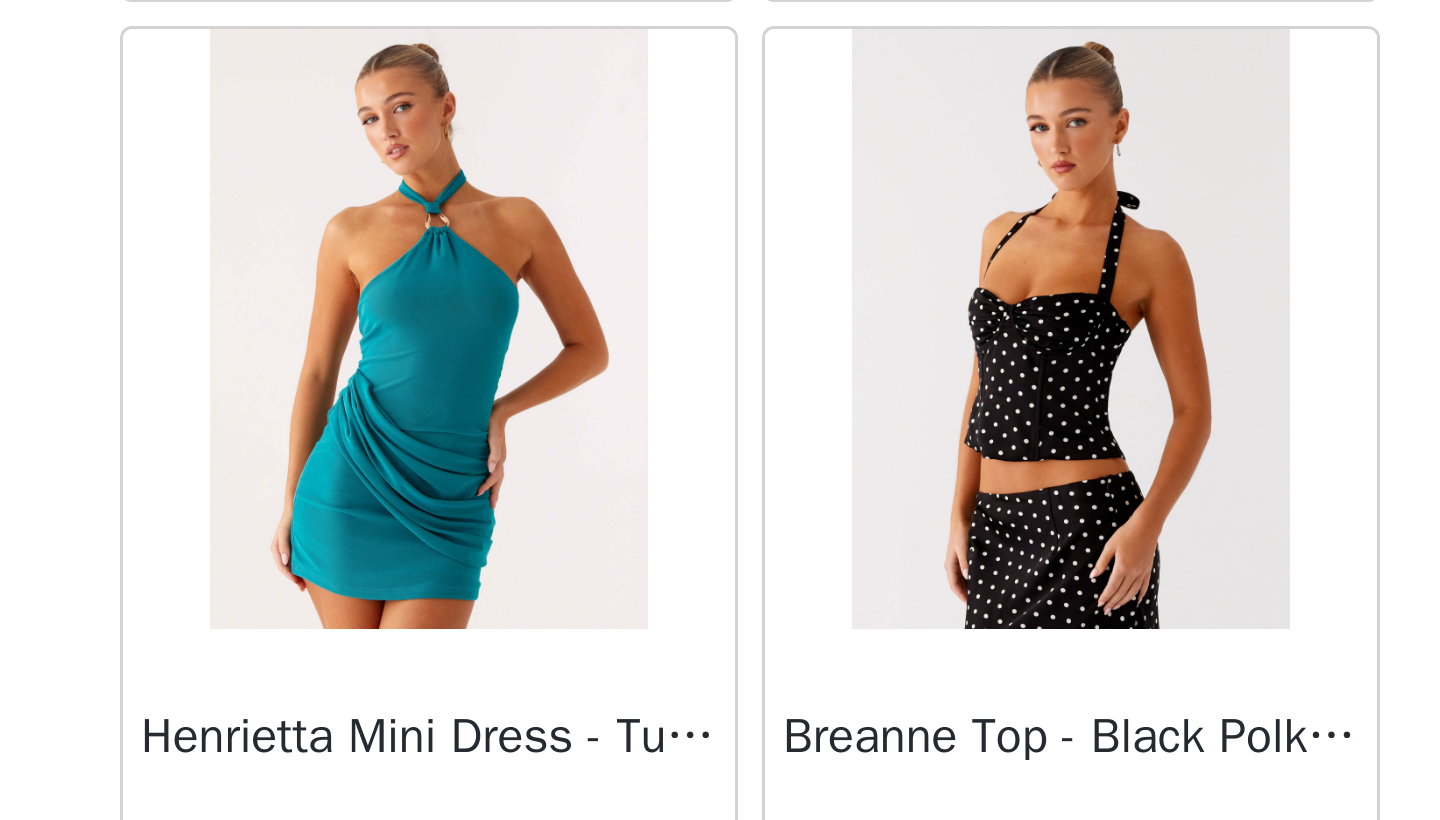 scroll, scrollTop: 60180, scrollLeft: 0, axis: vertical 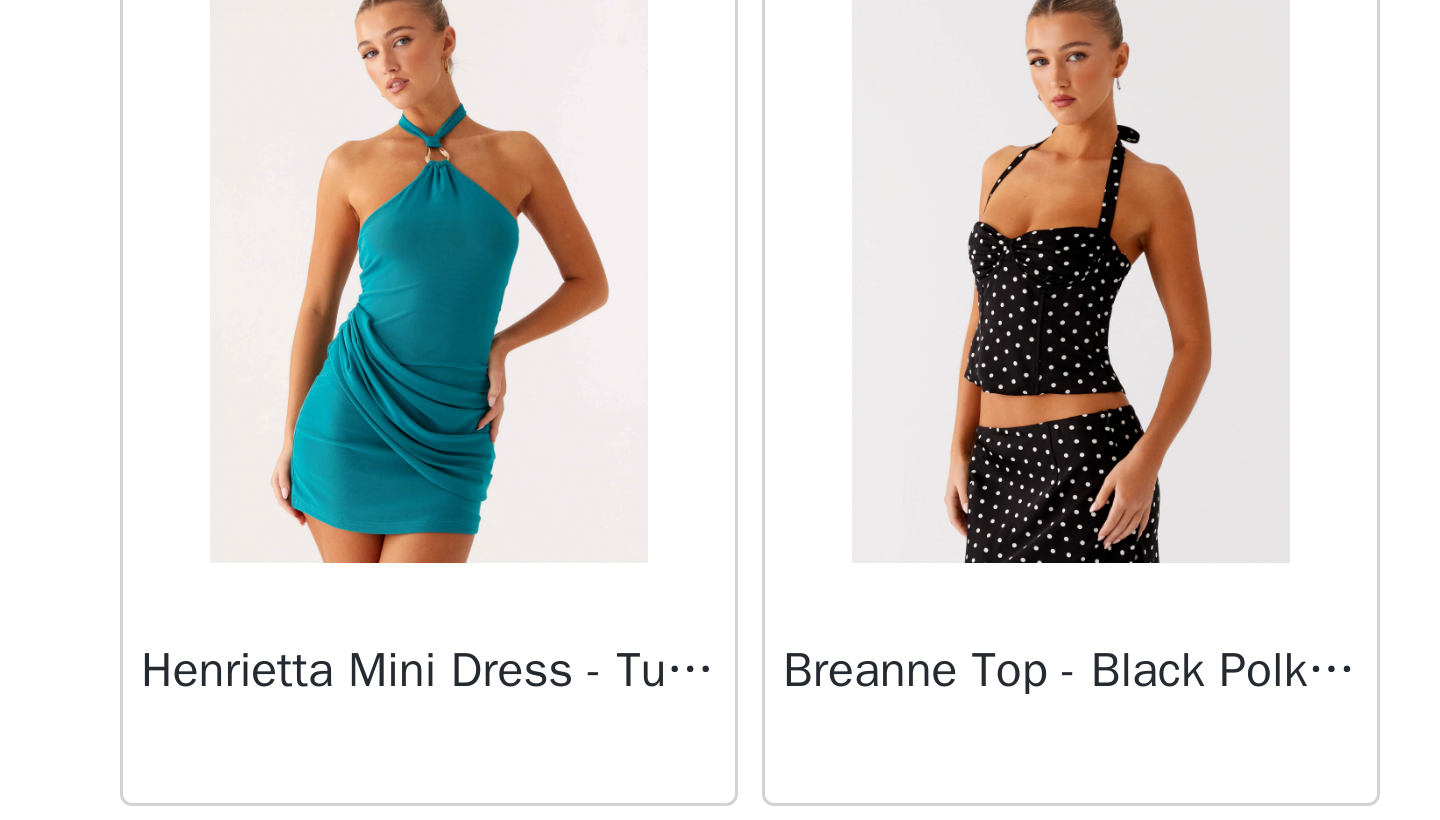 click at bounding box center [826, 631] 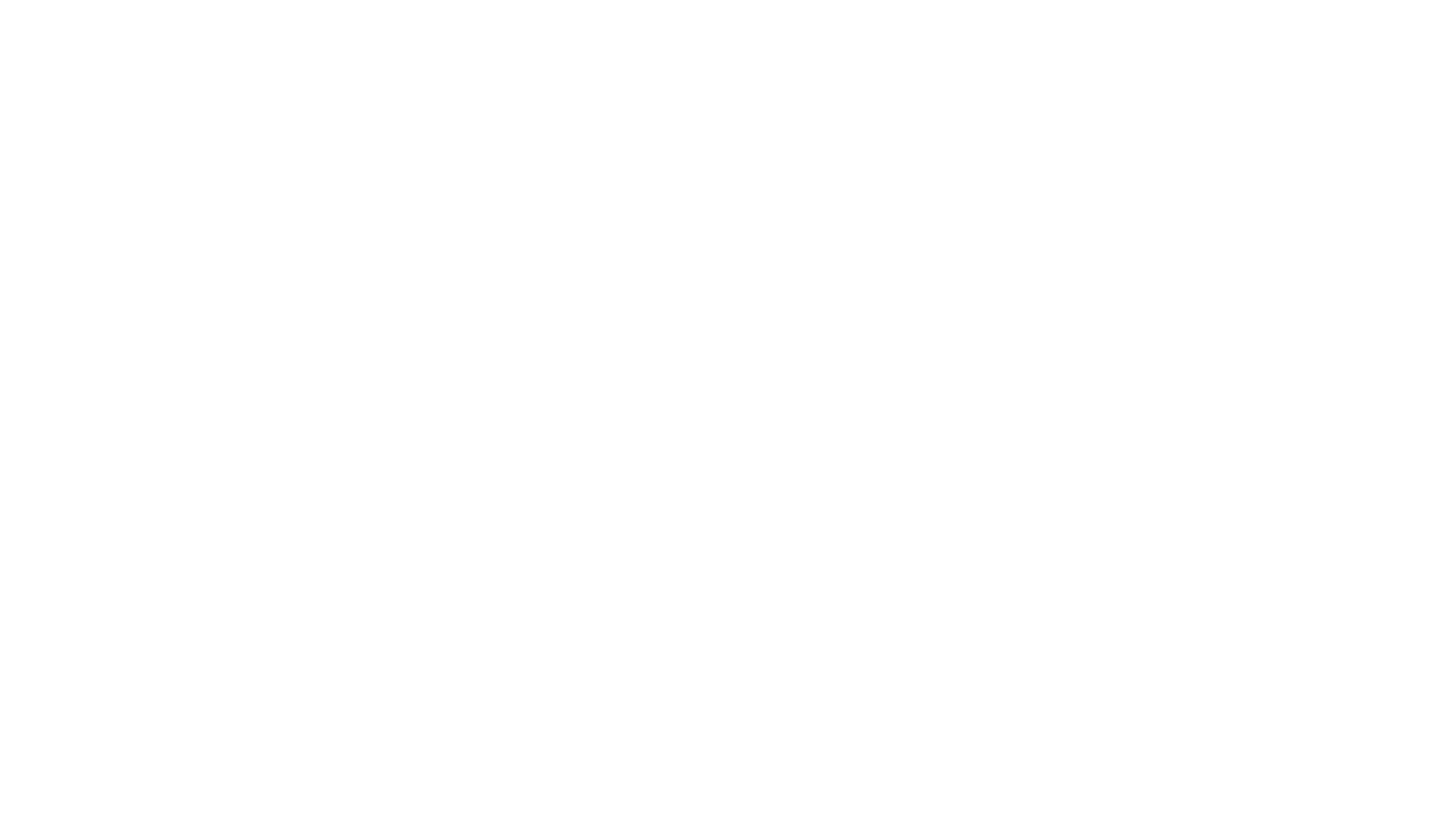 scroll, scrollTop: 0, scrollLeft: 0, axis: both 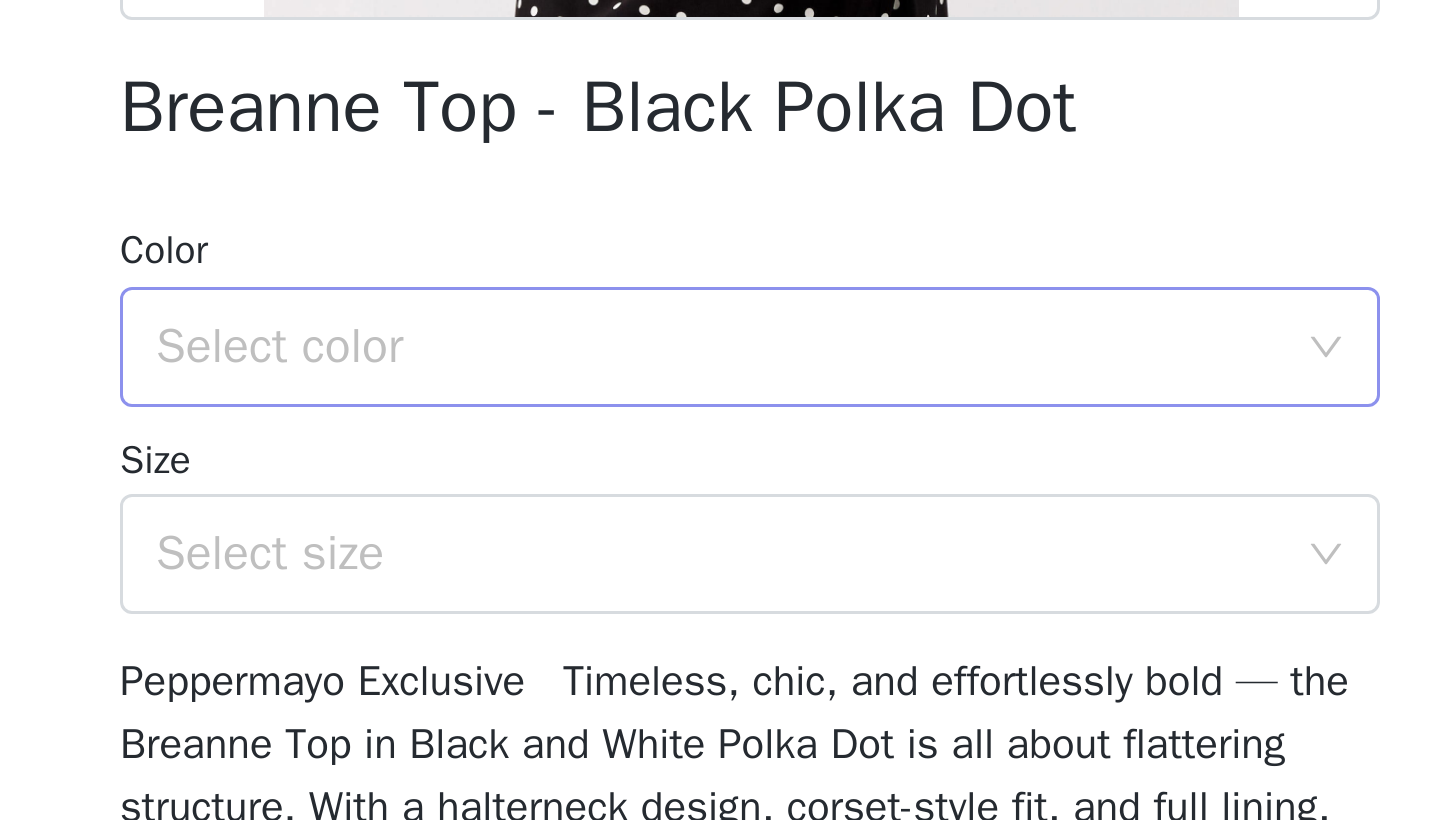 click on "Select color" at bounding box center (709, 659) 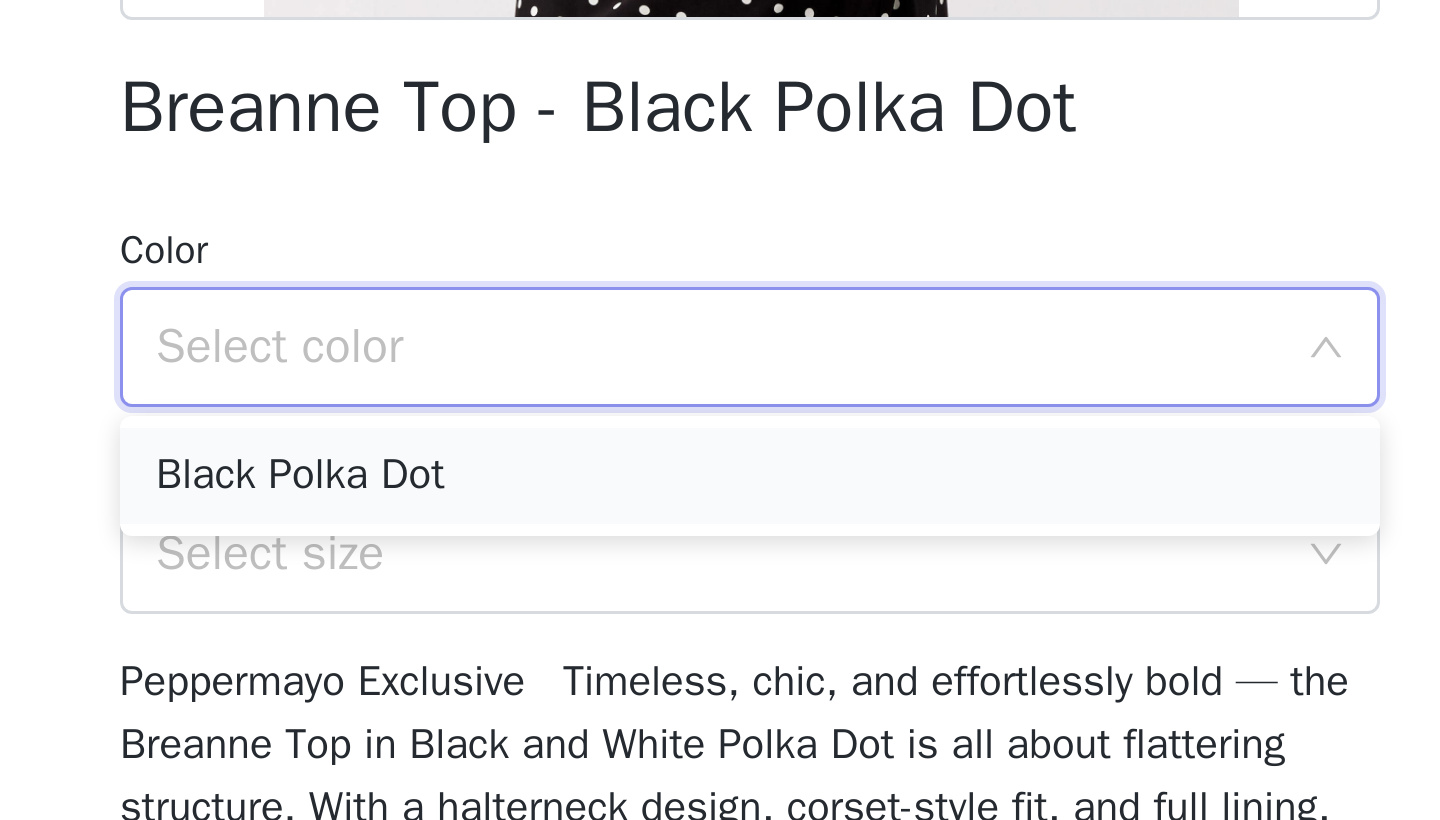 click on "Black Polka Dot" at bounding box center [720, 702] 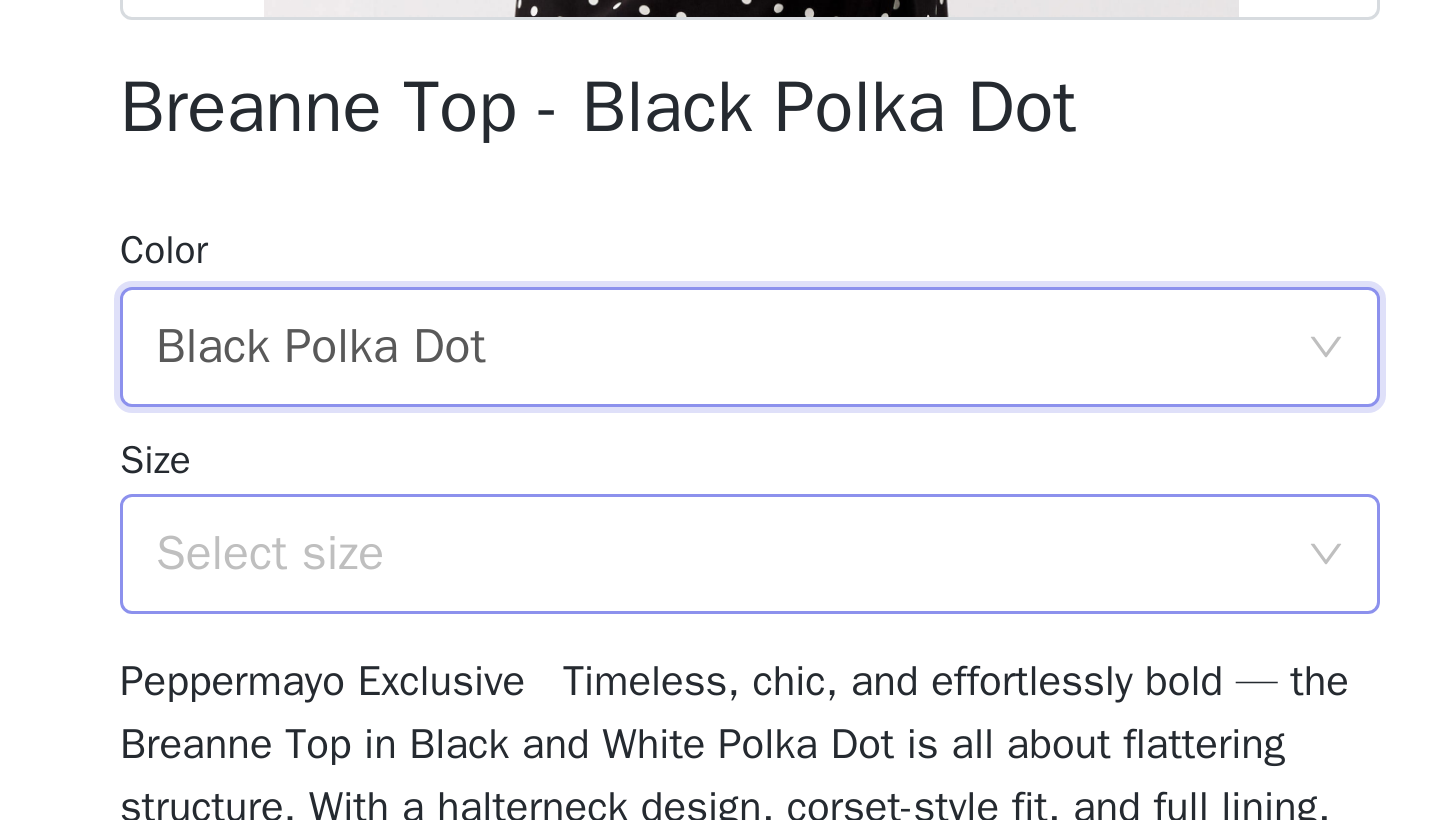 click on "Select size" at bounding box center (713, 728) 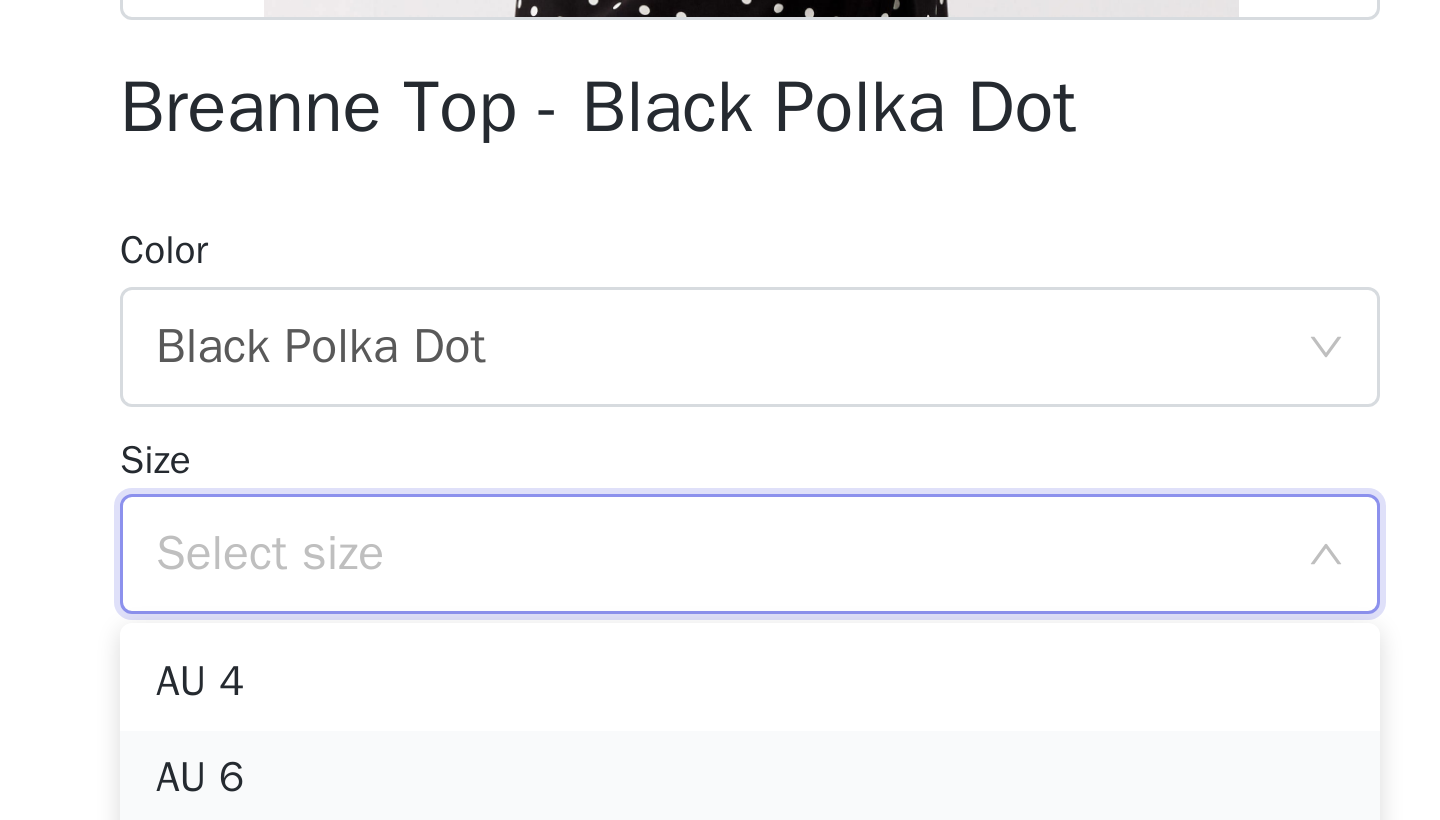 click on "AU 6" at bounding box center [720, 803] 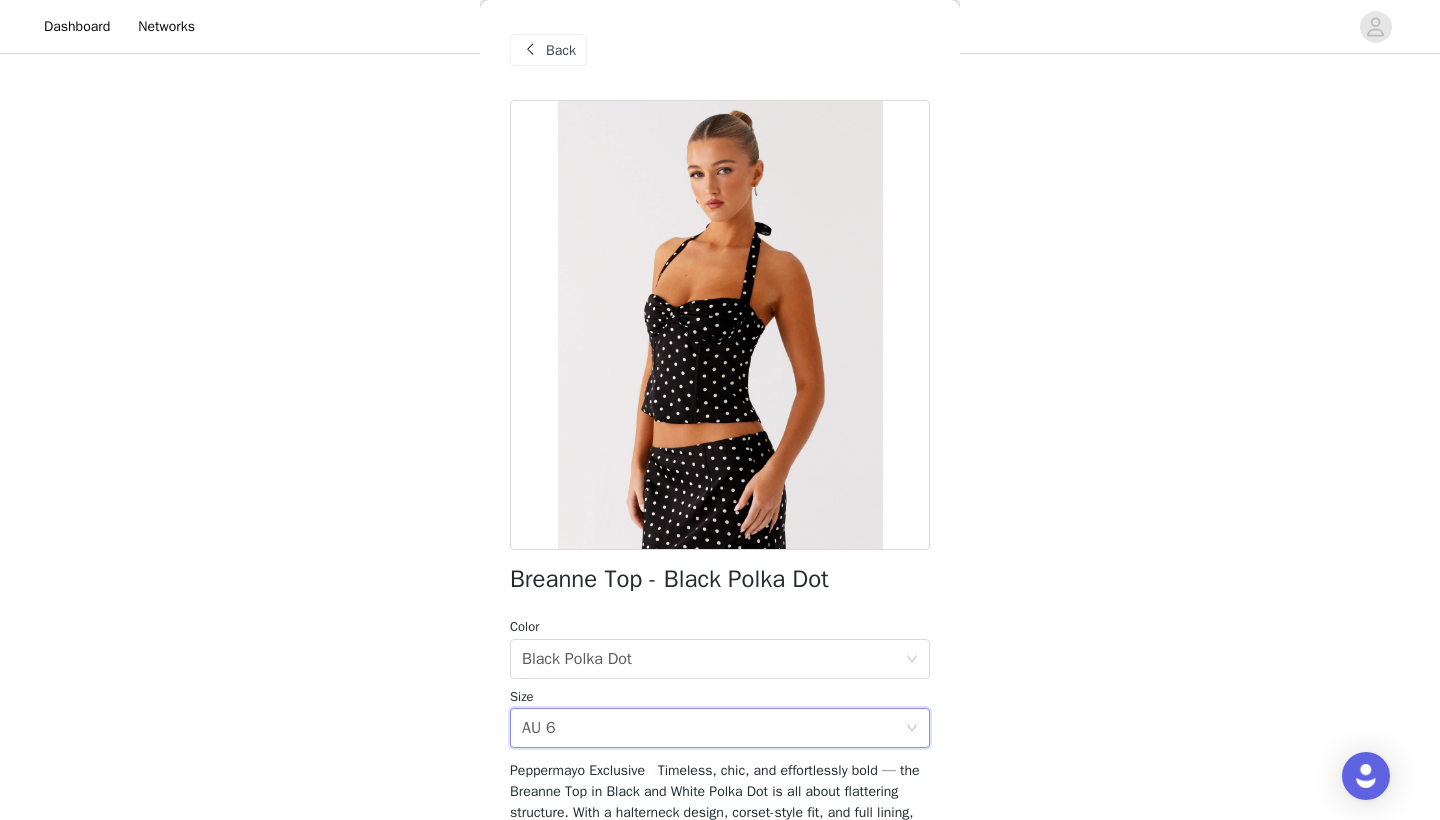 scroll, scrollTop: 405, scrollLeft: 0, axis: vertical 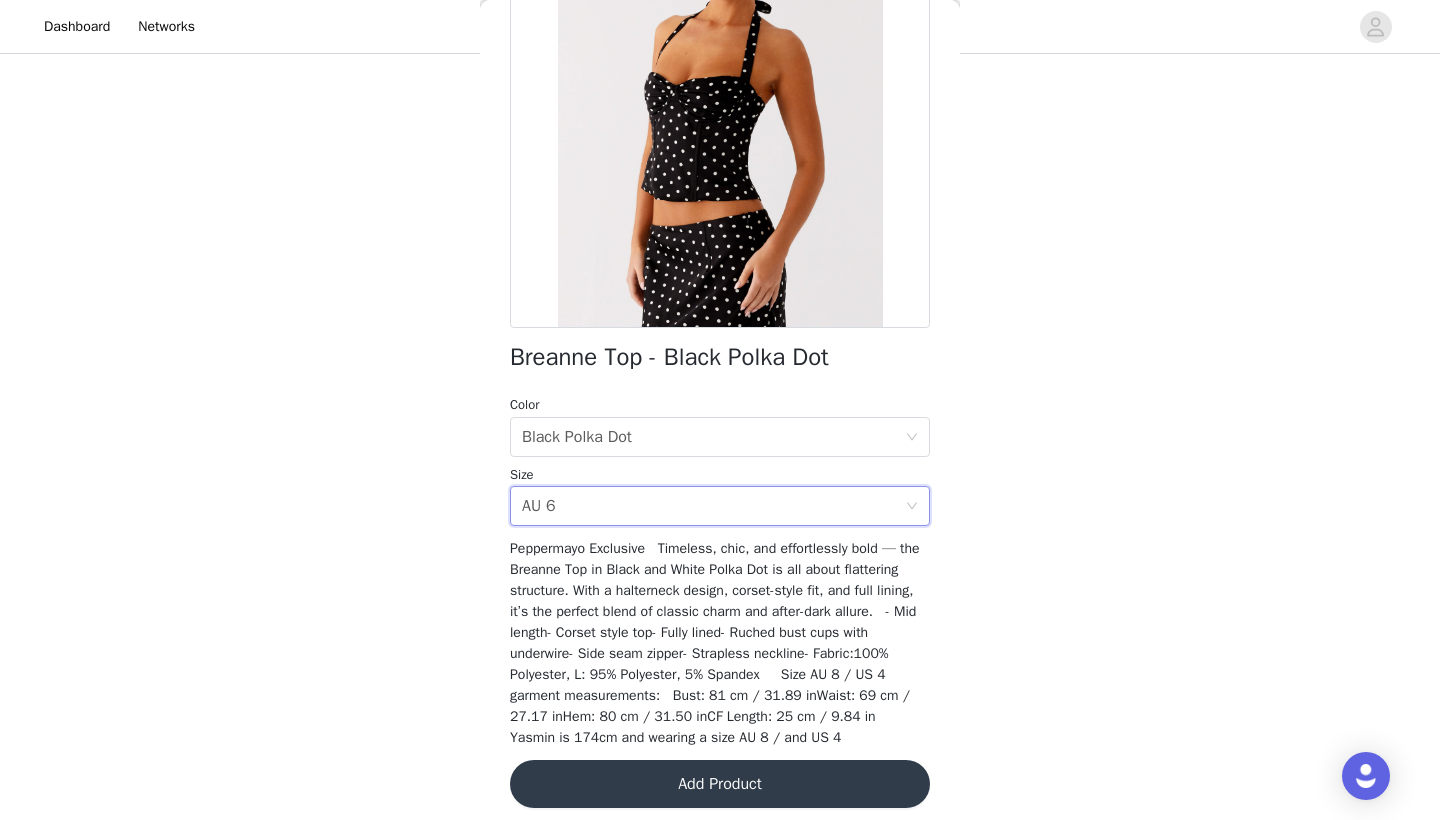 click on "Add Product" at bounding box center [720, 784] 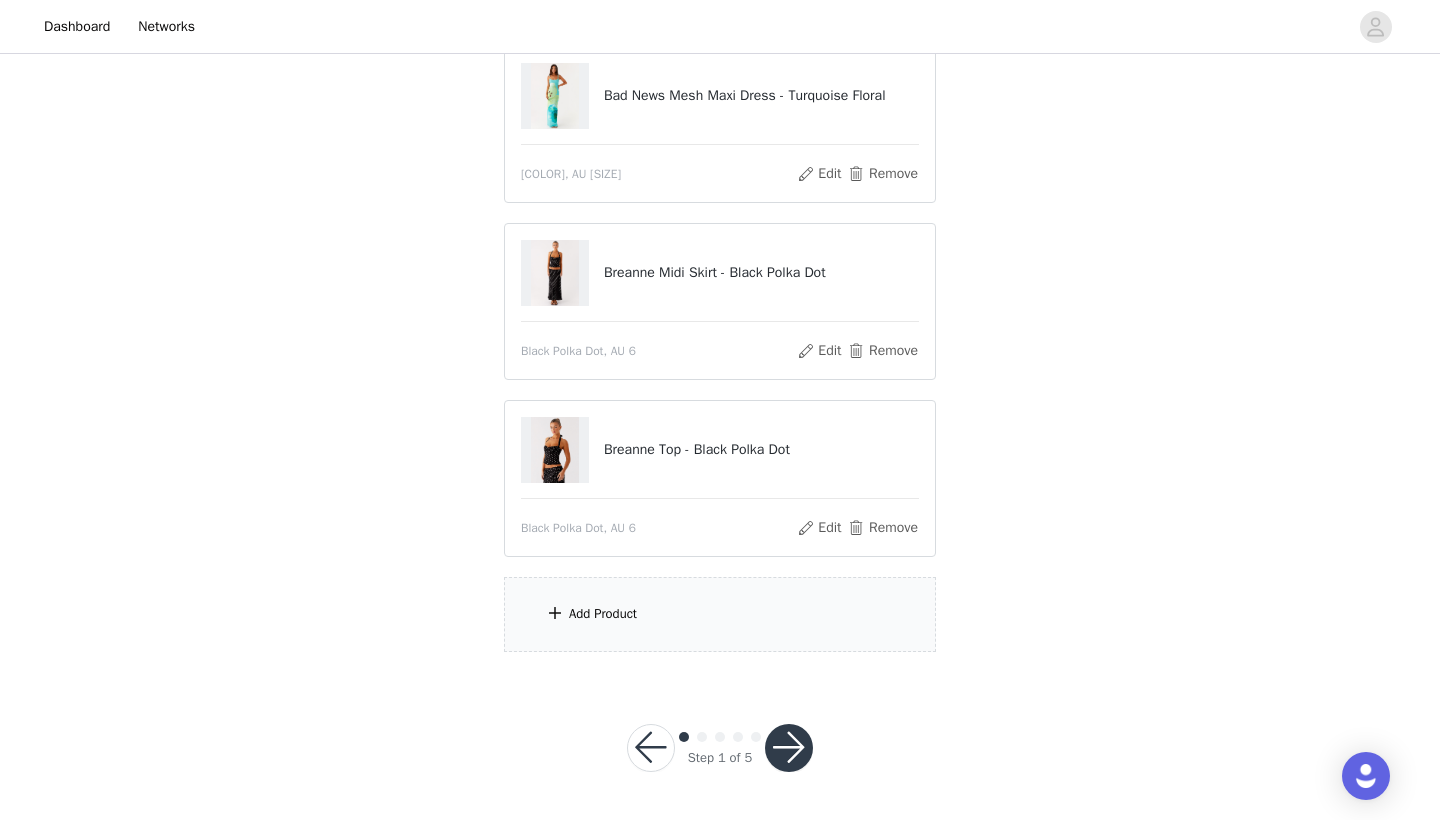scroll, scrollTop: 583, scrollLeft: 0, axis: vertical 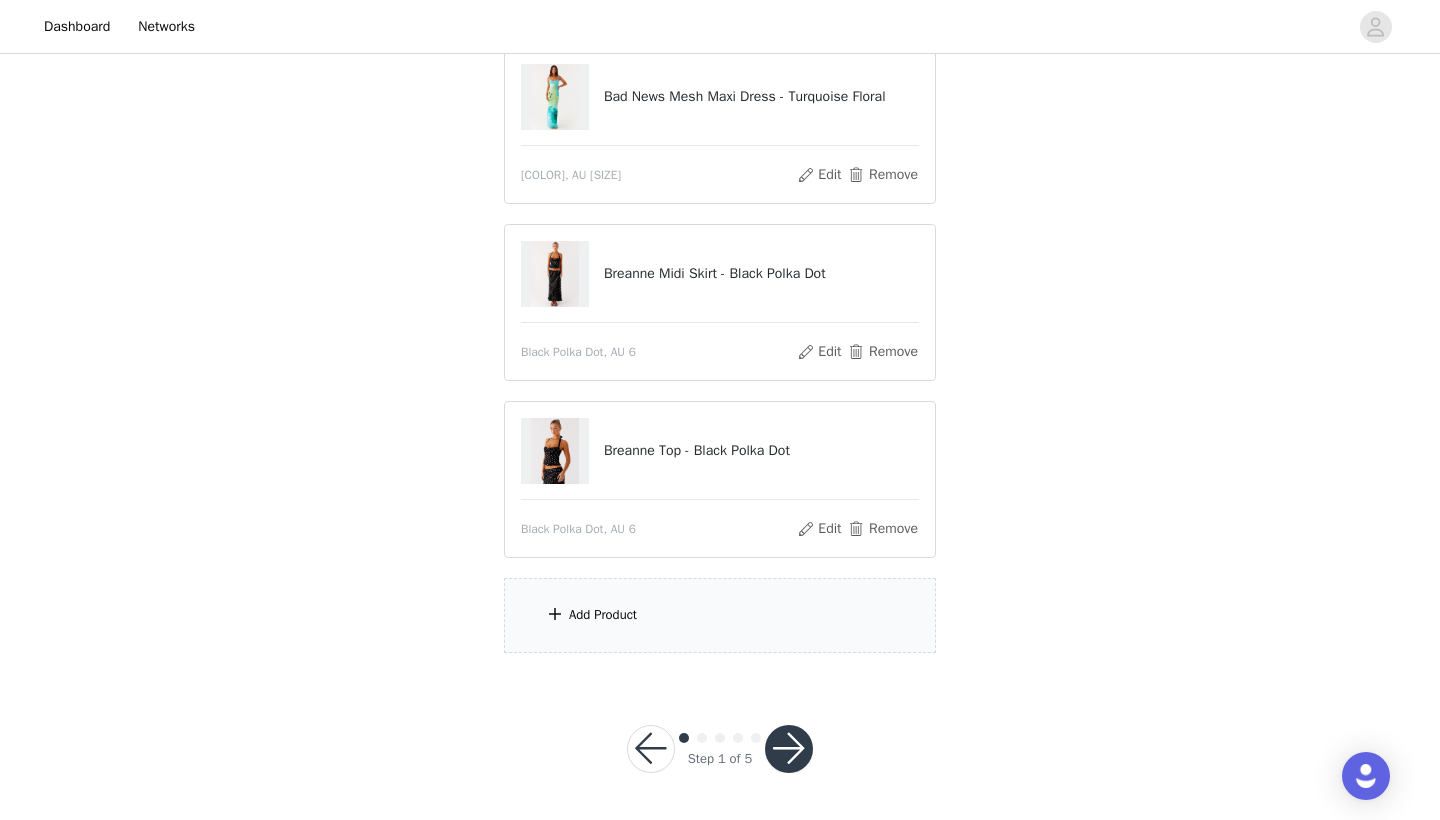click on "Add Product" at bounding box center [720, 615] 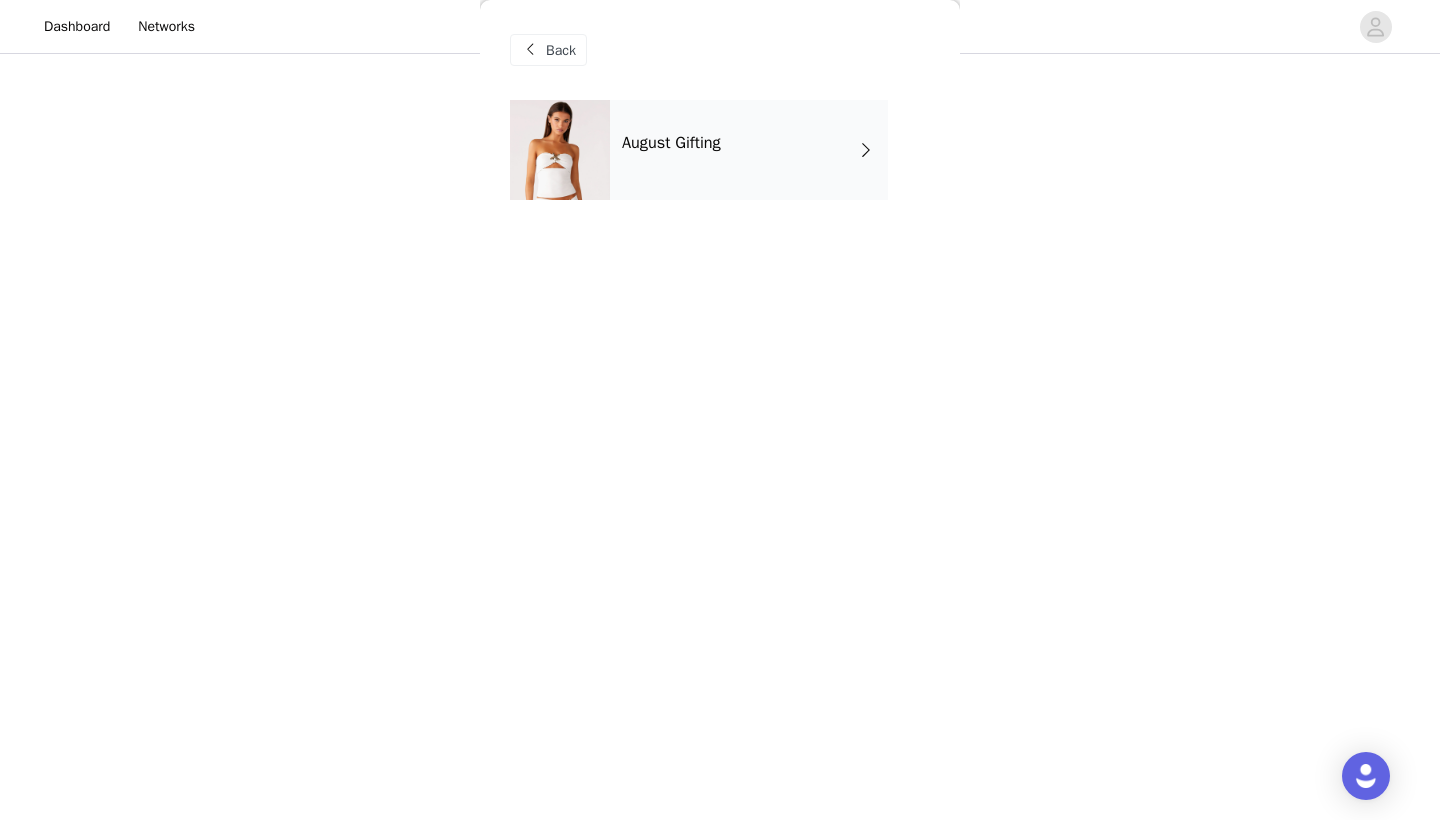 click on "August Gifting" at bounding box center [749, 150] 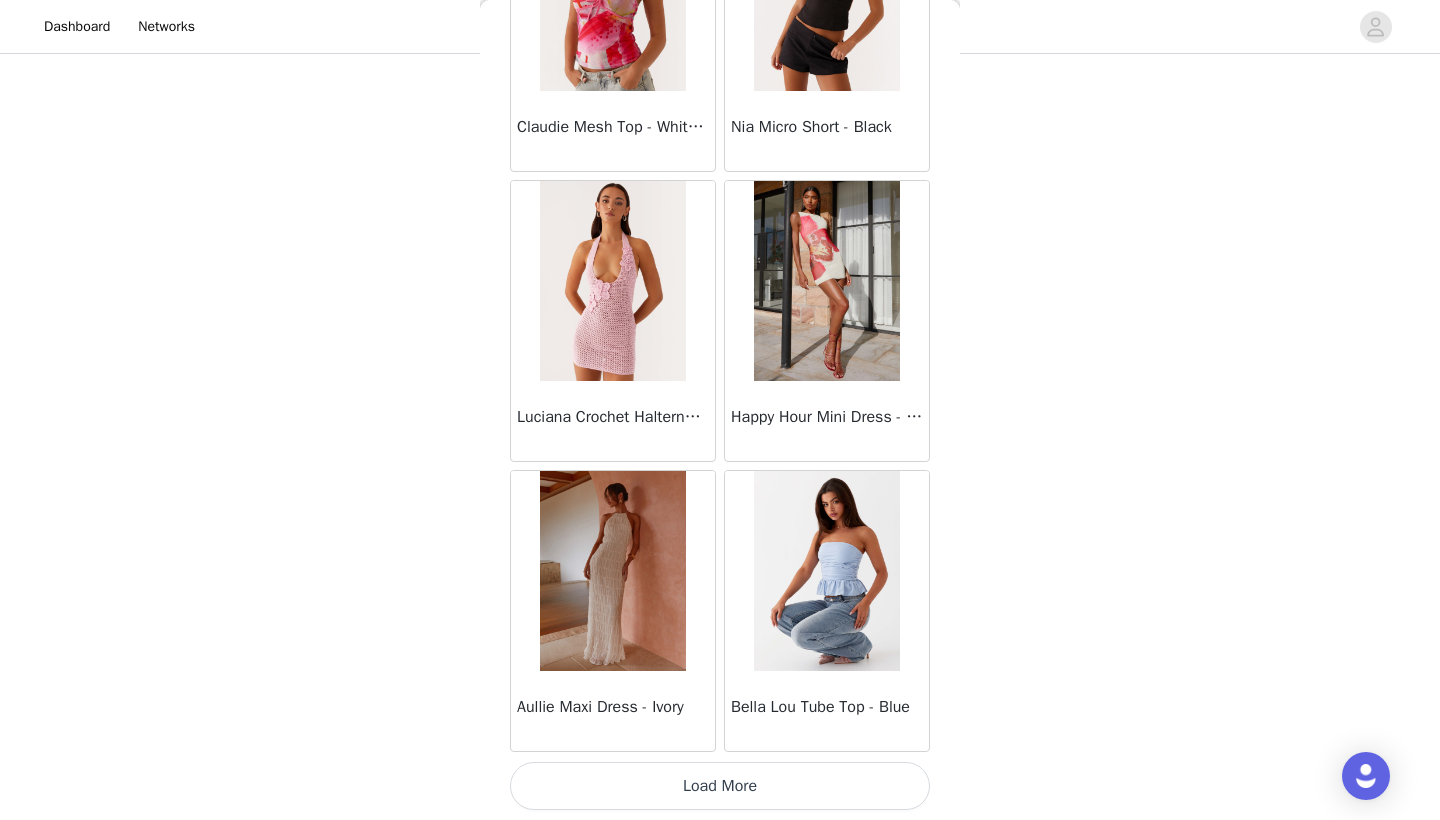 click on "Load More" at bounding box center (720, 786) 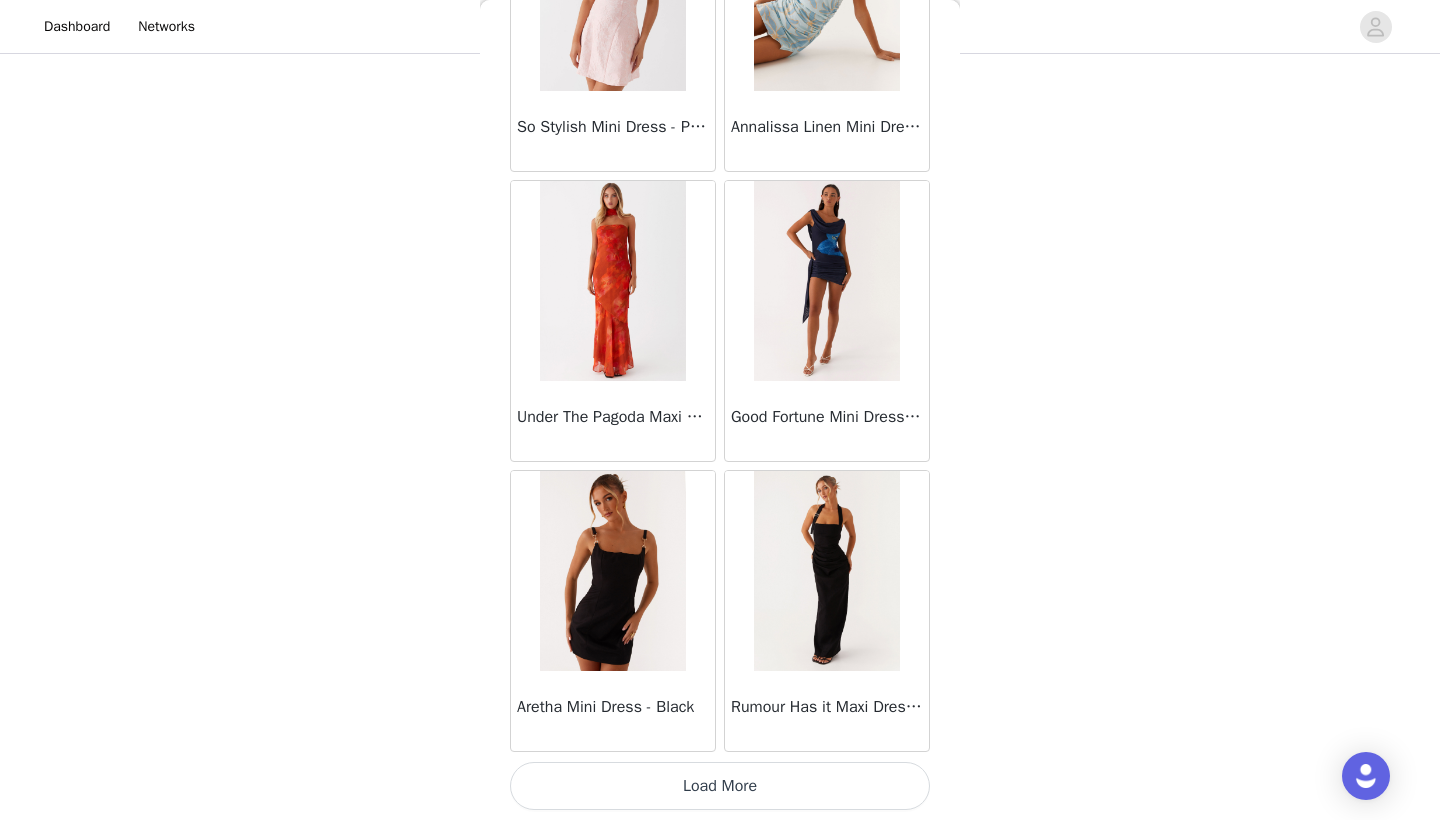scroll, scrollTop: 5140, scrollLeft: 0, axis: vertical 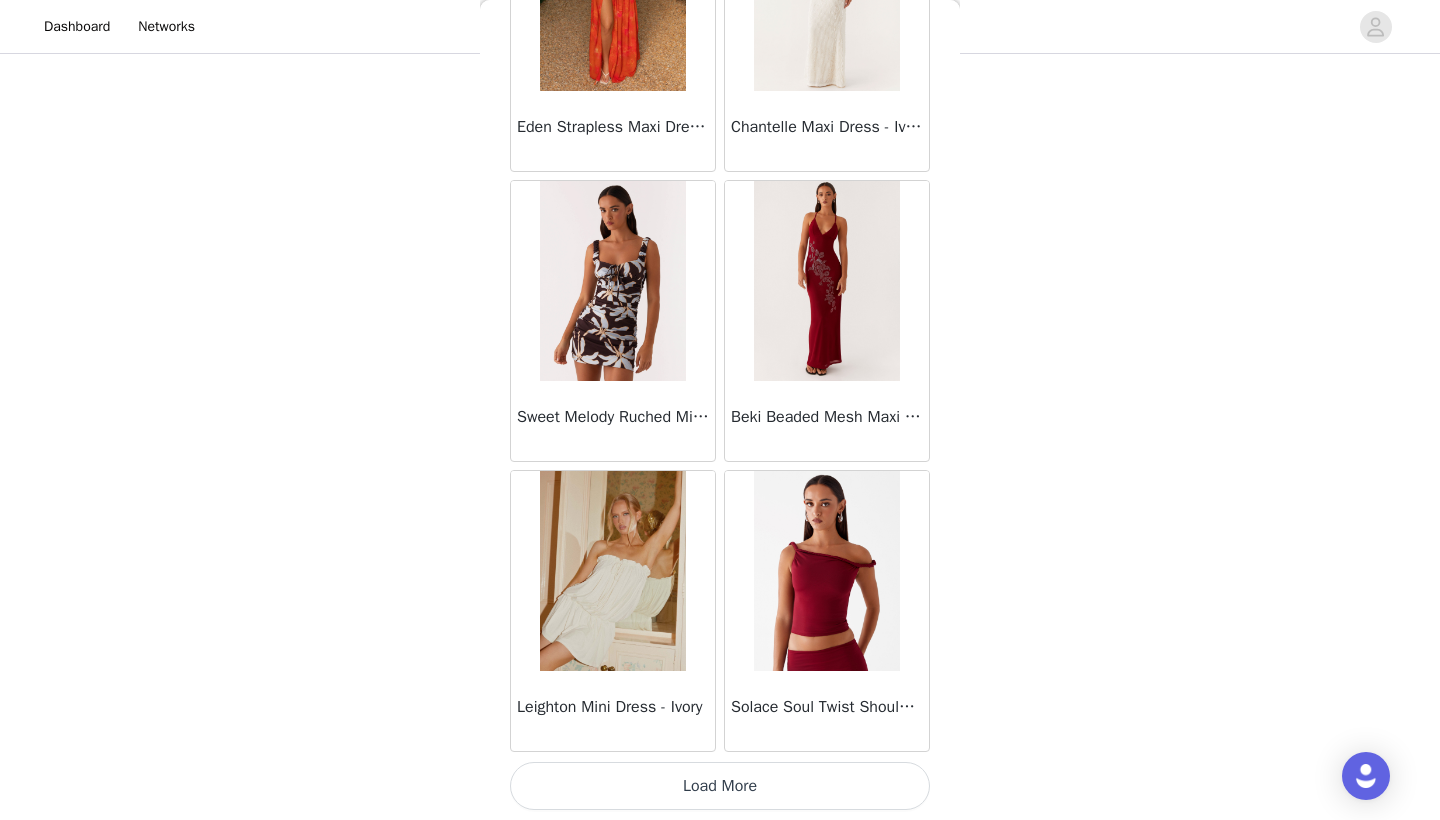 click on "Load More" at bounding box center [720, 786] 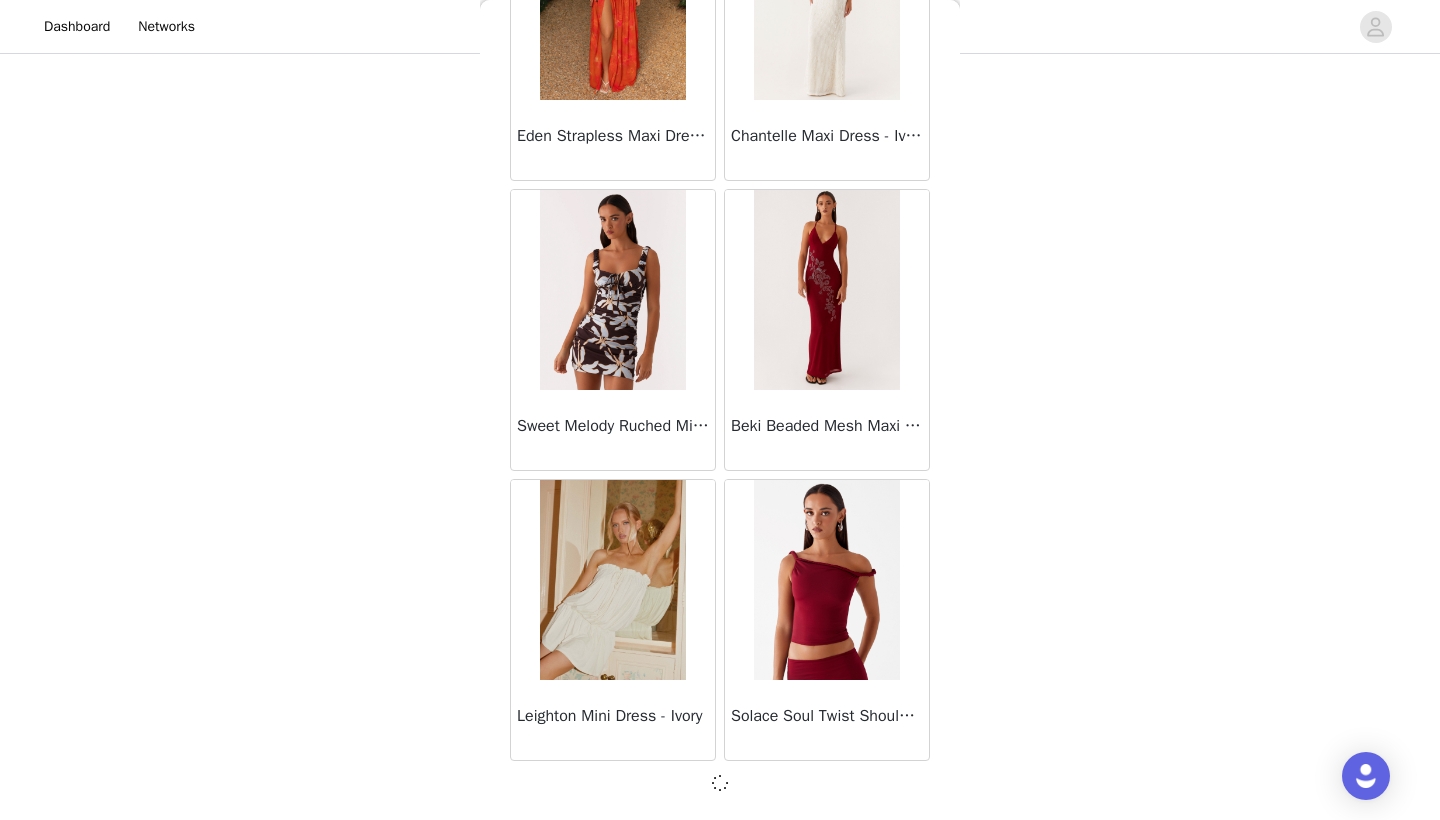 scroll, scrollTop: 8031, scrollLeft: 0, axis: vertical 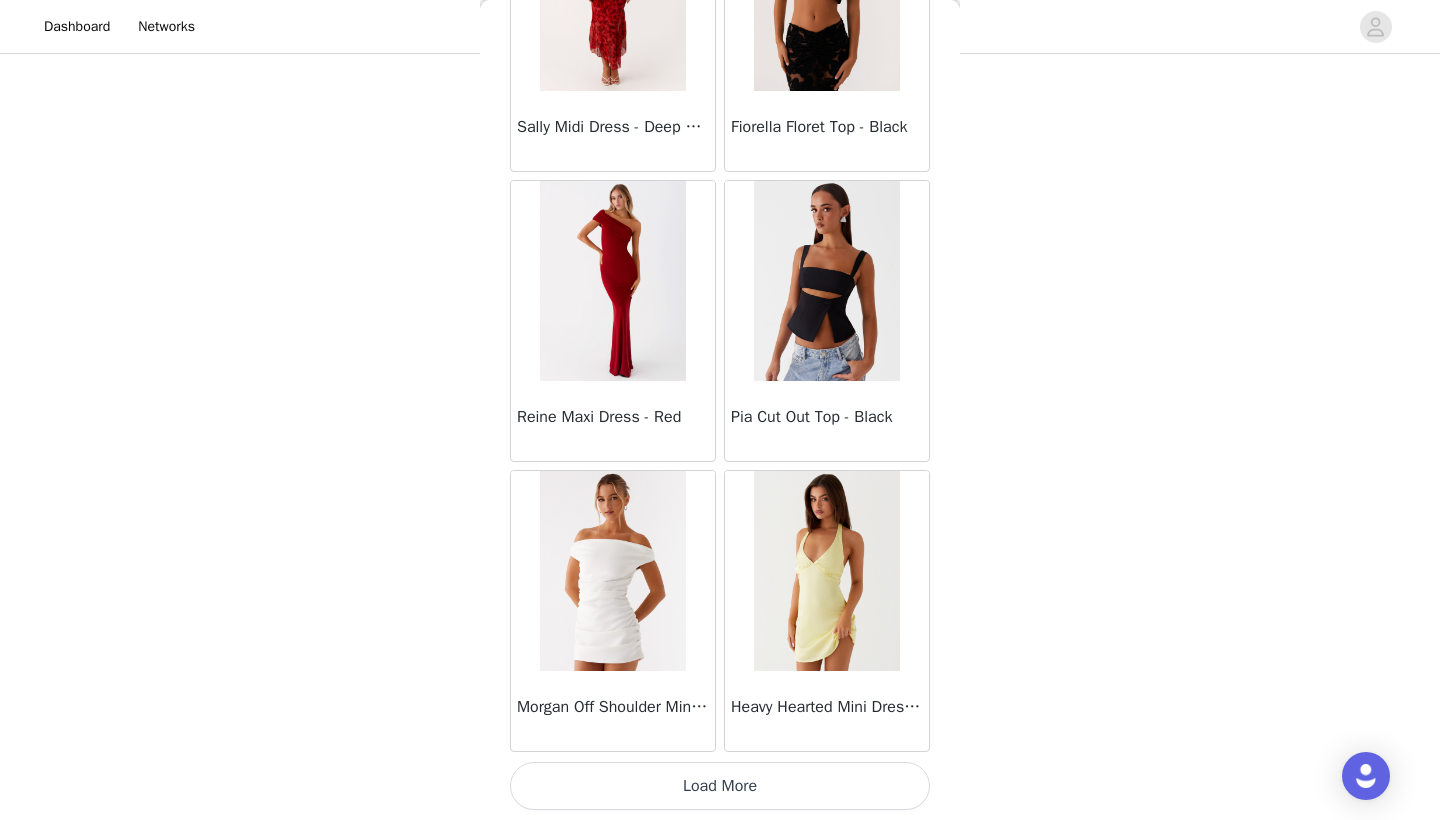 click on "Load More" at bounding box center [720, 786] 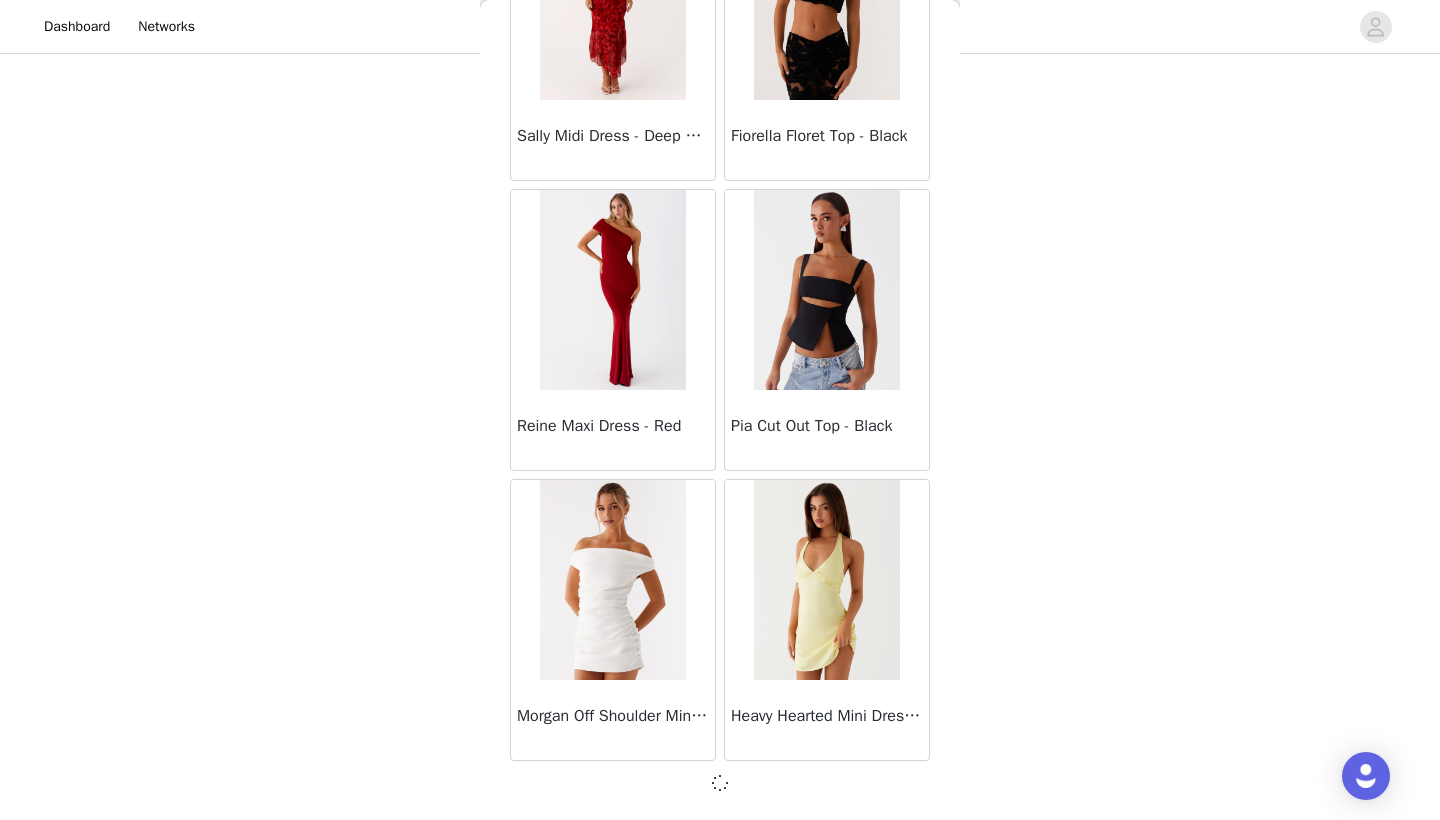 scroll, scrollTop: 10931, scrollLeft: 0, axis: vertical 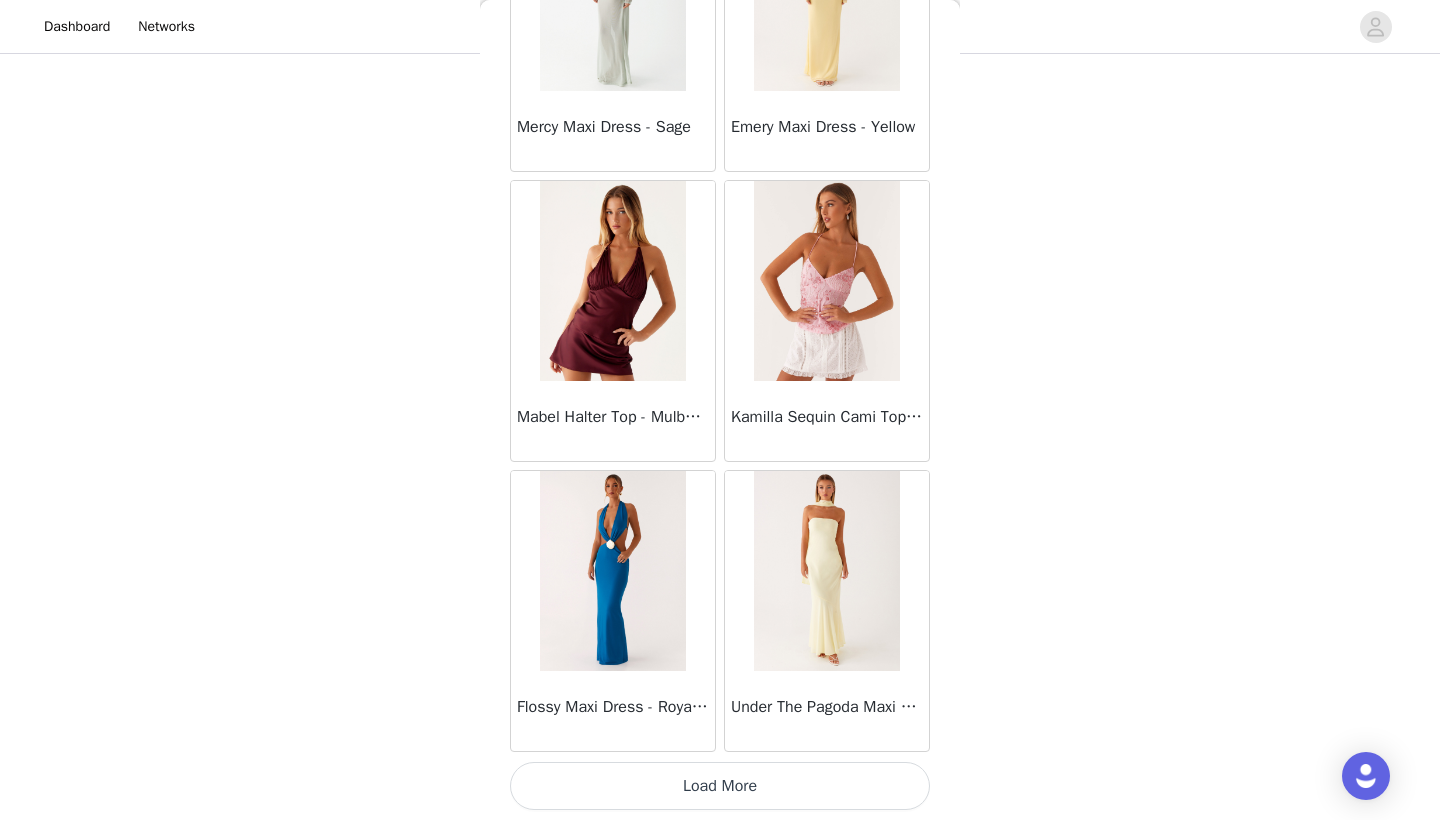 click on "Load More" at bounding box center [720, 786] 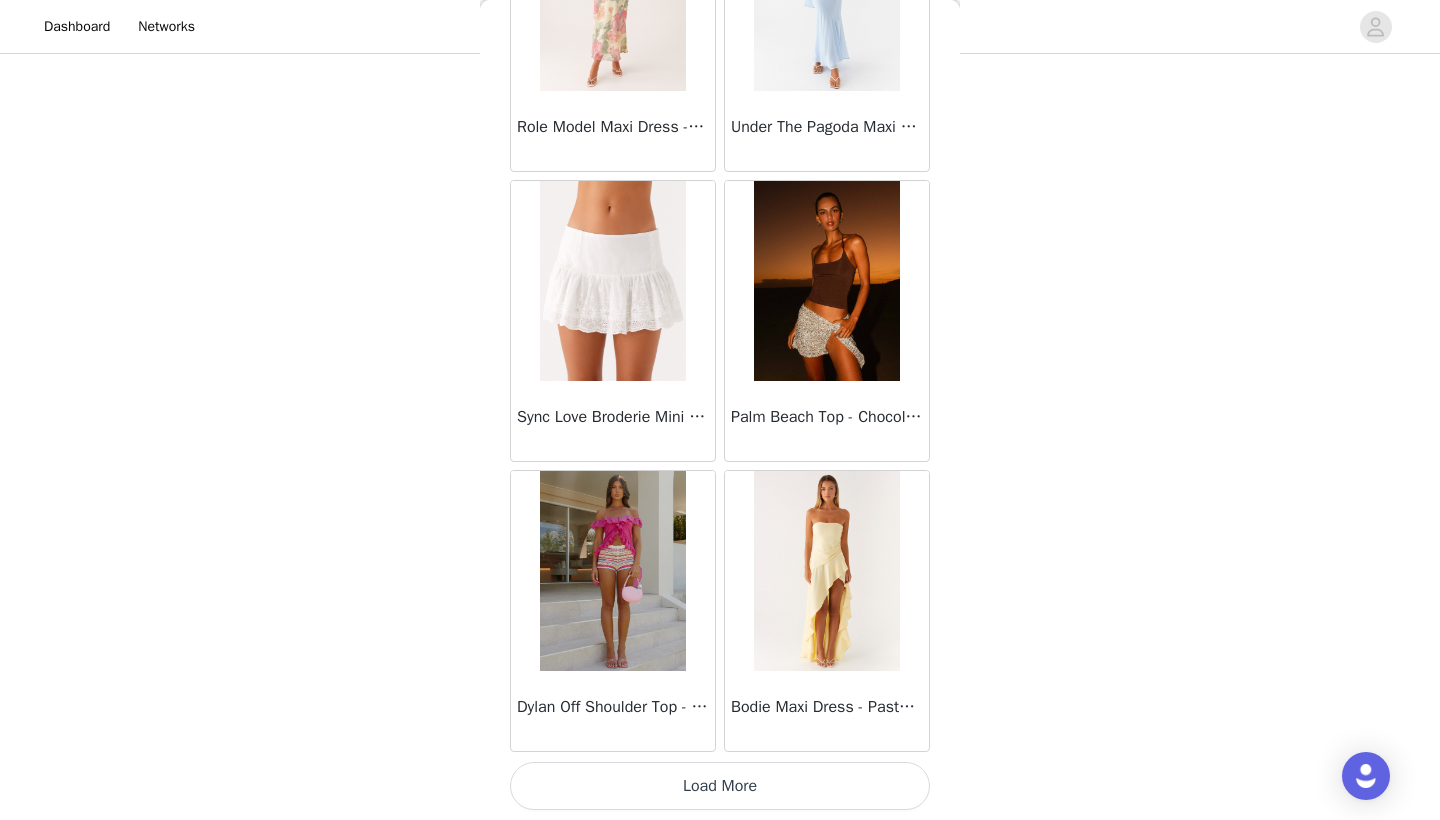 click on "Load More" at bounding box center [720, 786] 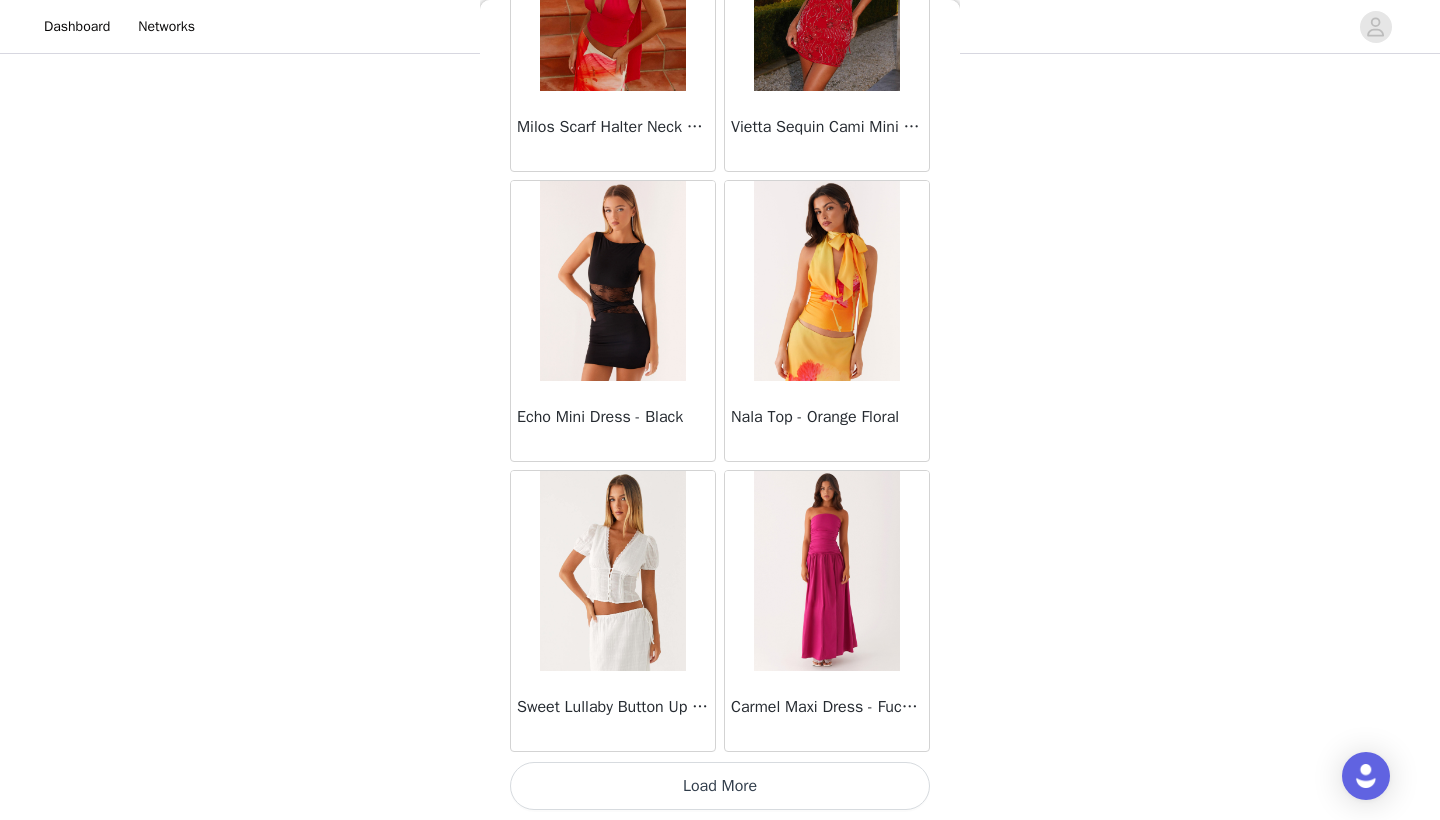 click on "Load More" at bounding box center [720, 786] 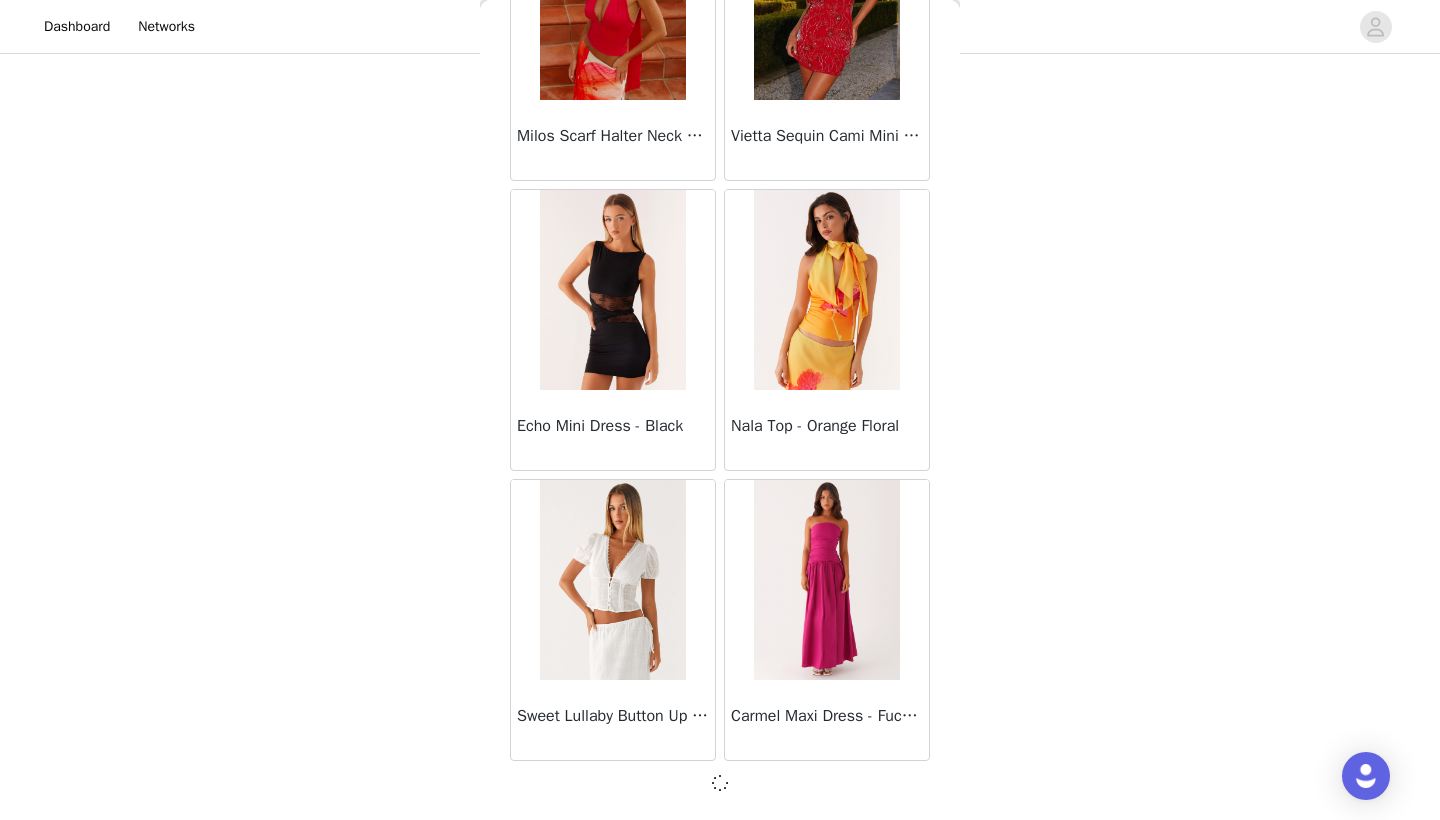 scroll, scrollTop: 19631, scrollLeft: 0, axis: vertical 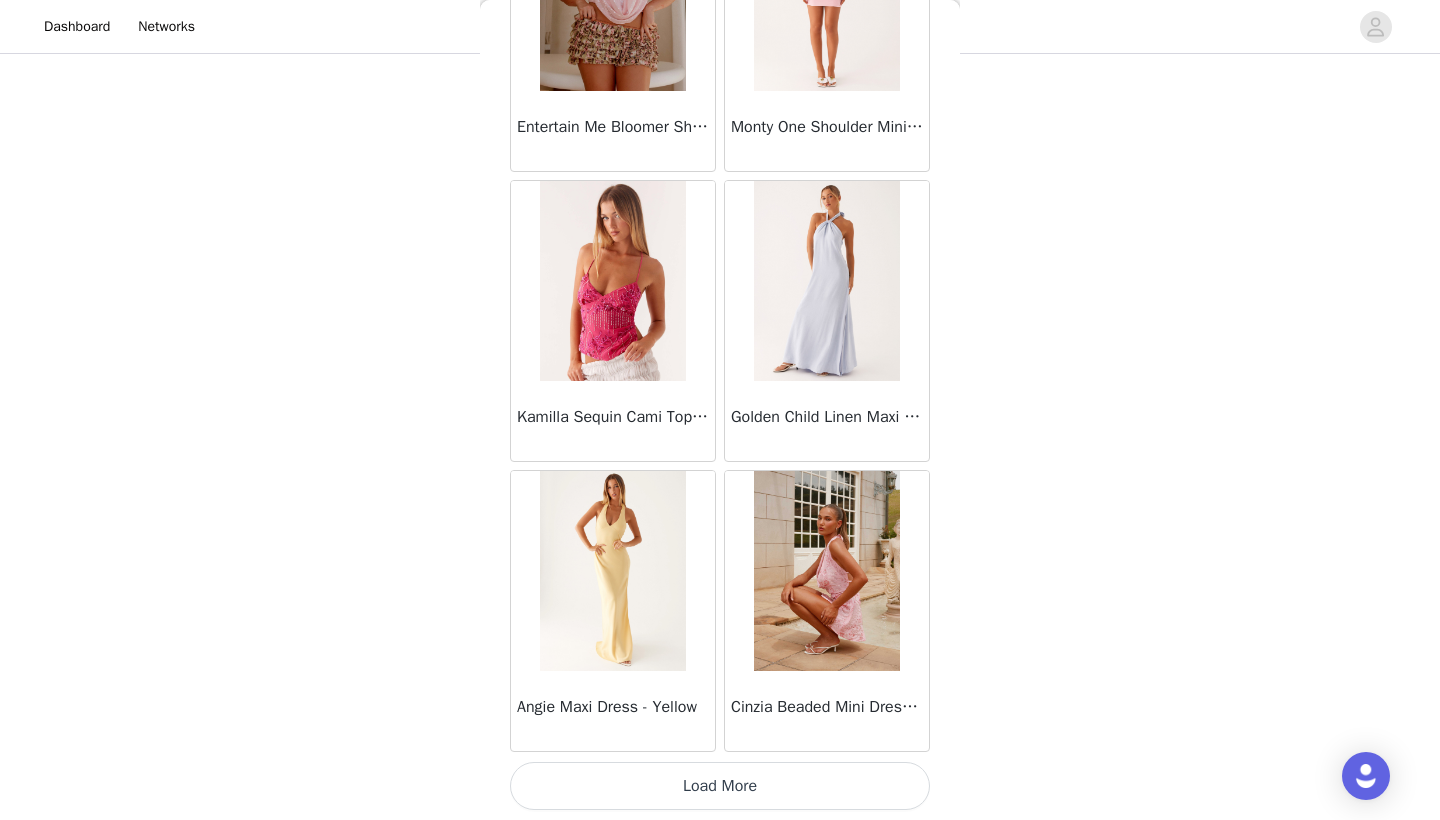 click on "Load More" at bounding box center [720, 786] 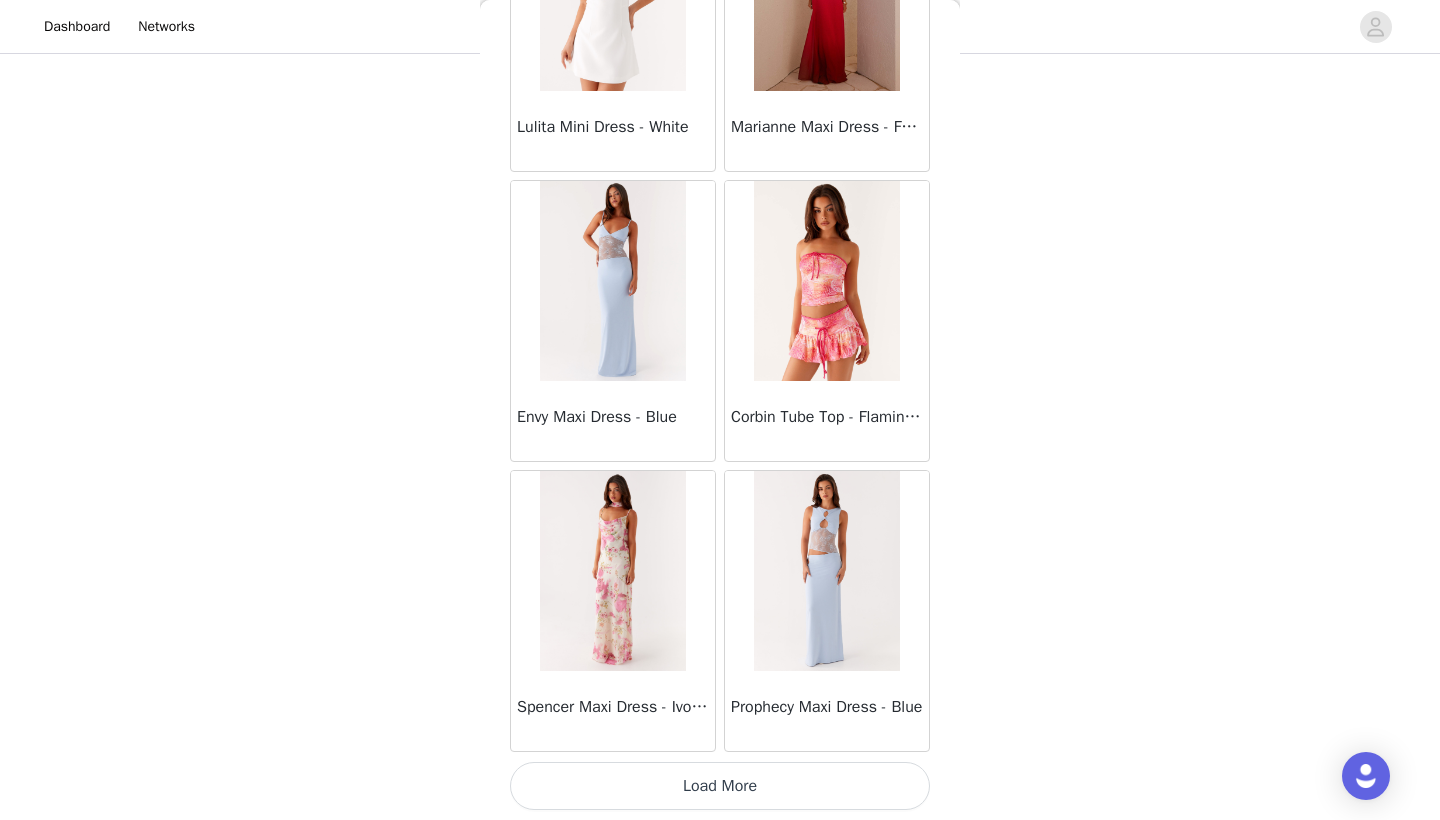 click on "Load More" at bounding box center [720, 786] 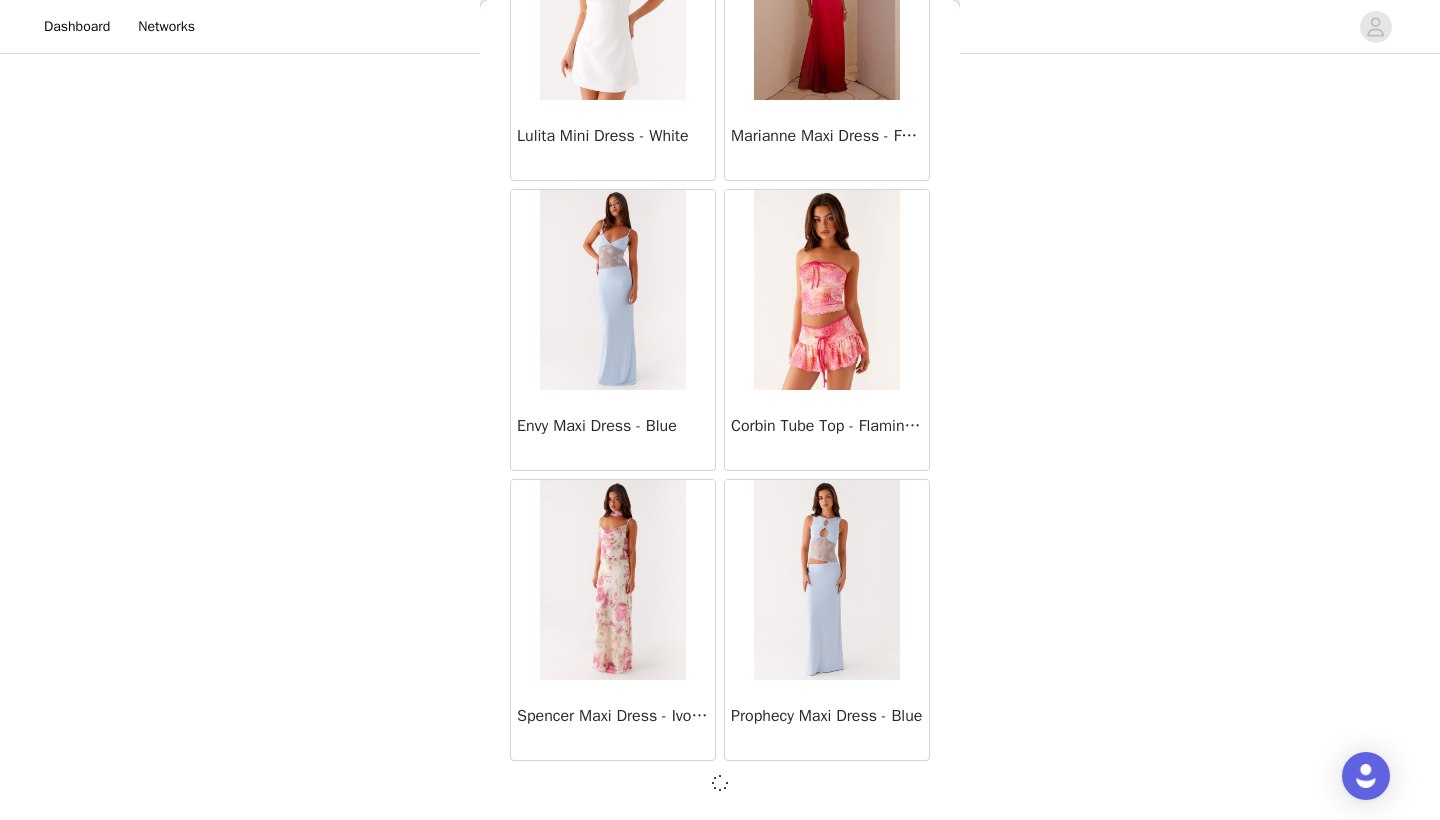 scroll, scrollTop: 25431, scrollLeft: 0, axis: vertical 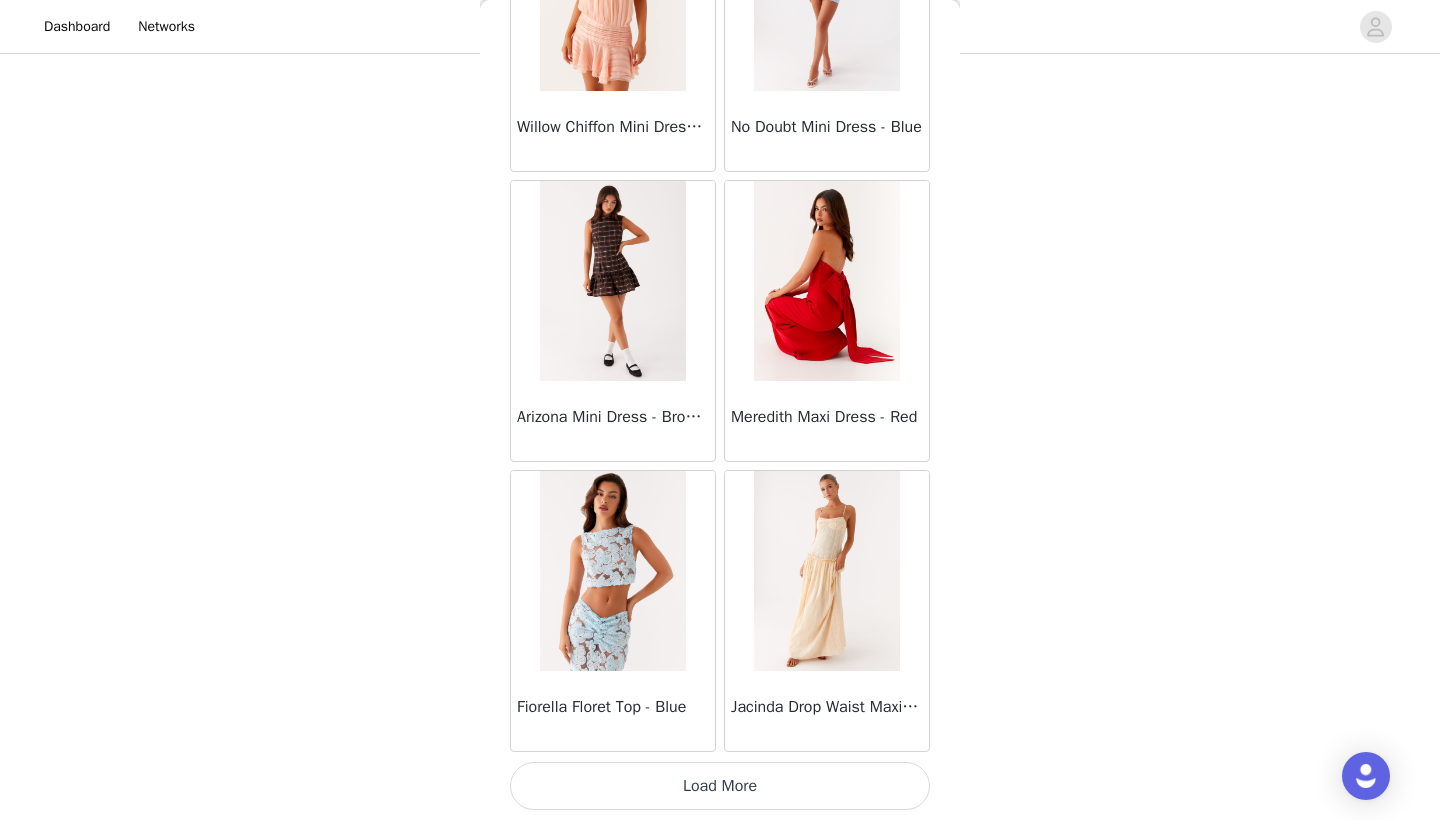 click on "Load More" at bounding box center [720, 786] 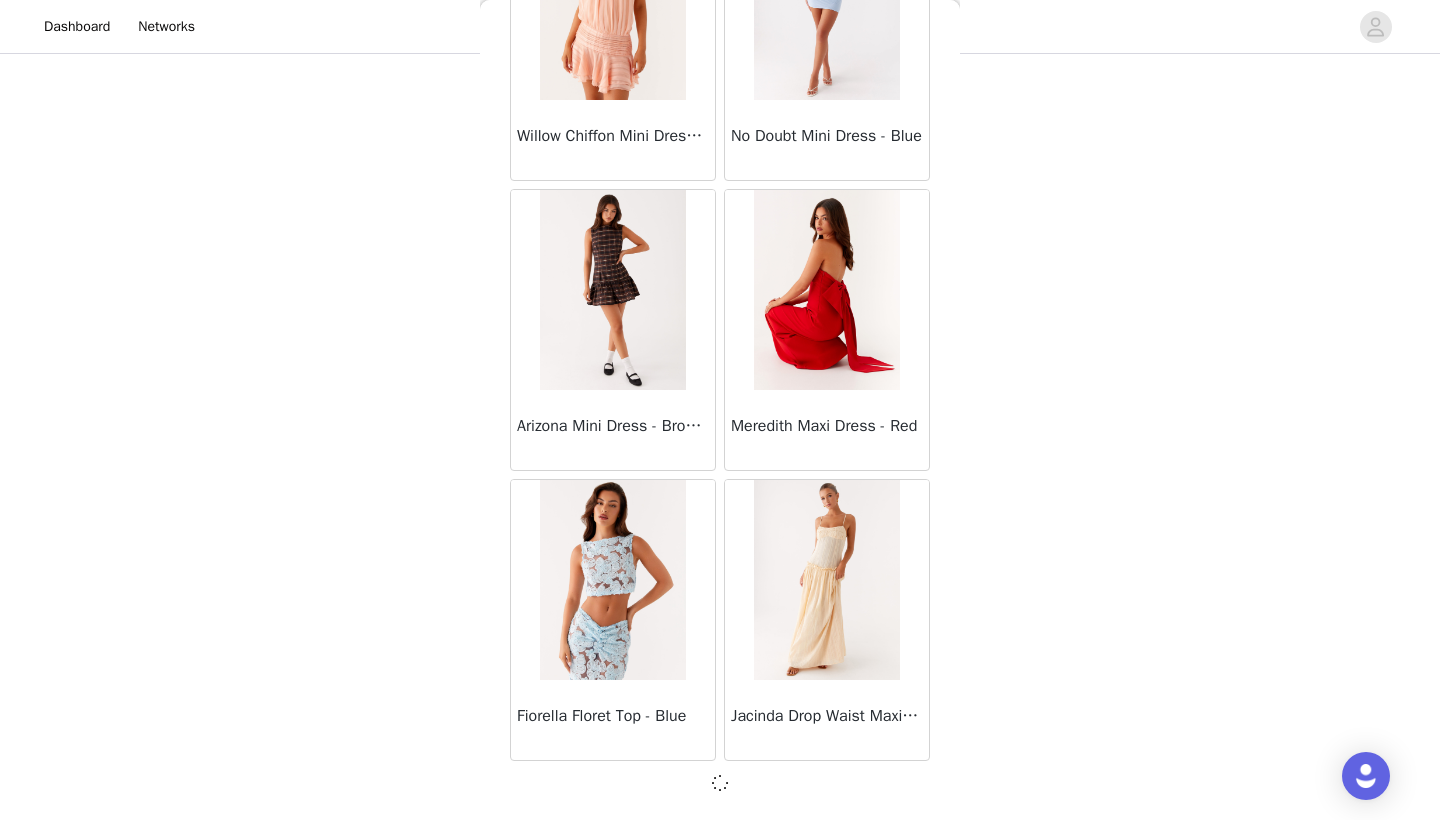 scroll, scrollTop: 28331, scrollLeft: 0, axis: vertical 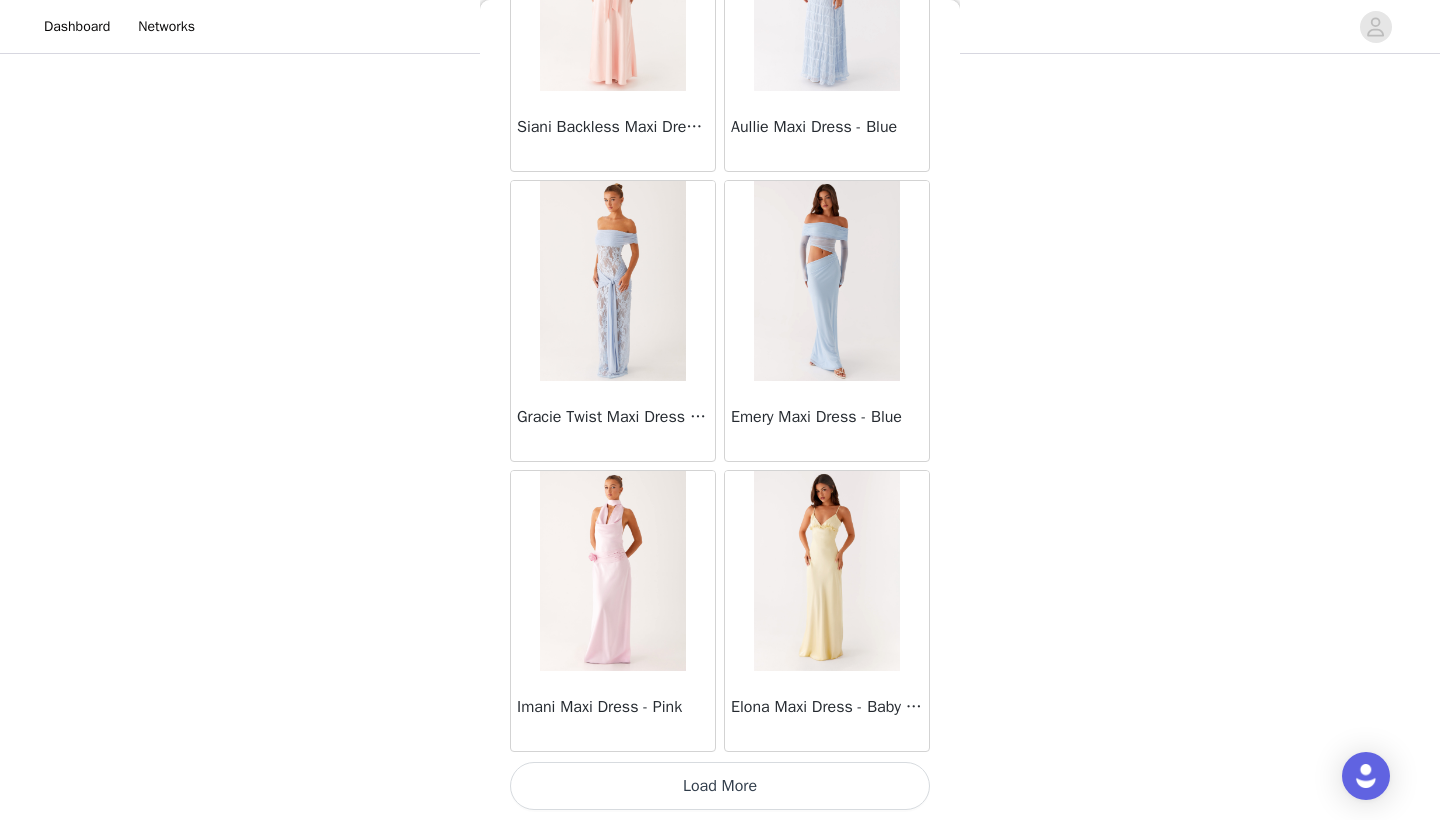 click on "Load More" at bounding box center [720, 786] 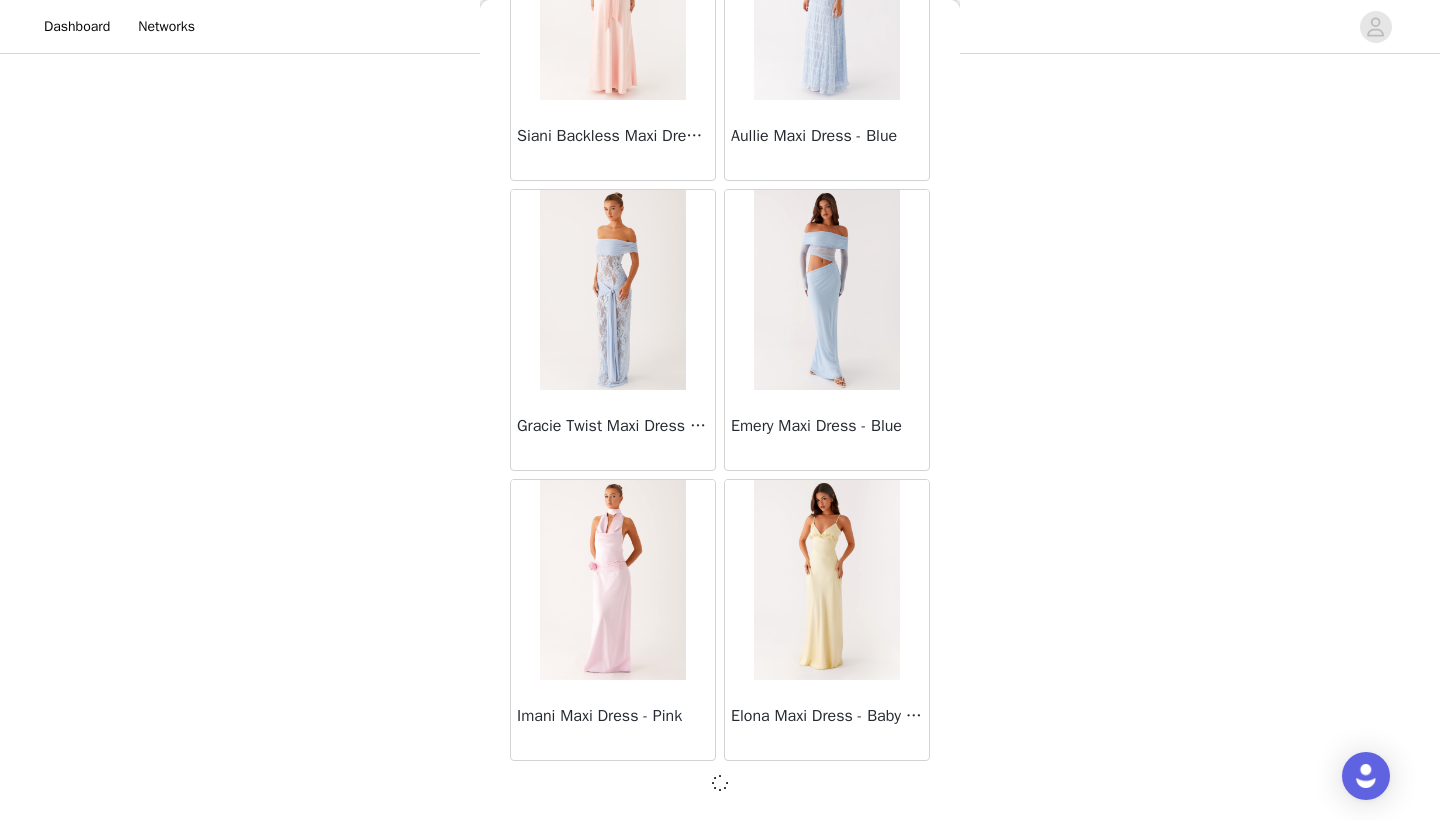 scroll, scrollTop: 31231, scrollLeft: 0, axis: vertical 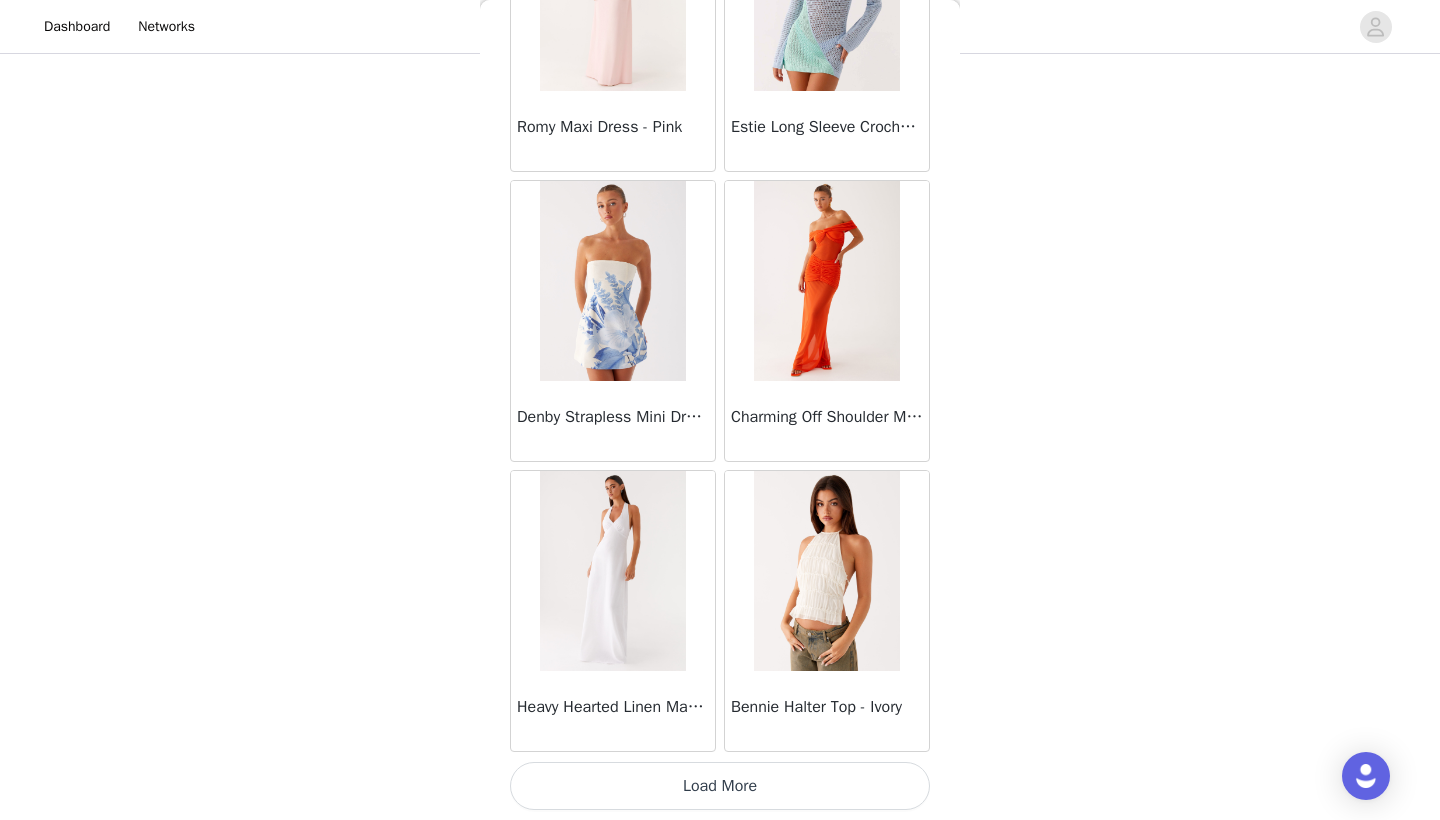 click on "Load More" at bounding box center (720, 786) 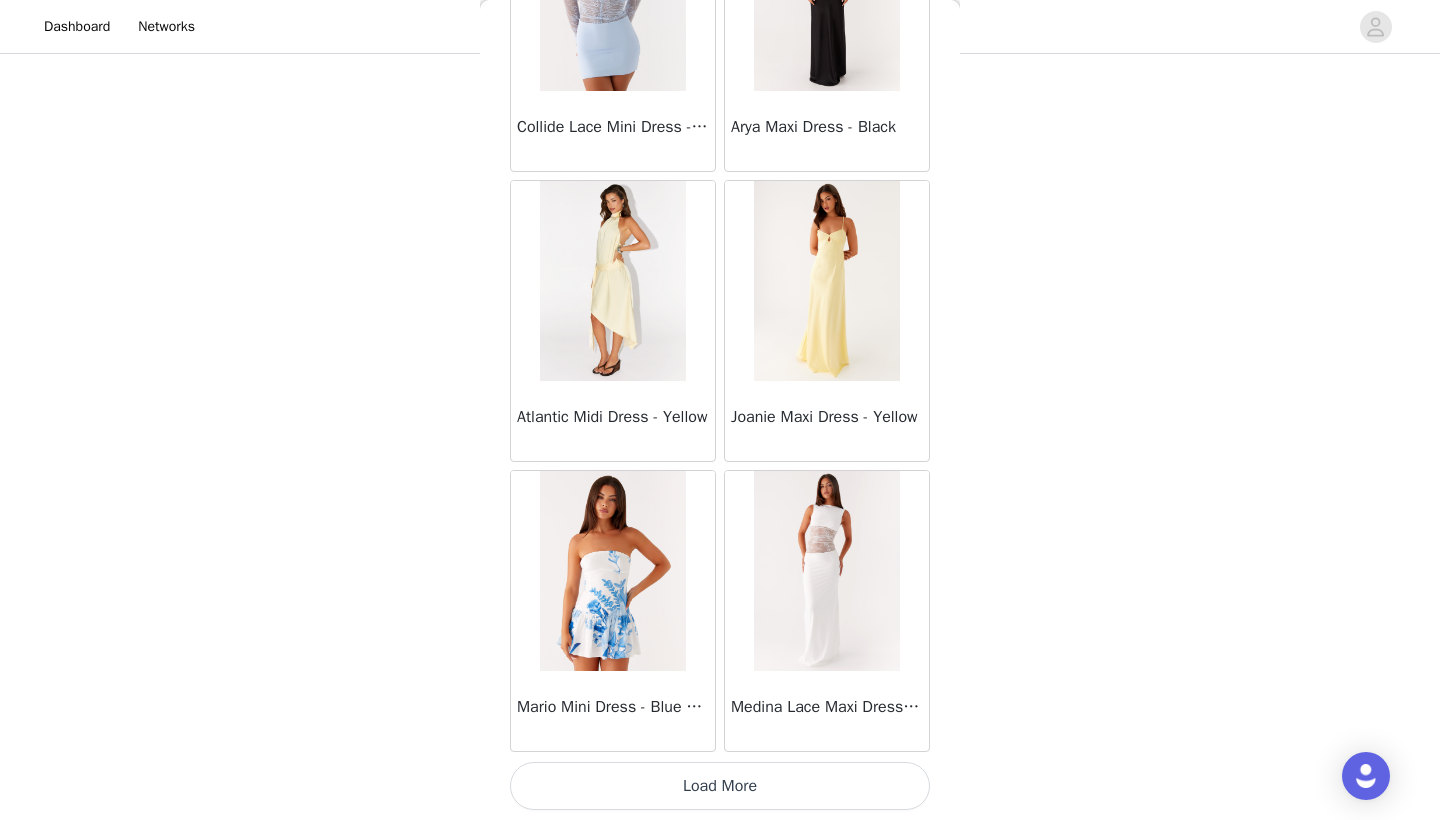 click on "Load More" at bounding box center (720, 786) 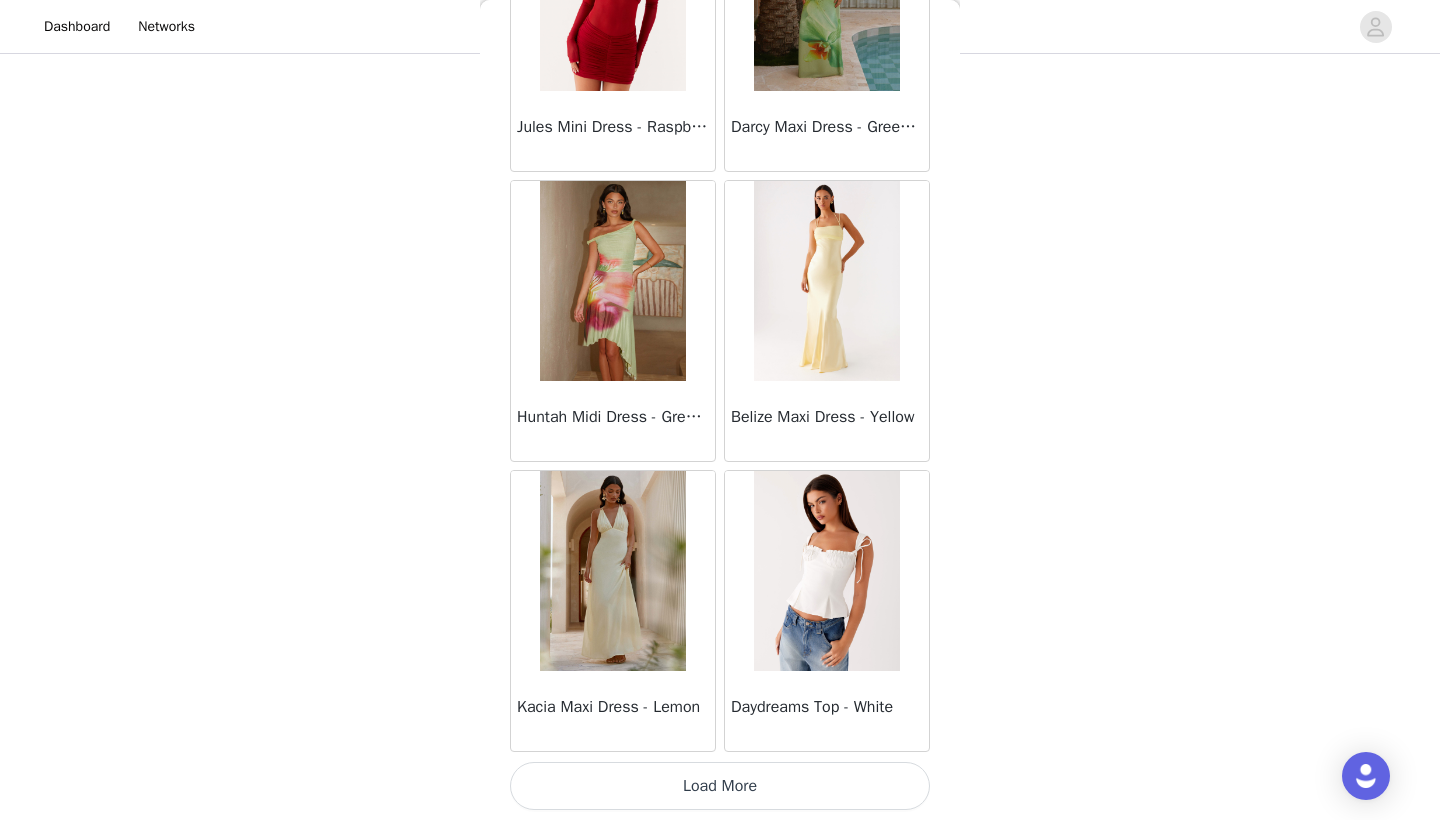 click on "Load More" at bounding box center (720, 786) 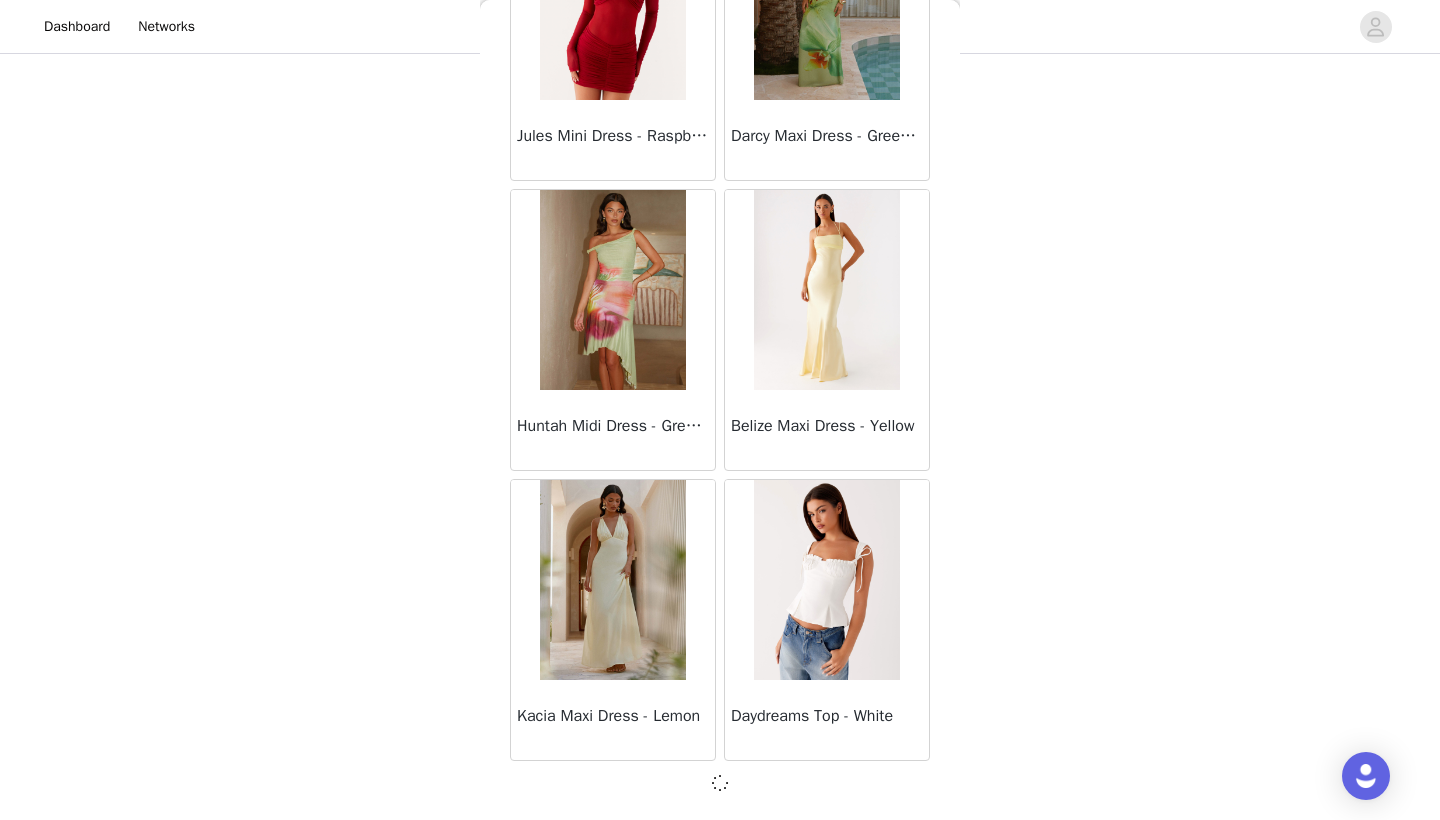 scroll, scrollTop: 39931, scrollLeft: 0, axis: vertical 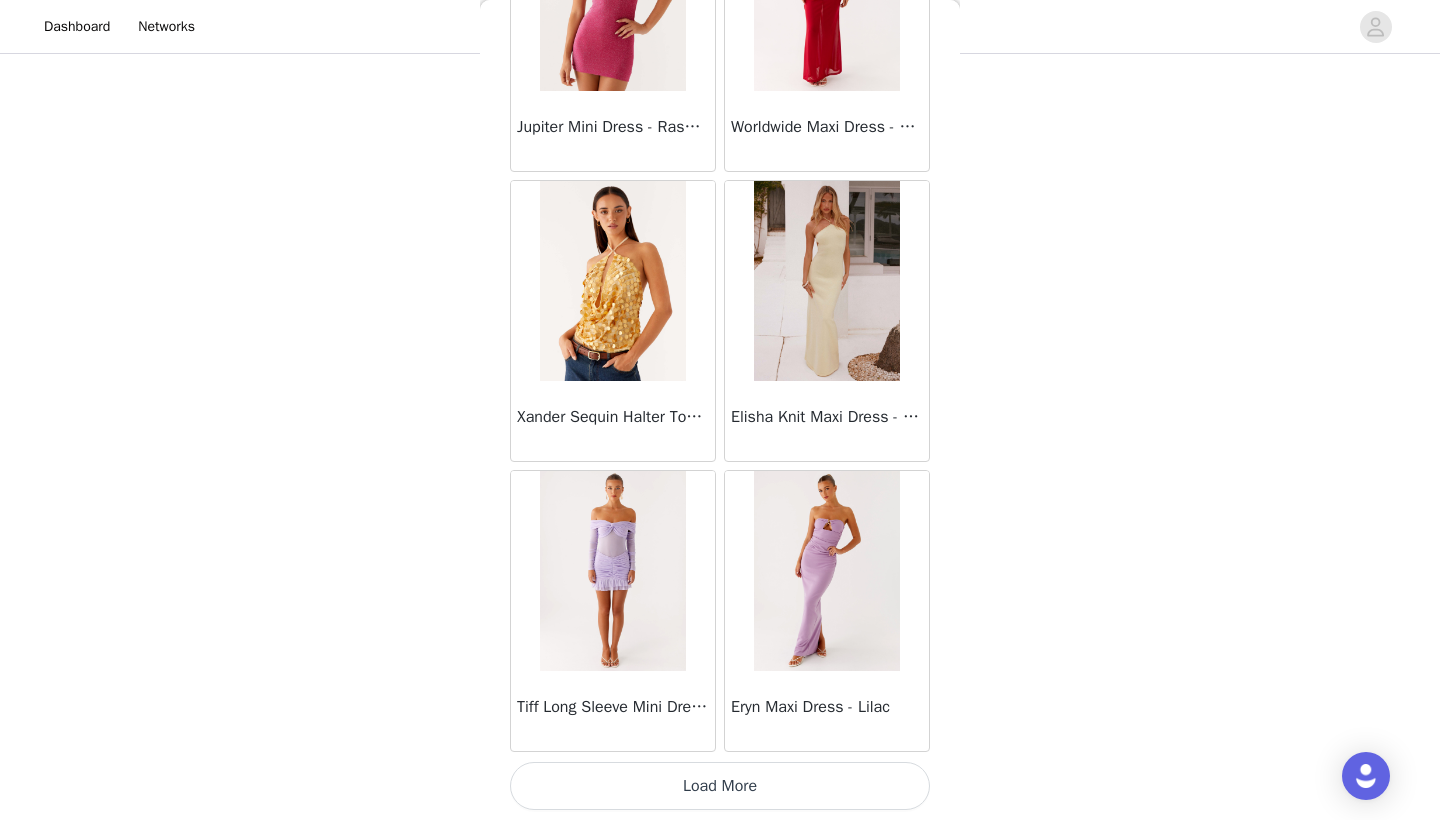 click on "Load More" at bounding box center [720, 786] 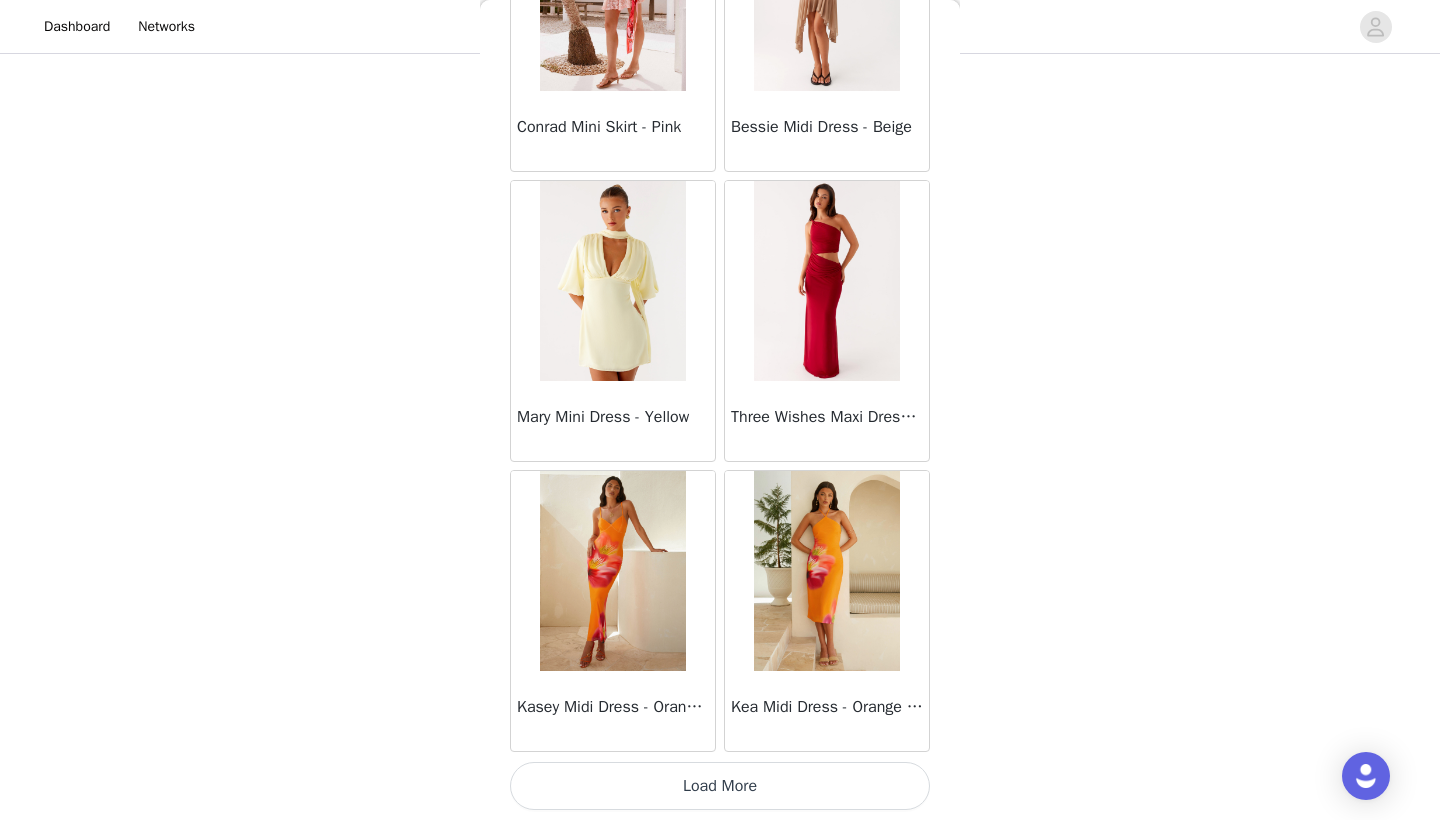 click on "Load More" at bounding box center [720, 786] 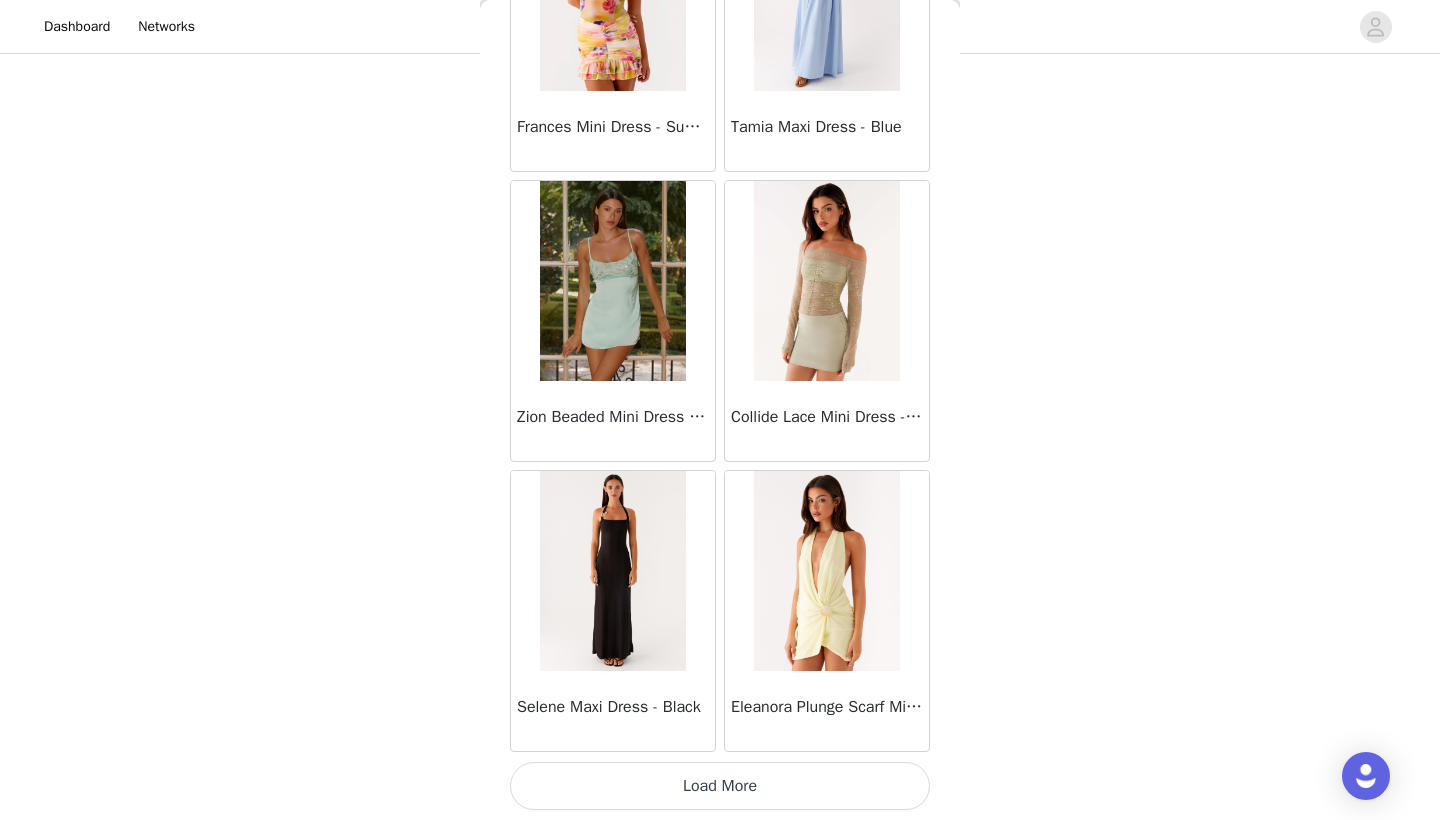 scroll, scrollTop: 48640, scrollLeft: 0, axis: vertical 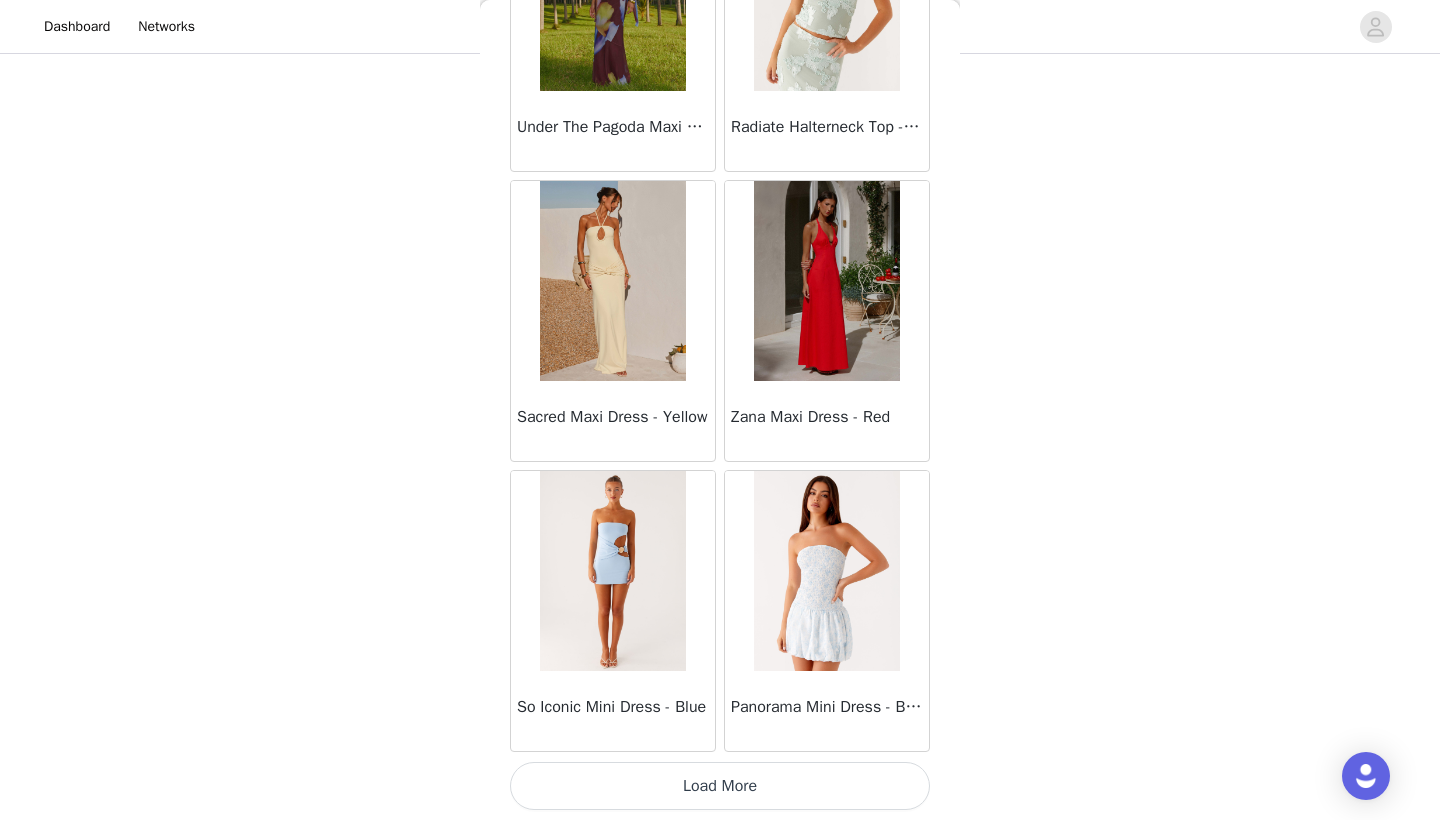 click on "Load More" at bounding box center [720, 786] 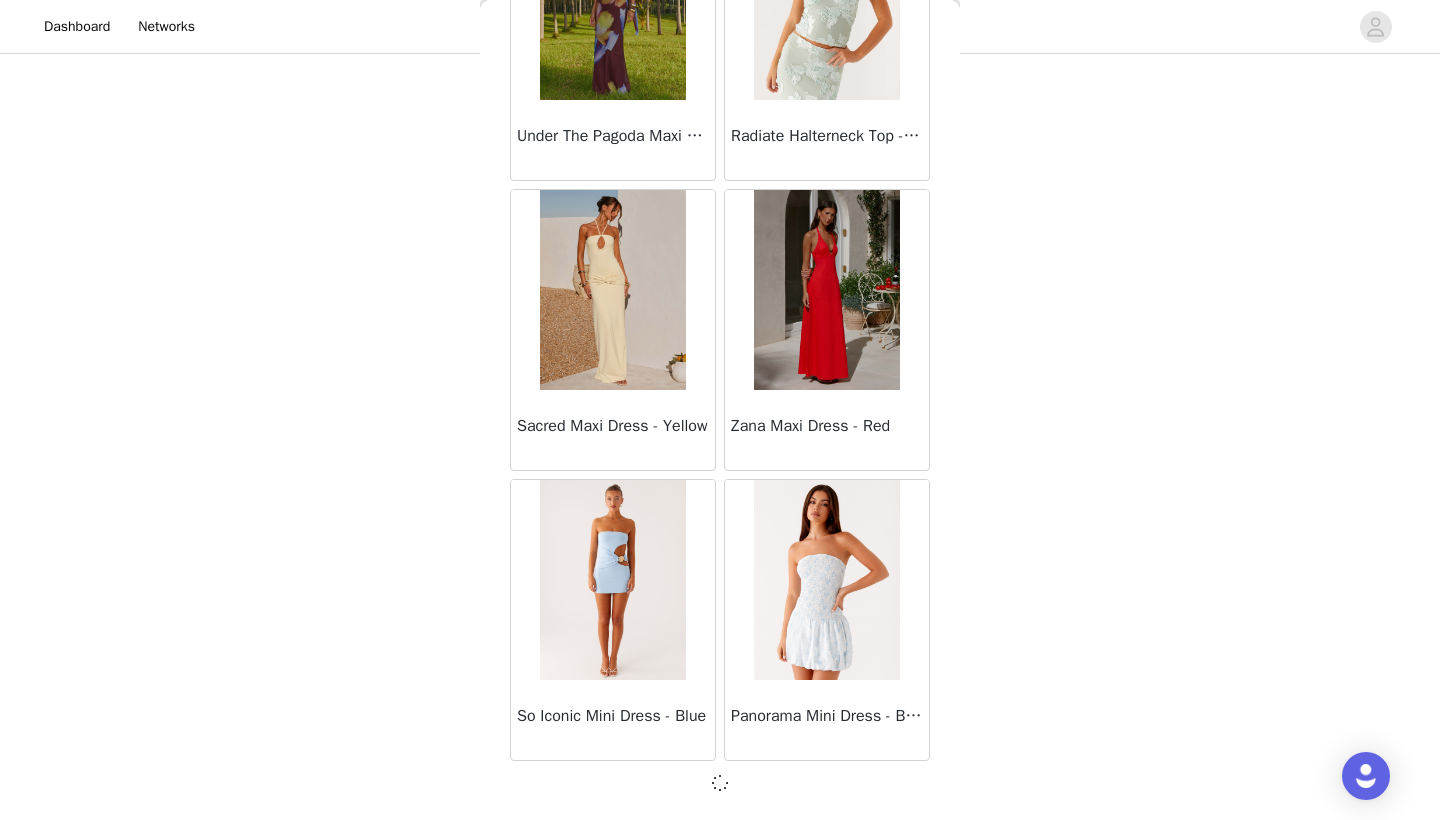 scroll, scrollTop: 51531, scrollLeft: 0, axis: vertical 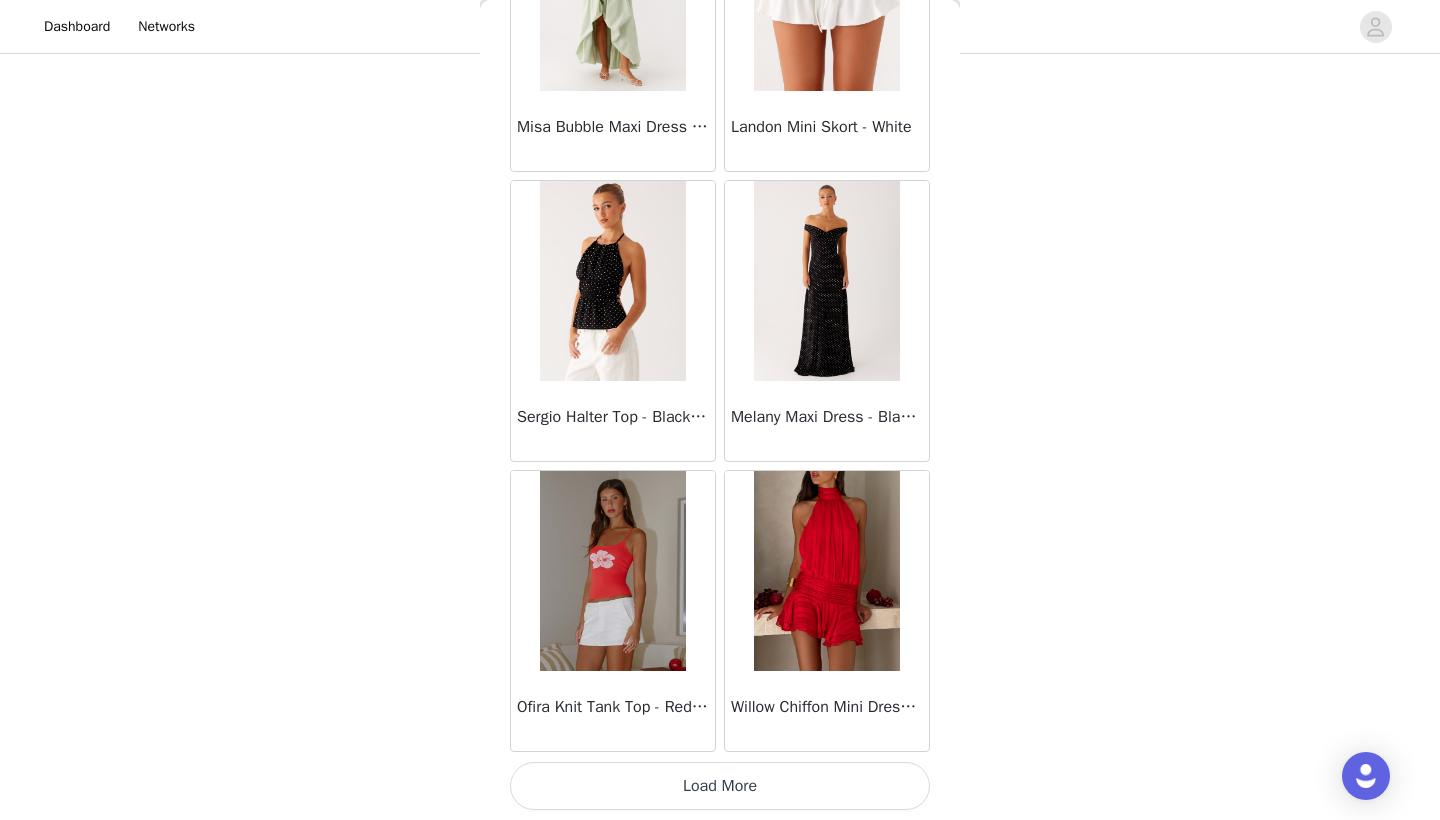 click on "Load More" at bounding box center [720, 786] 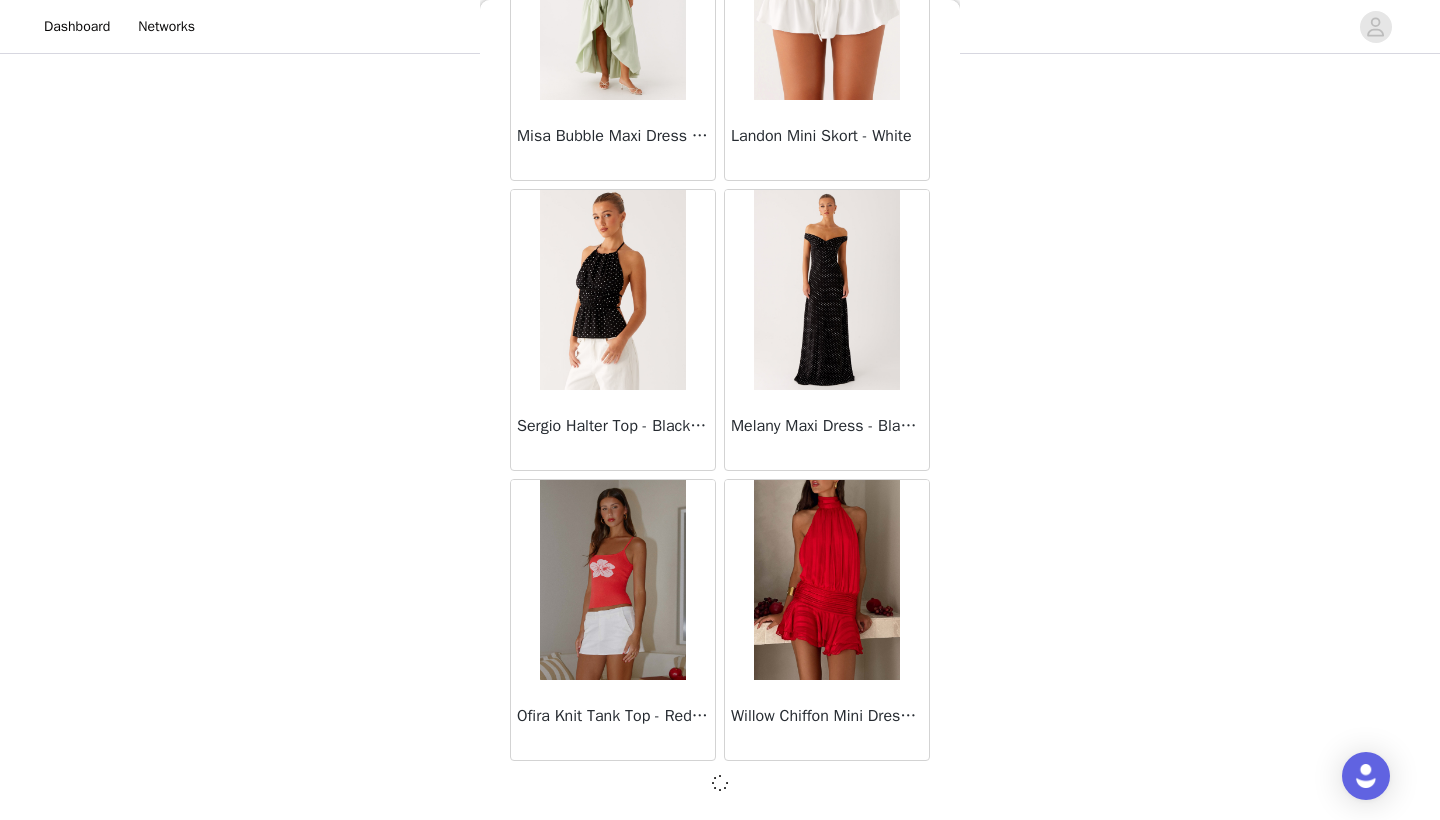 scroll, scrollTop: 54431, scrollLeft: 0, axis: vertical 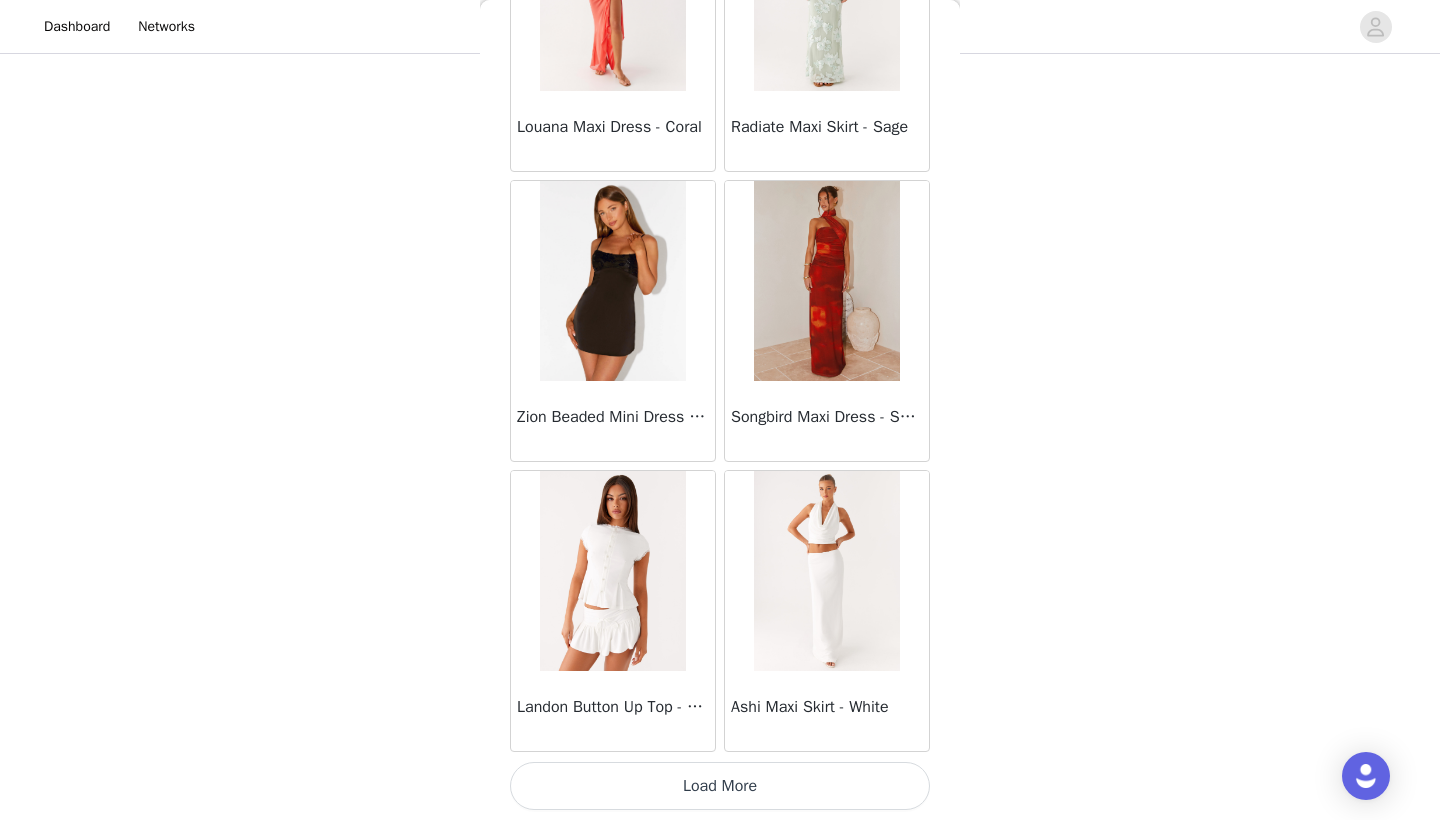 click on "Load More" at bounding box center (720, 786) 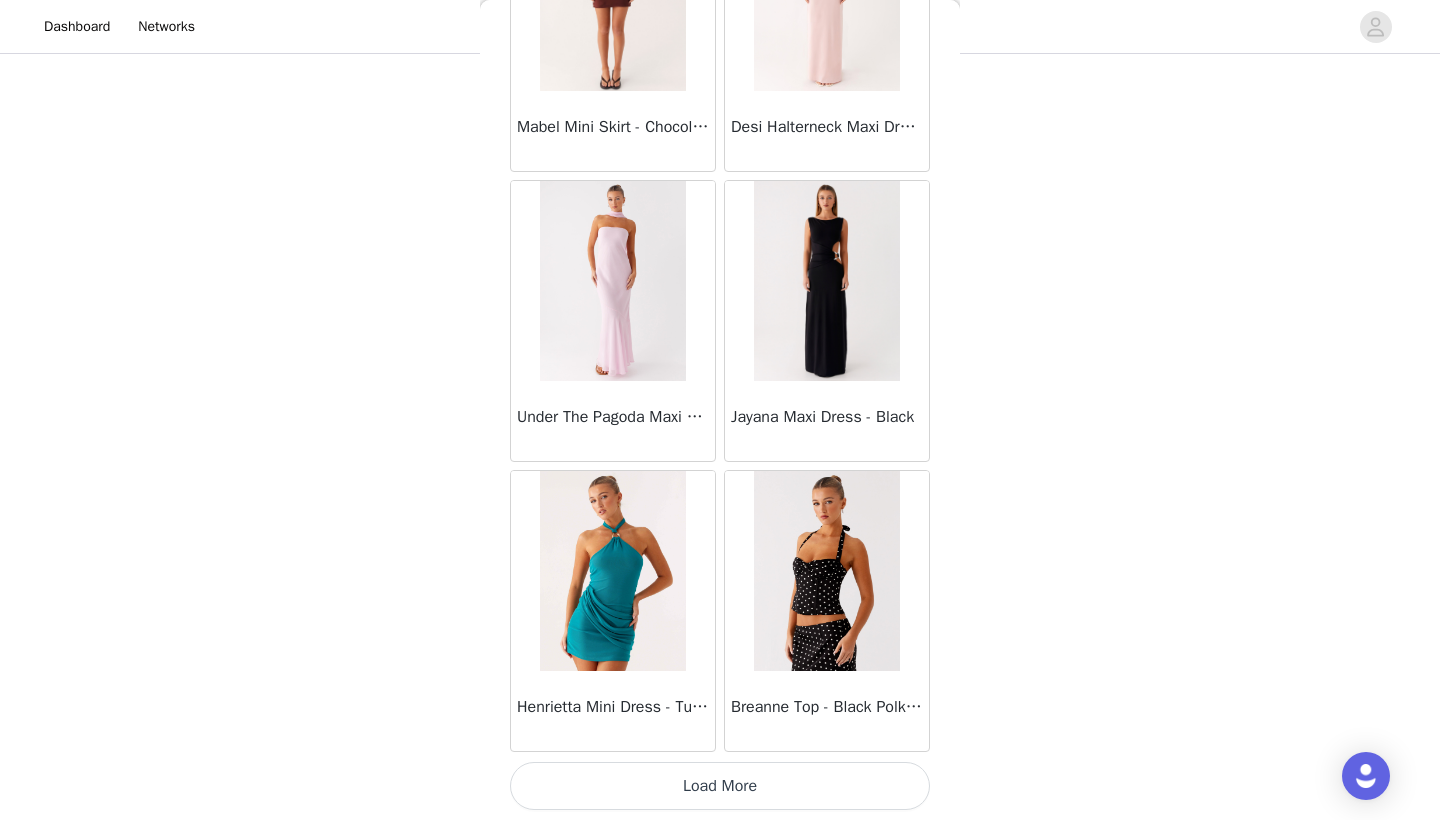 scroll, scrollTop: 60240, scrollLeft: 0, axis: vertical 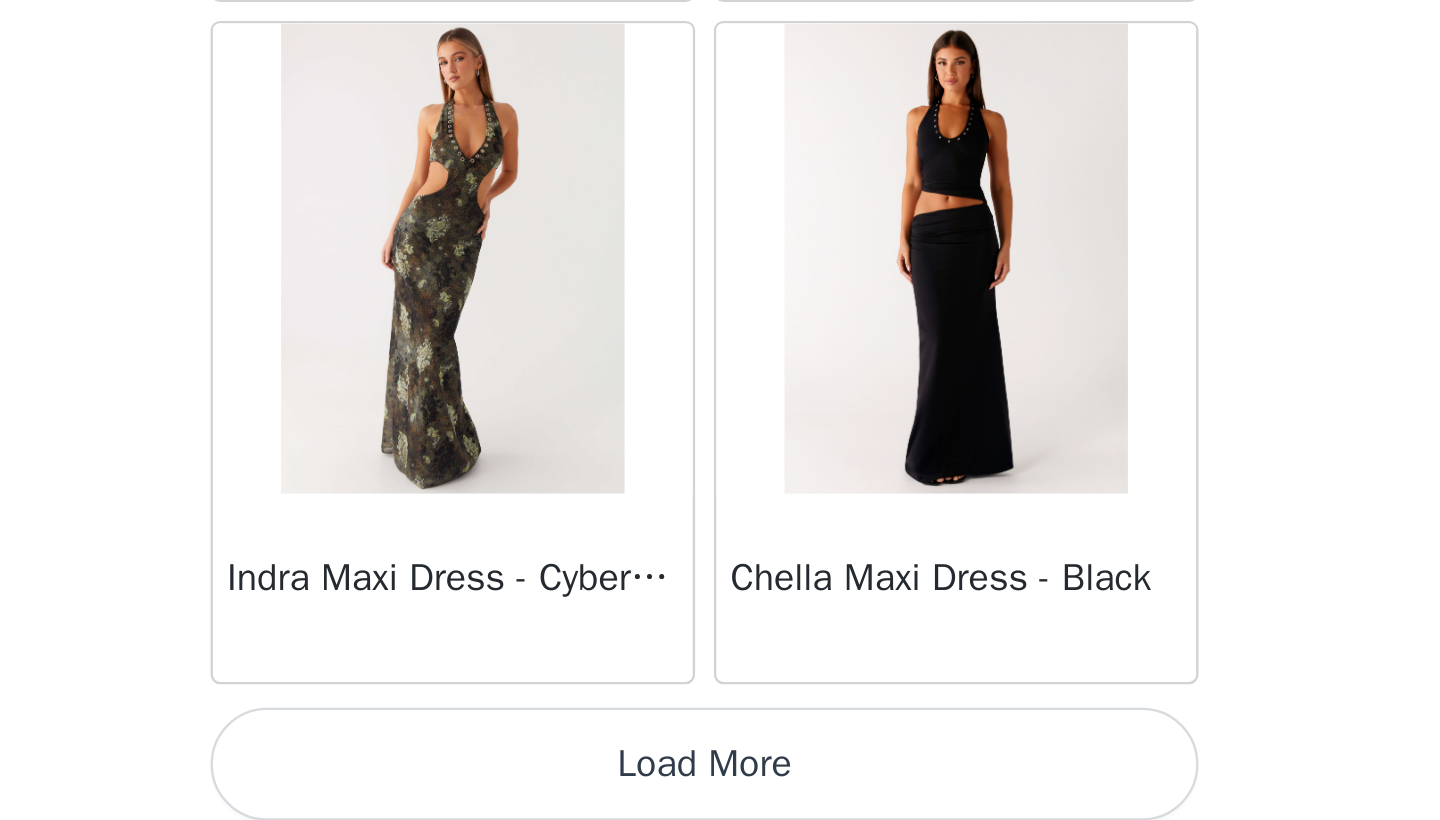 click on "Load More" at bounding box center (720, 786) 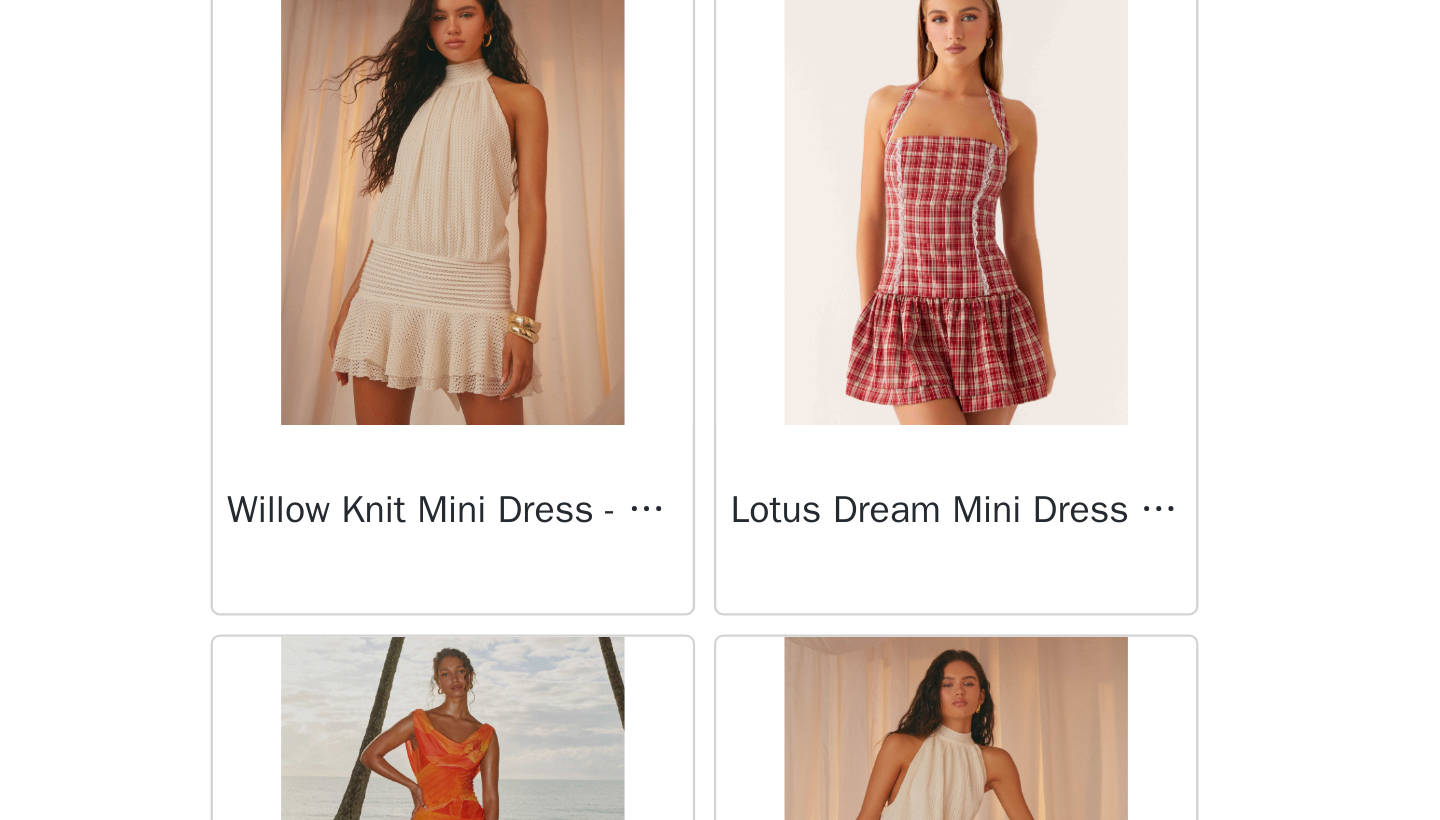scroll, scrollTop: 64035, scrollLeft: 0, axis: vertical 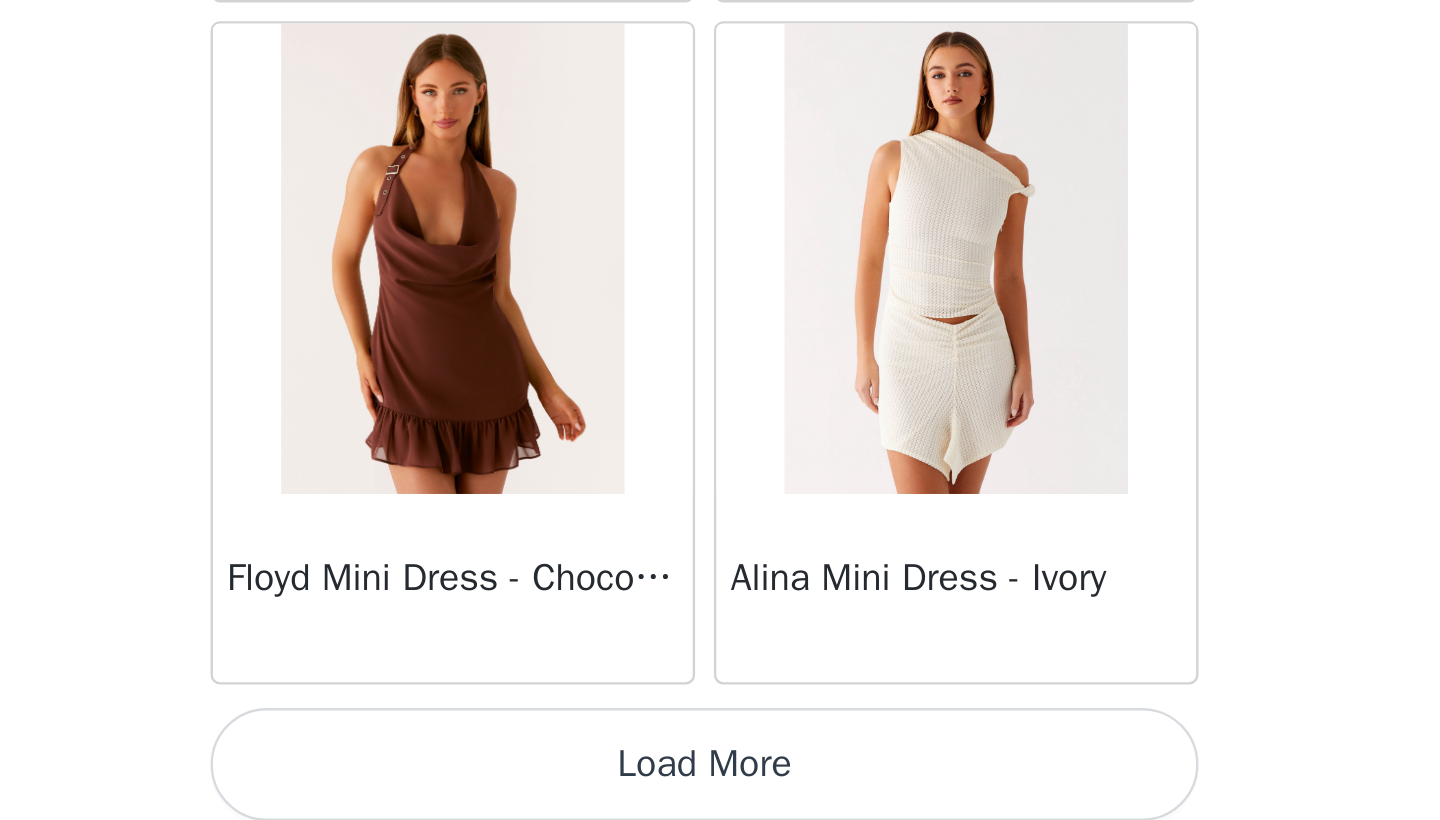 click on "Load More" at bounding box center [720, 786] 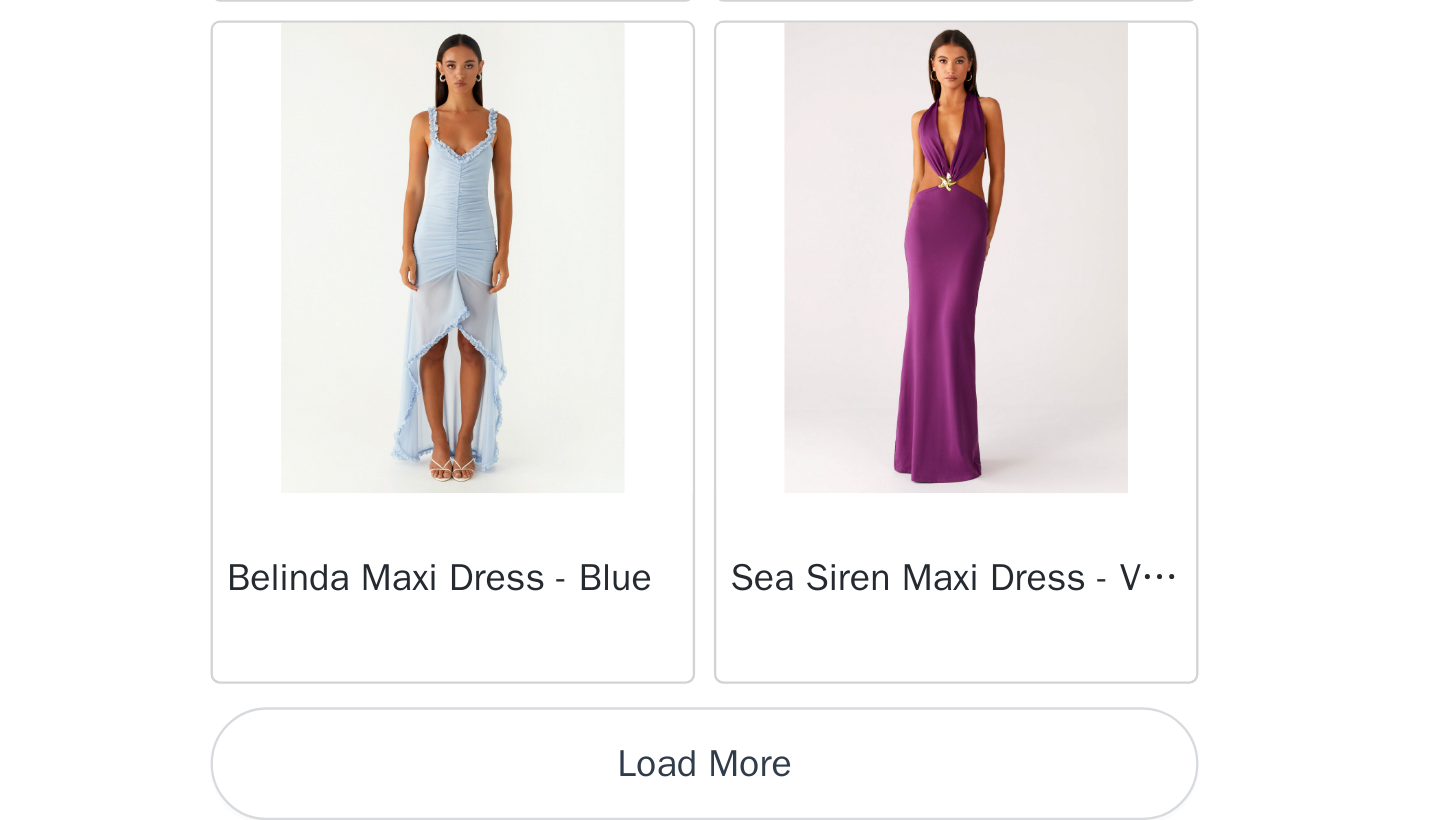 click on "Load More" at bounding box center [720, 786] 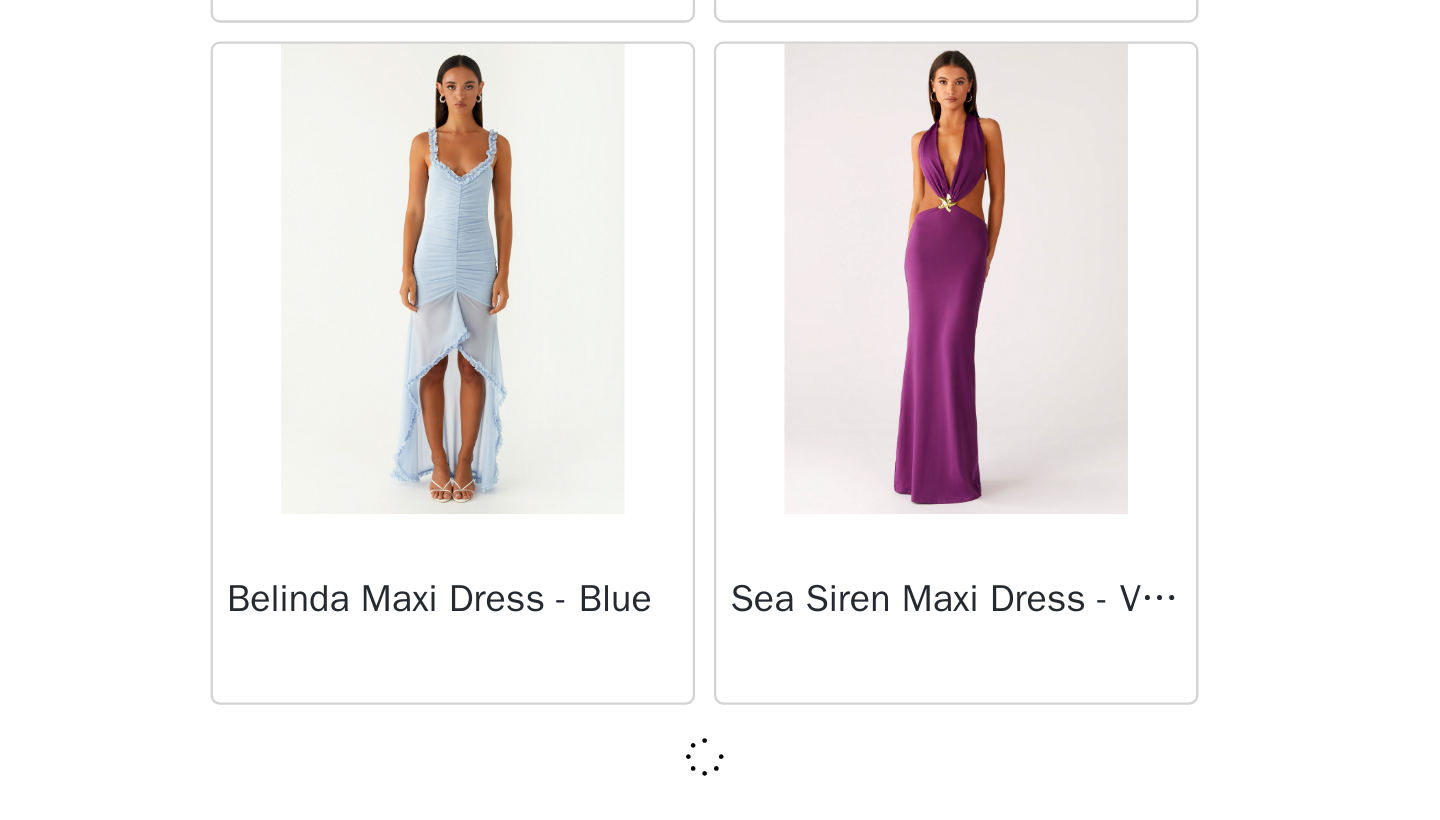 scroll, scrollTop: 68931, scrollLeft: 0, axis: vertical 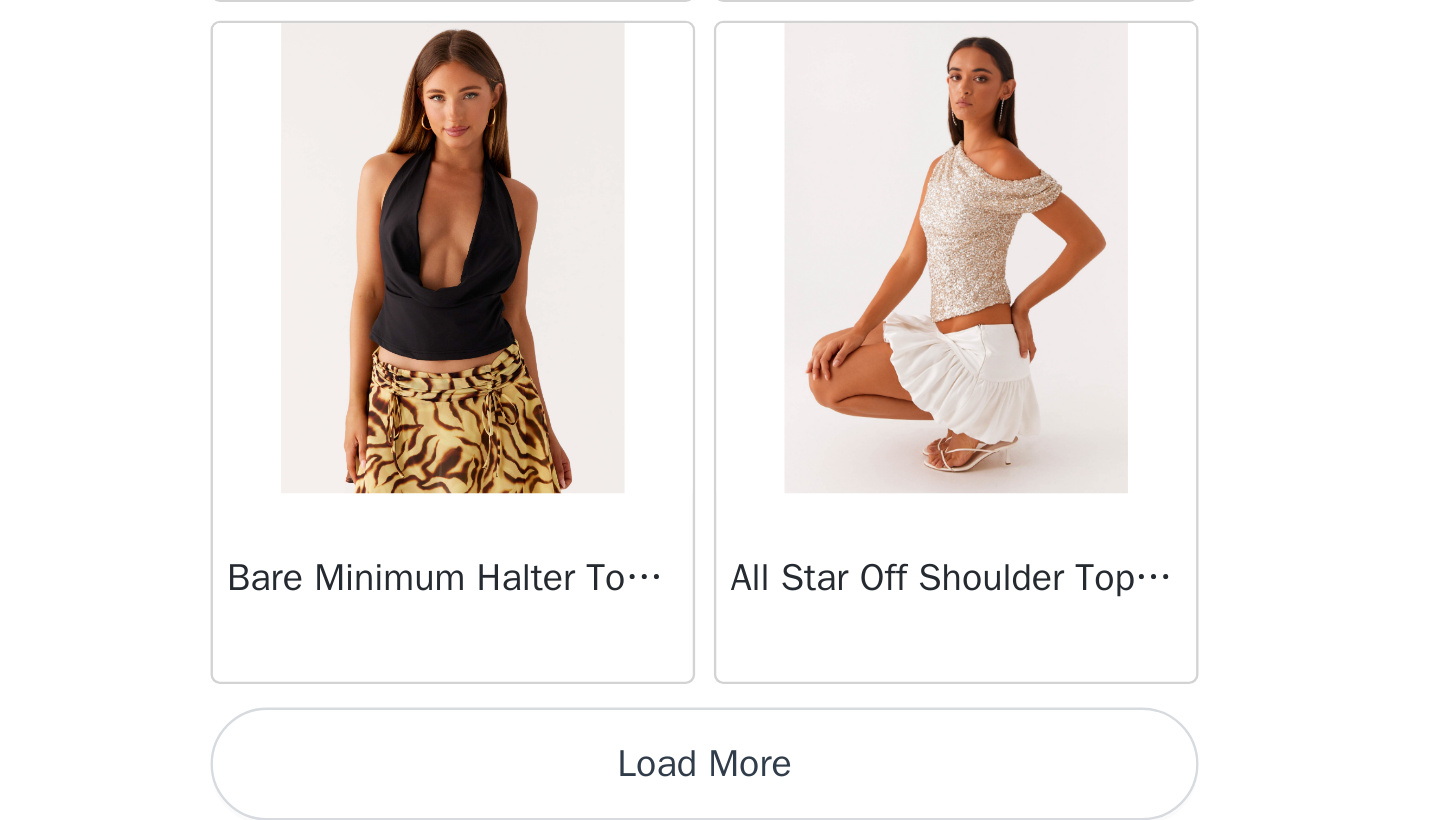 click on "Load More" at bounding box center (720, 786) 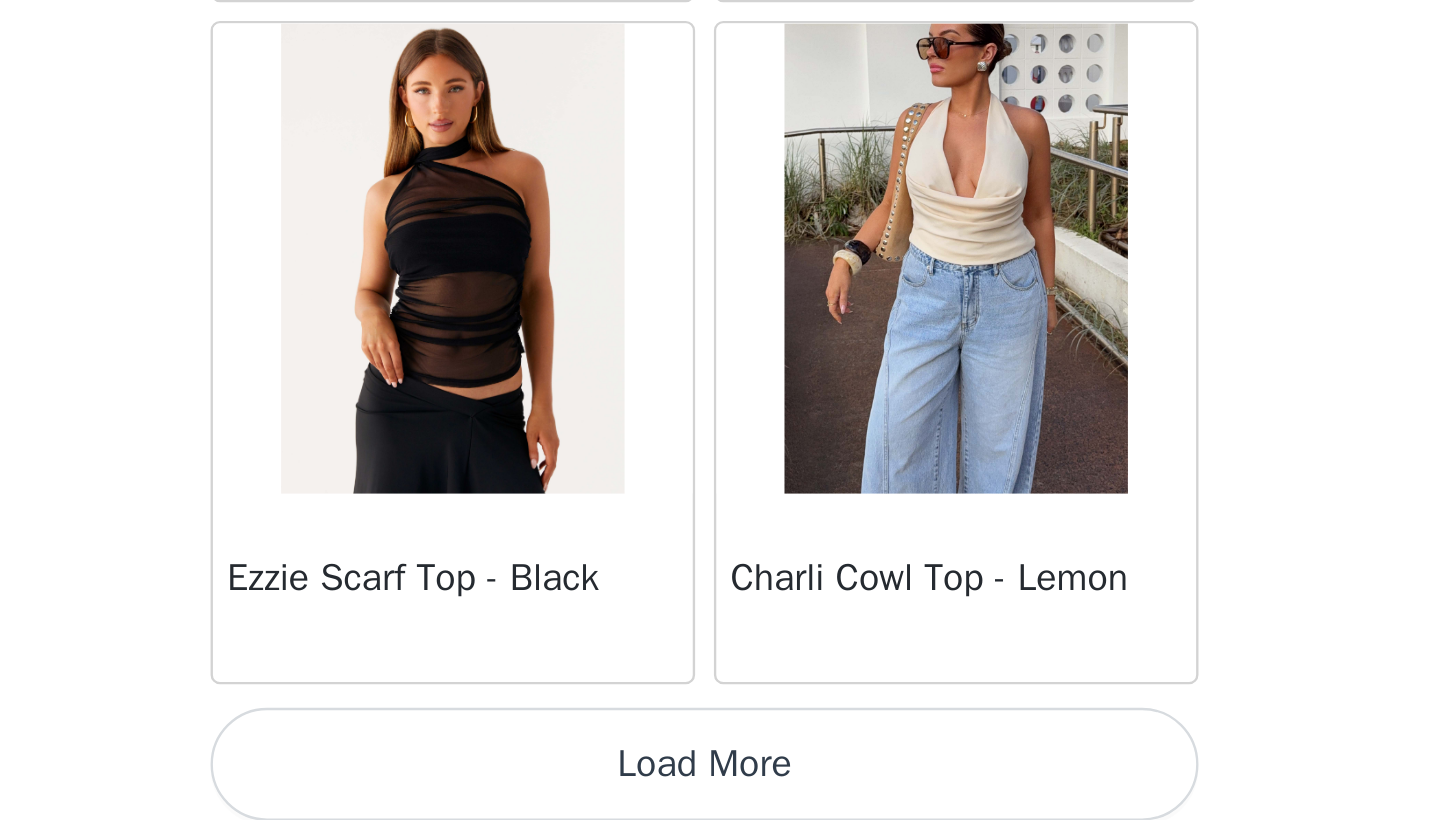 click on "Load More" at bounding box center [720, 786] 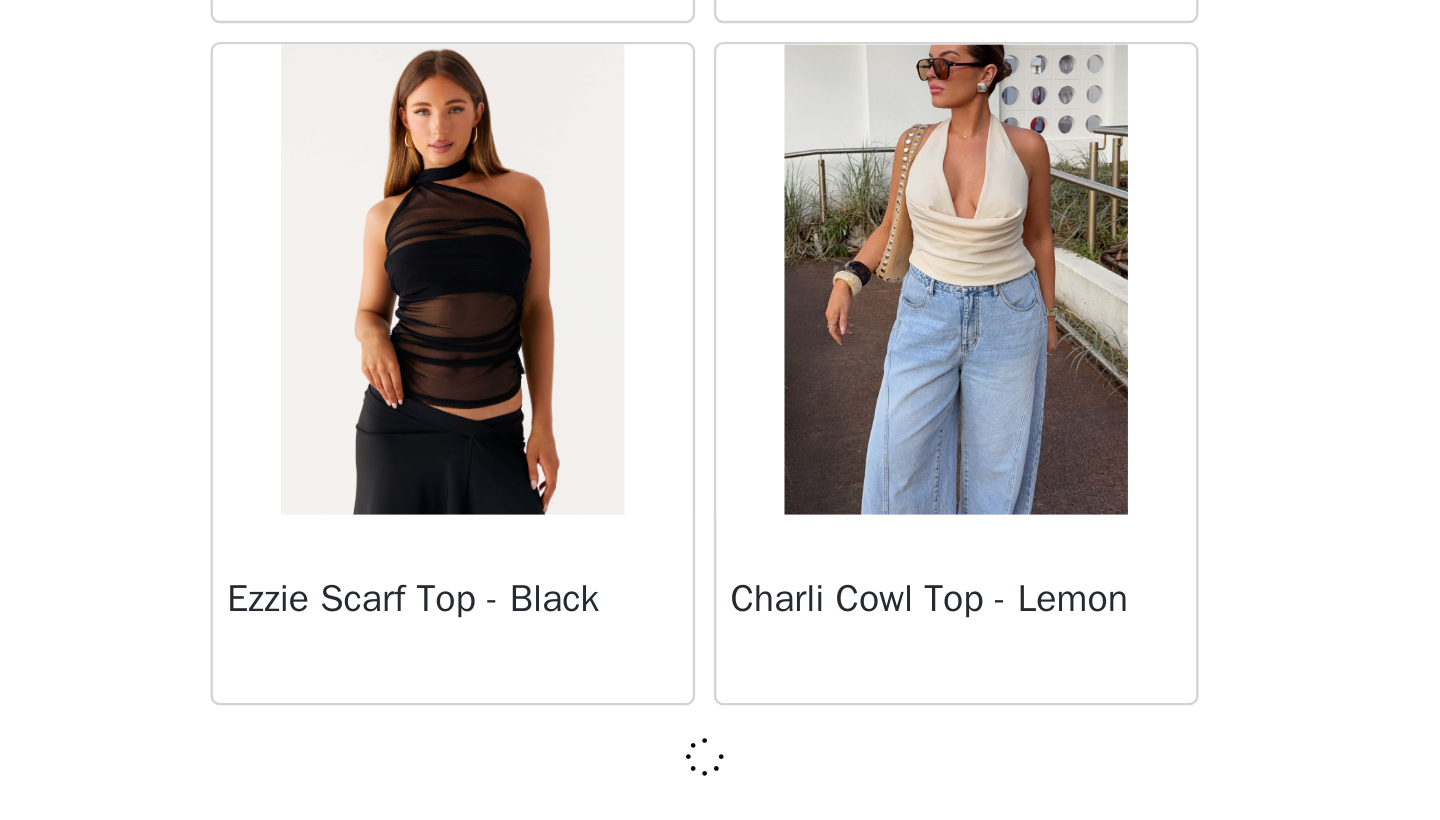 scroll, scrollTop: 74731, scrollLeft: 0, axis: vertical 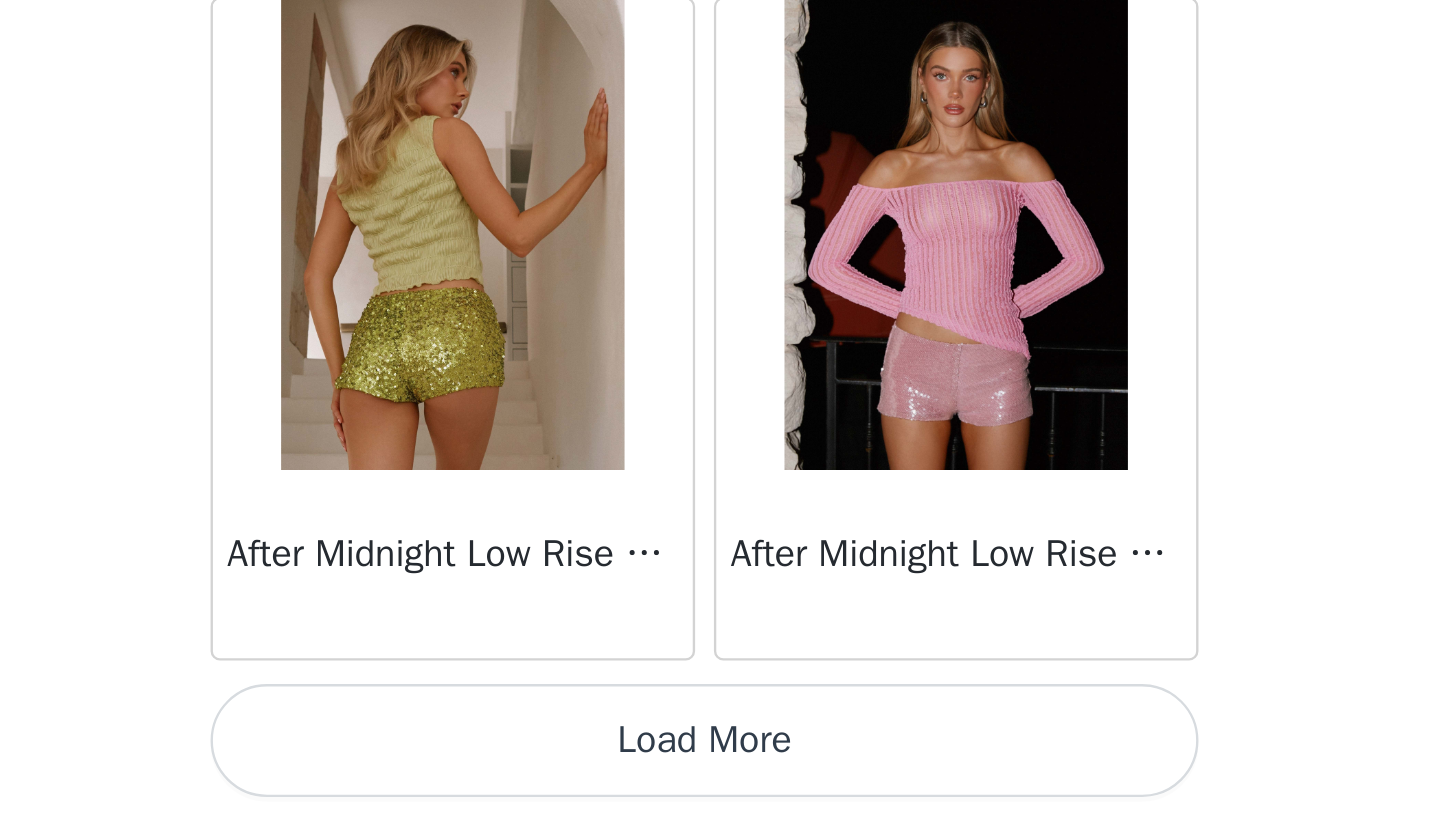 click on "Load More" at bounding box center [720, 786] 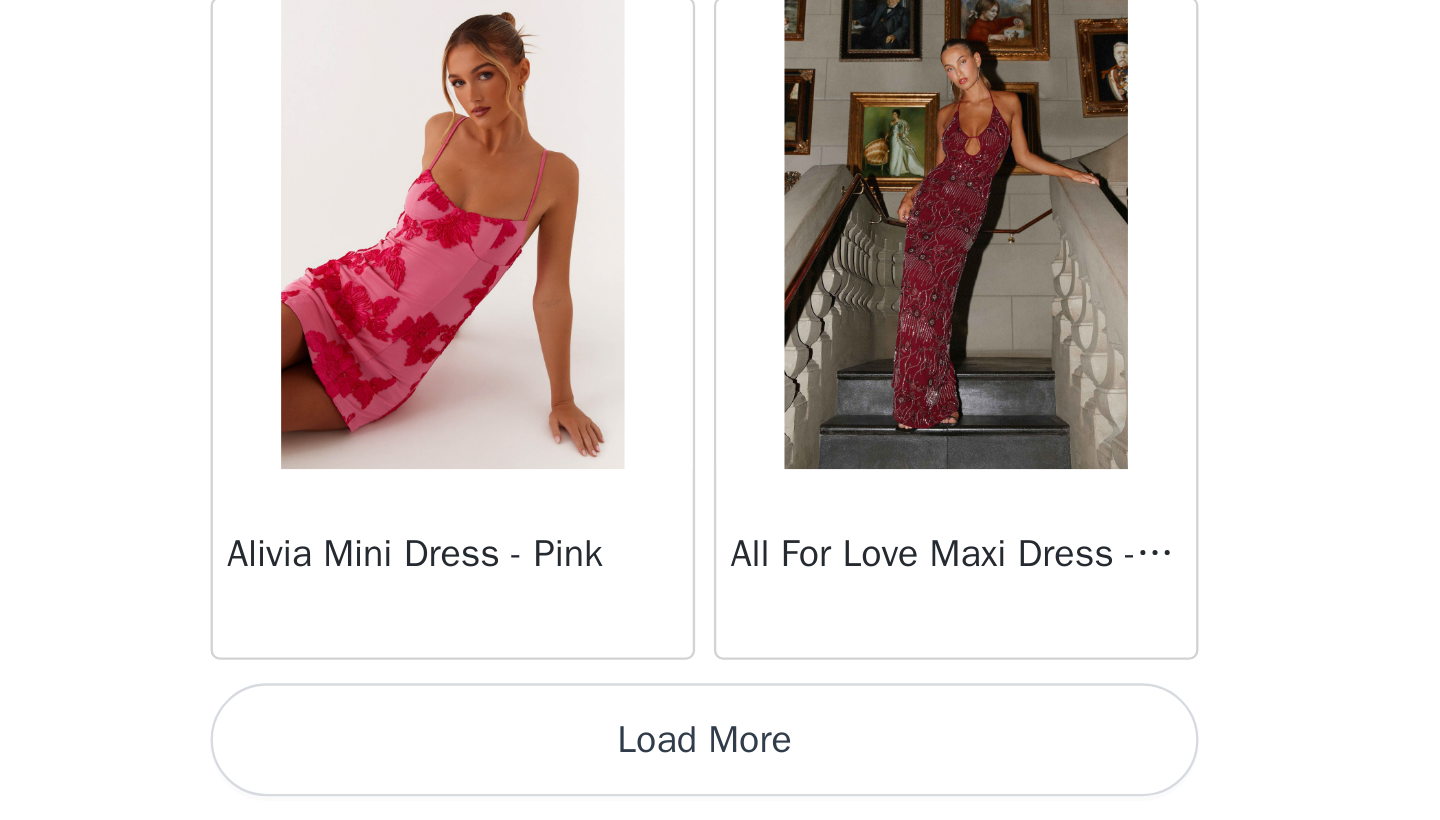 click on "Load More" at bounding box center [720, 786] 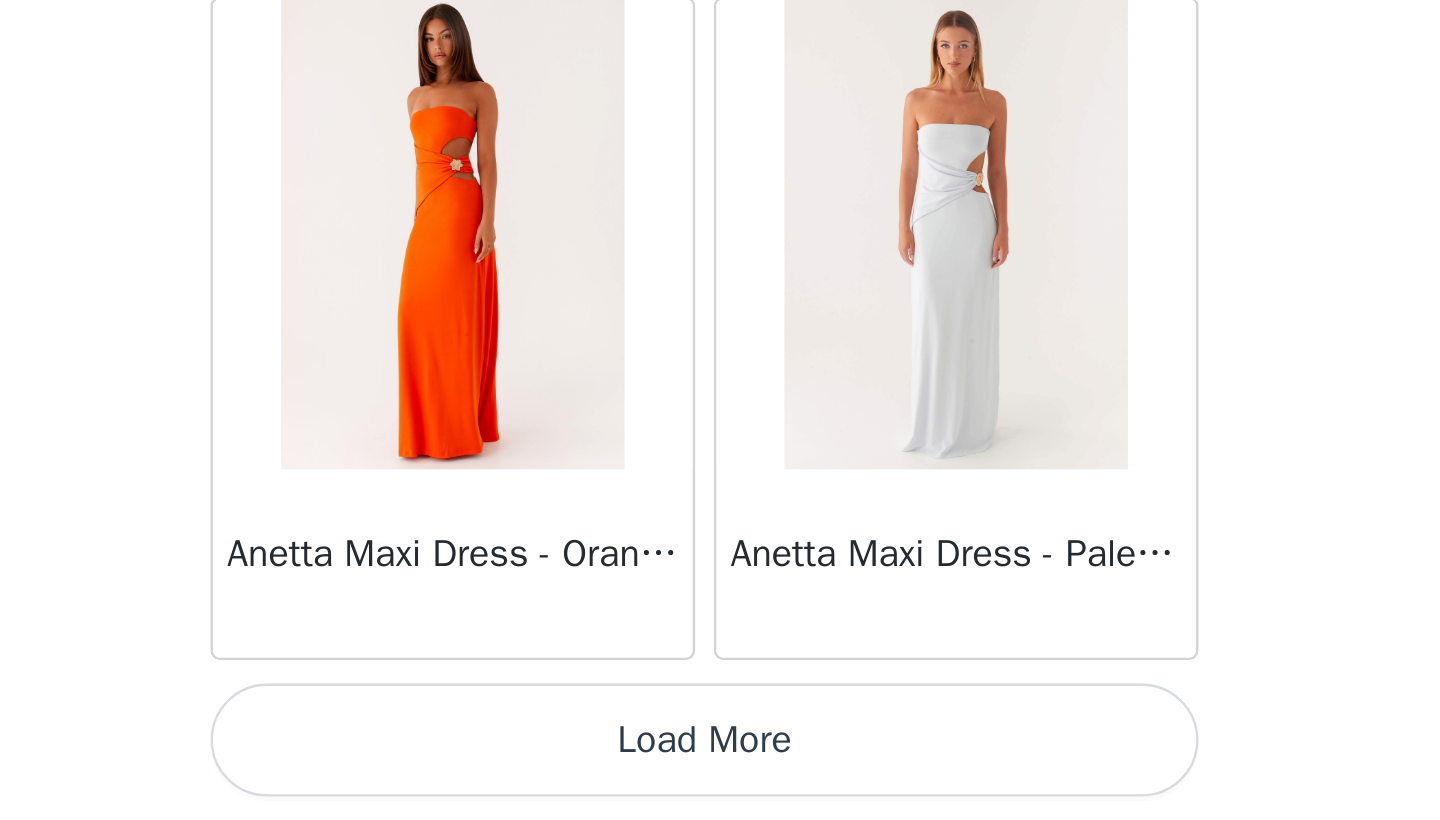 click on "Load More" at bounding box center (720, 786) 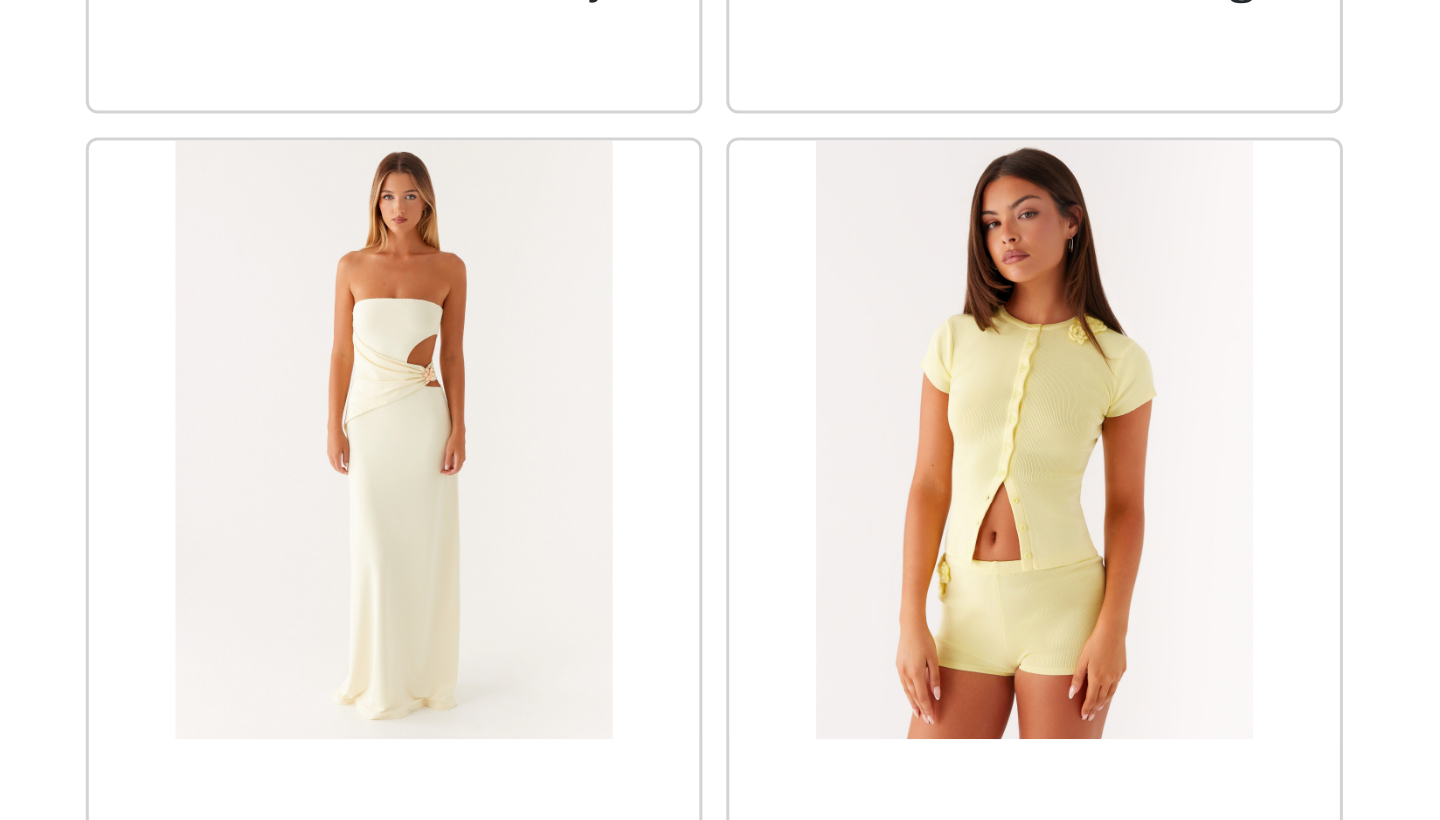 scroll, scrollTop: 83956, scrollLeft: 0, axis: vertical 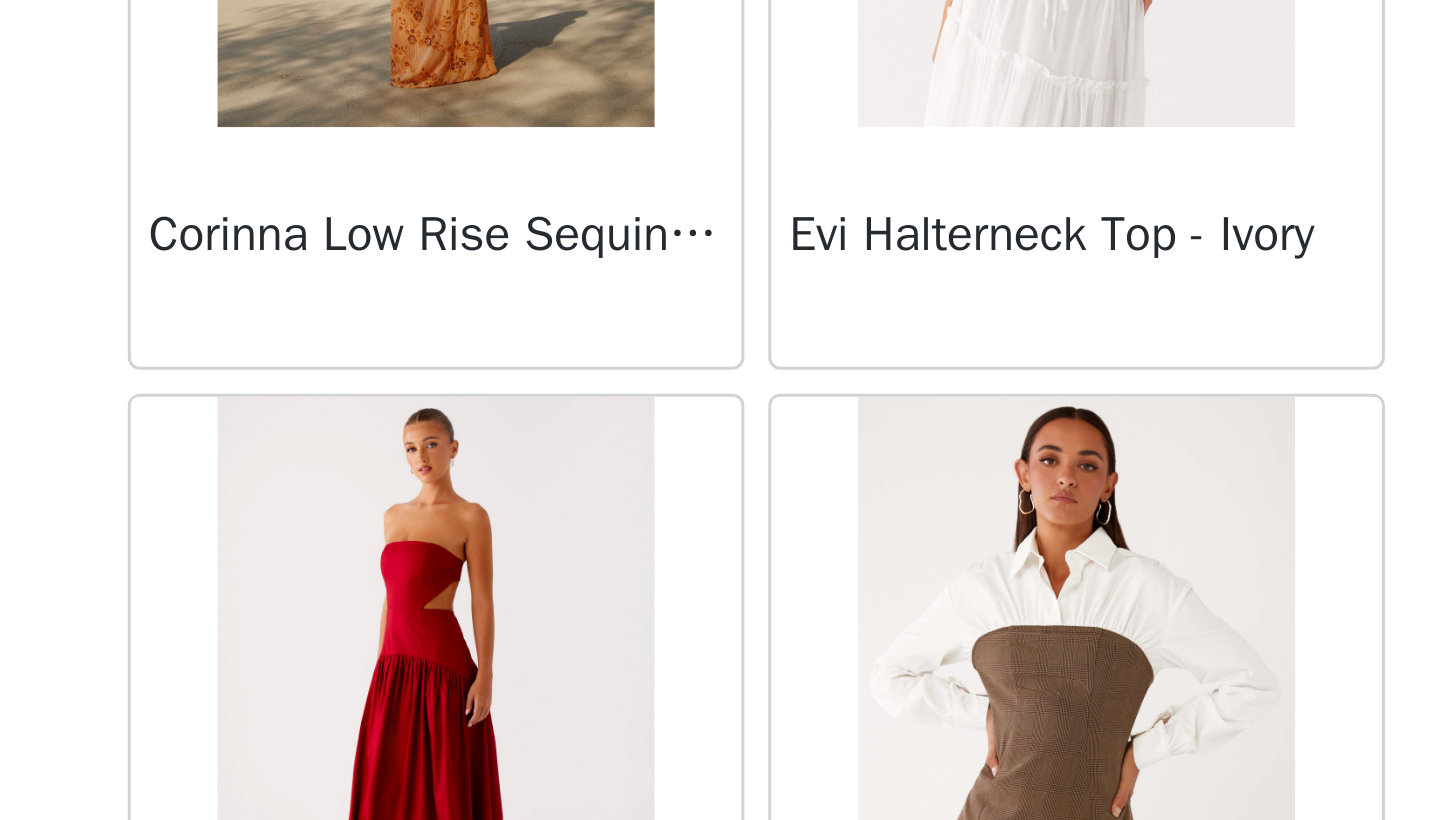 click on "Corinna Low Rise Sequin Maxi Skirt - Orange" at bounding box center [613, 237] 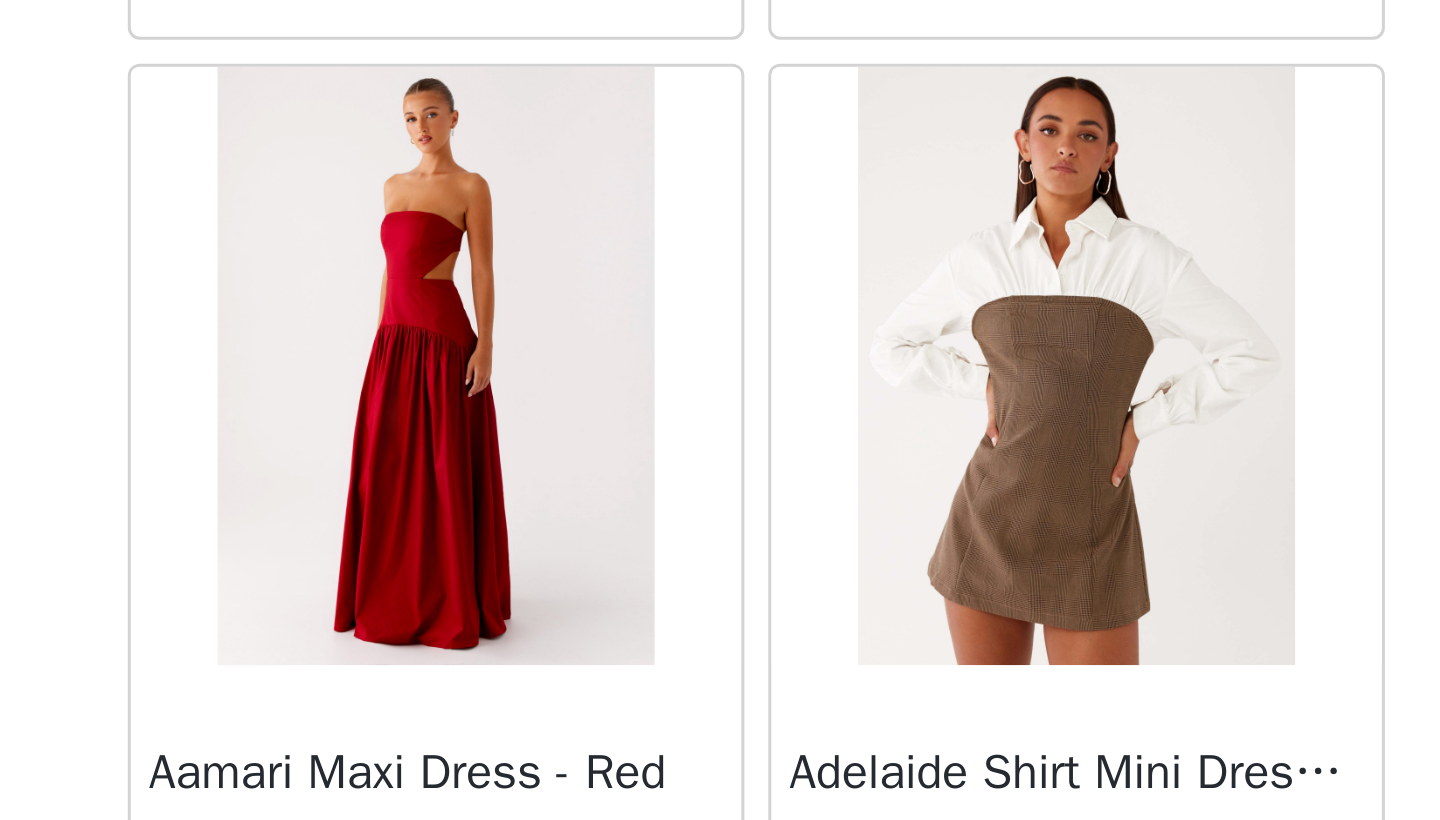 scroll, scrollTop: 77256, scrollLeft: 0, axis: vertical 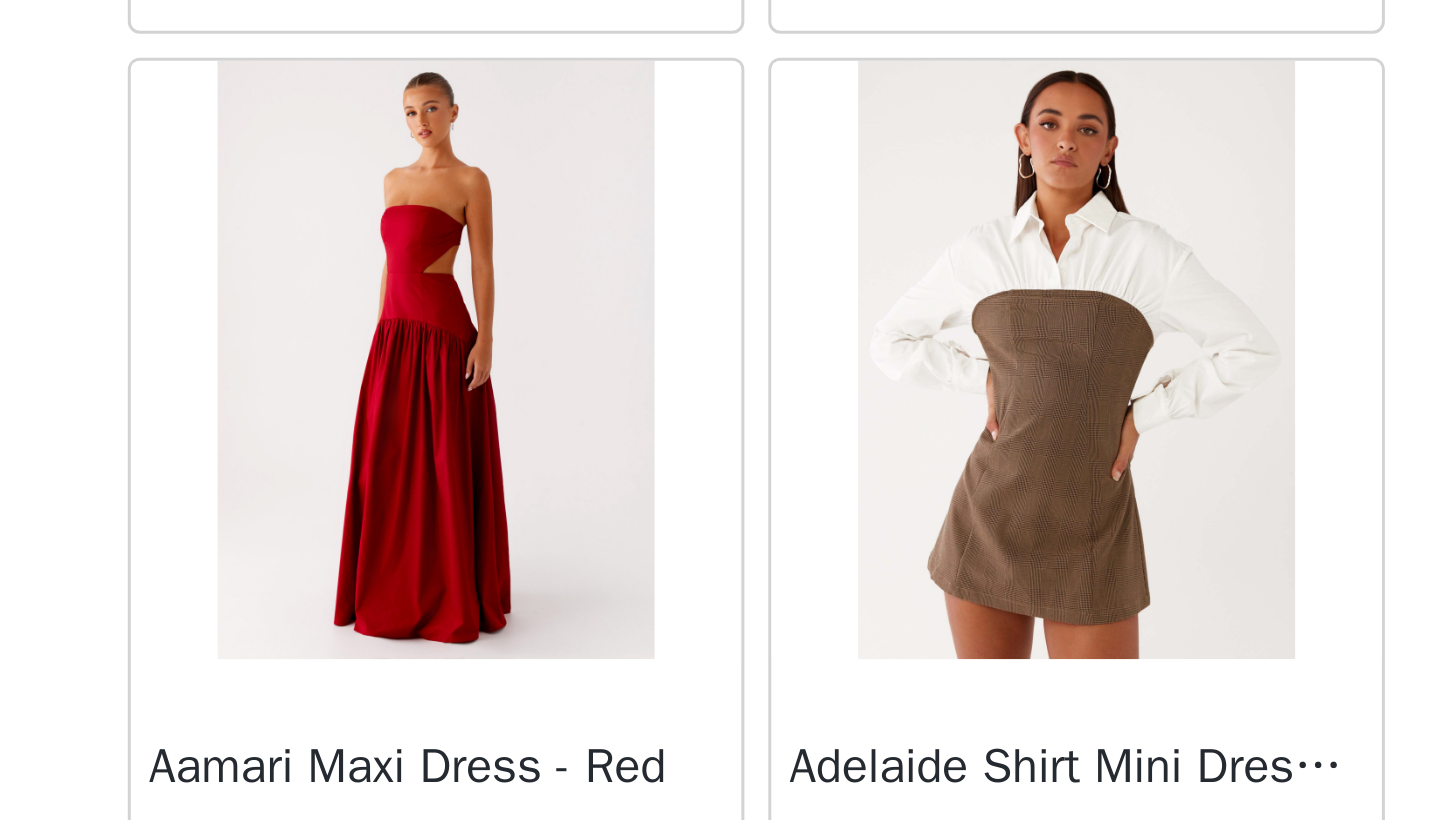 click at bounding box center (612, 375) 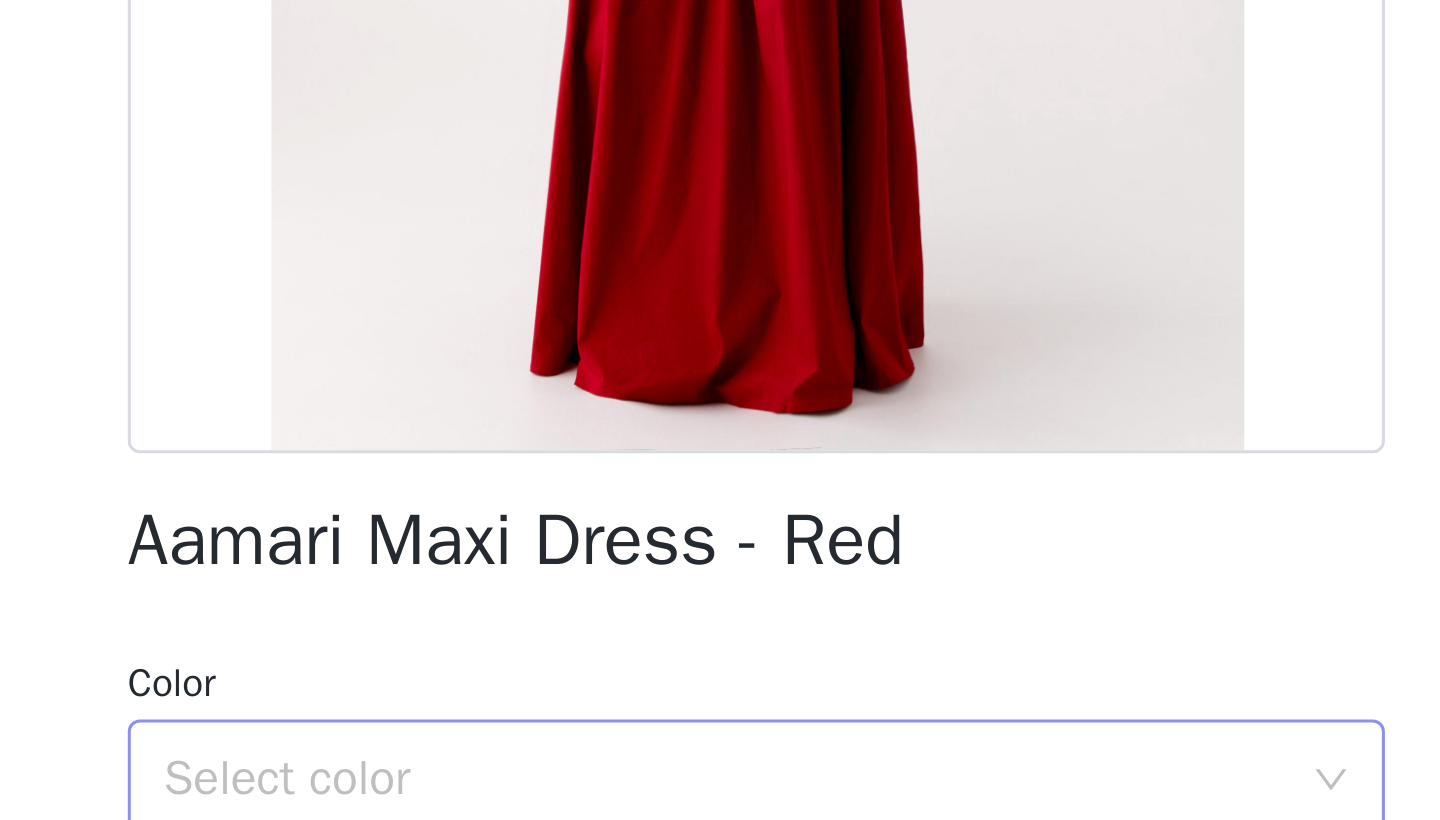 scroll, scrollTop: 233, scrollLeft: 0, axis: vertical 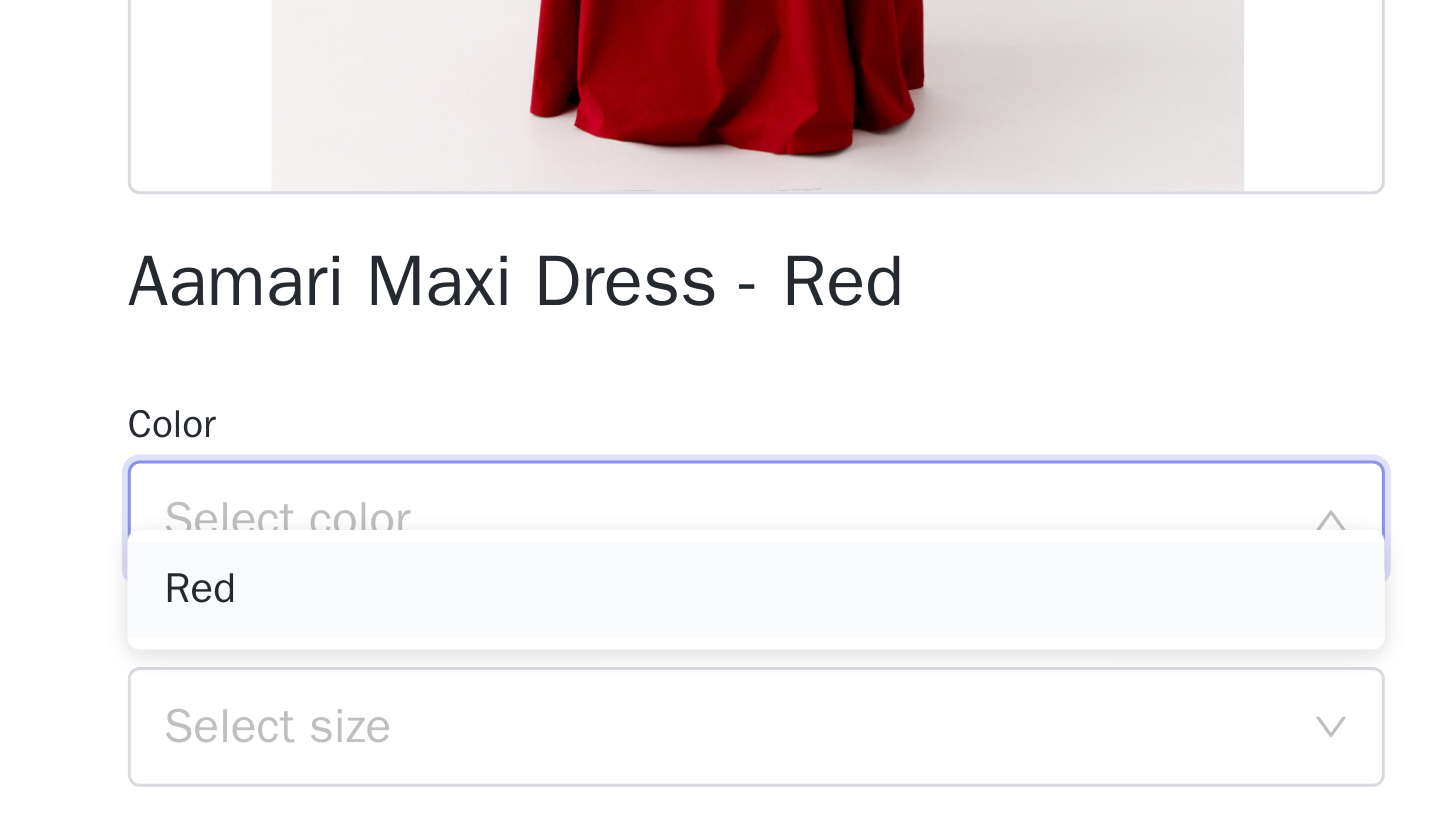 click on "Red" at bounding box center [720, 469] 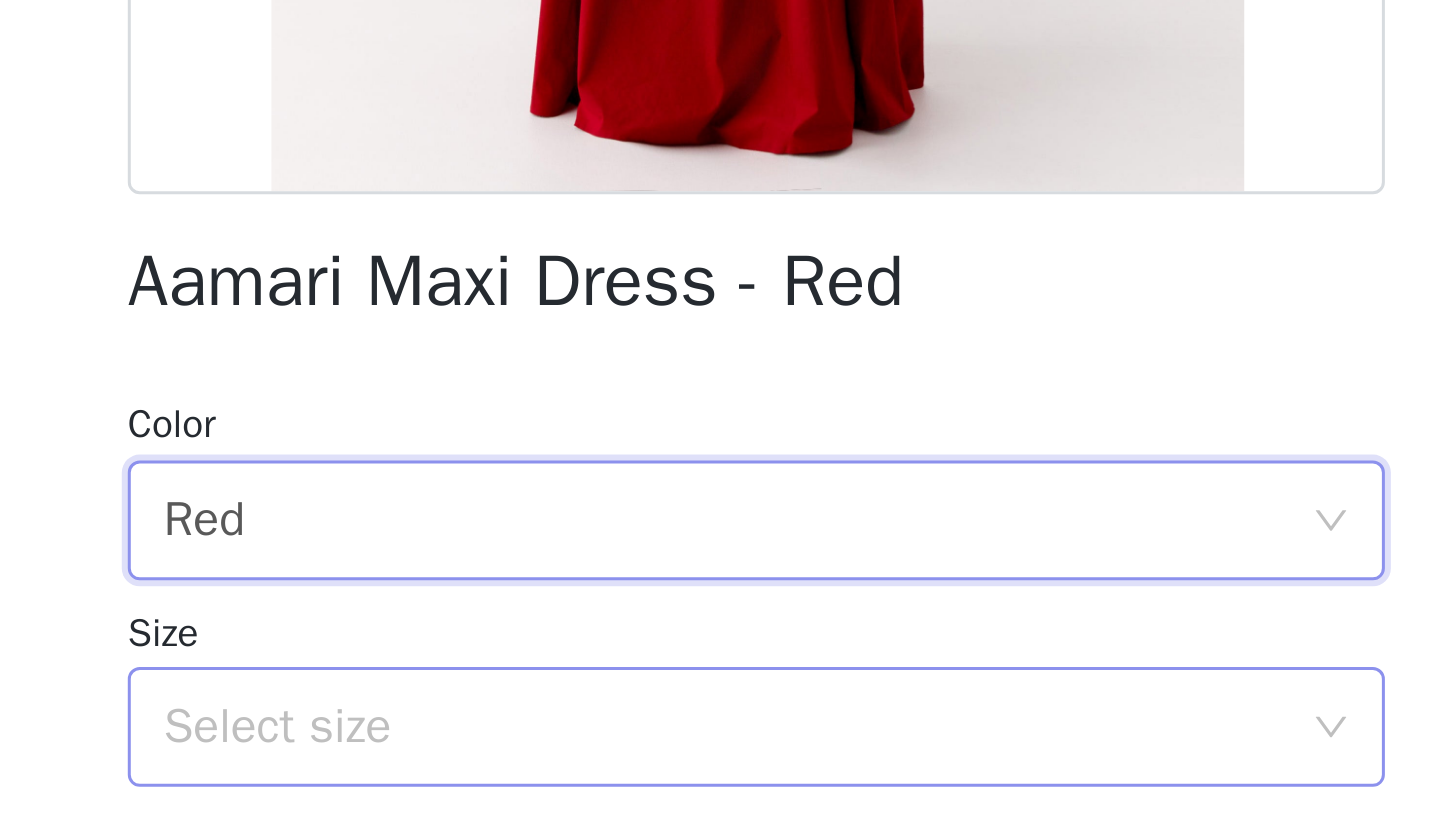 click on "Select size" at bounding box center (709, 515) 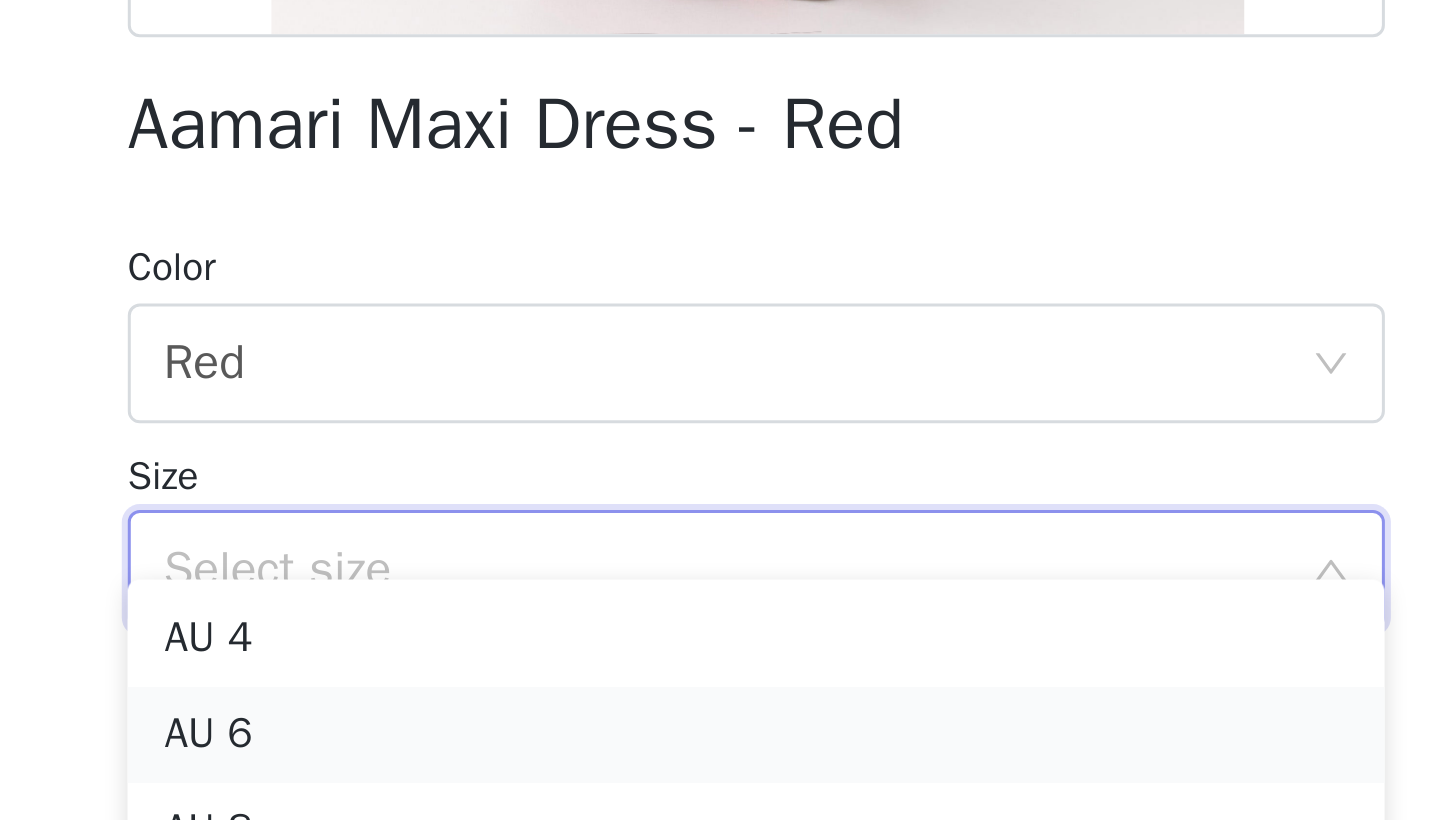 click on "AU 6" at bounding box center [720, 570] 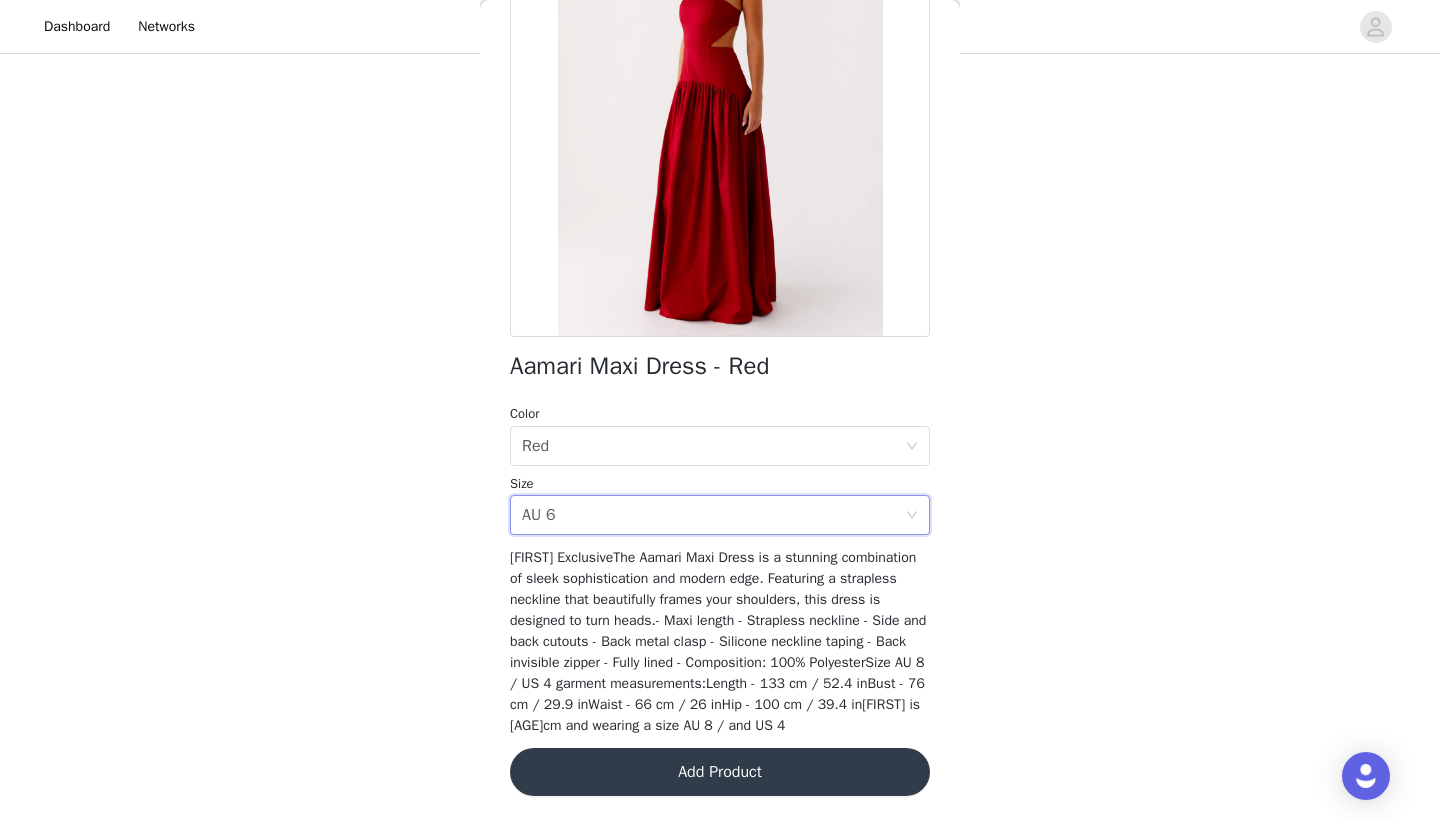 scroll, scrollTop: 571, scrollLeft: 0, axis: vertical 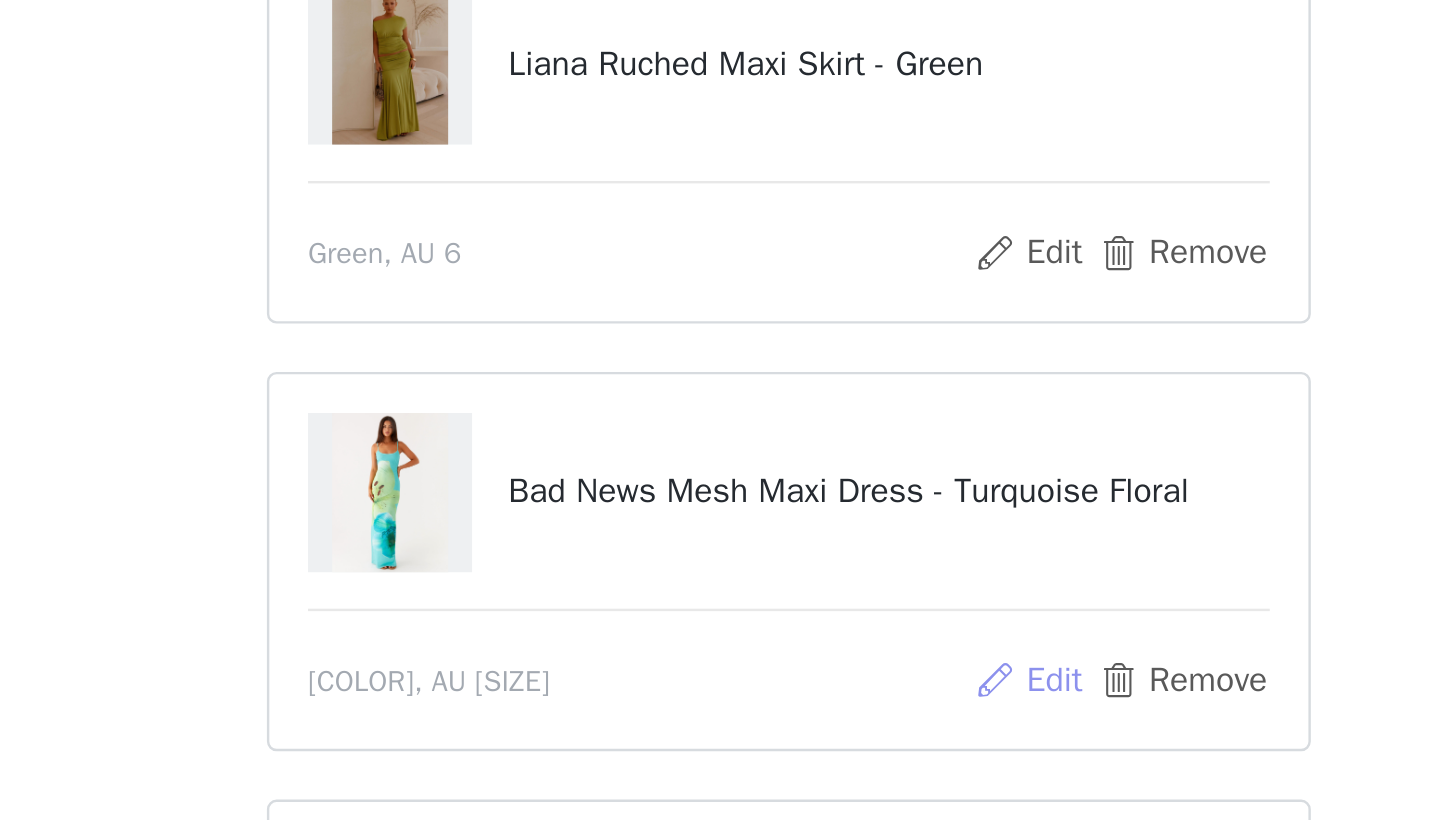 click on "Edit" at bounding box center (819, 630) 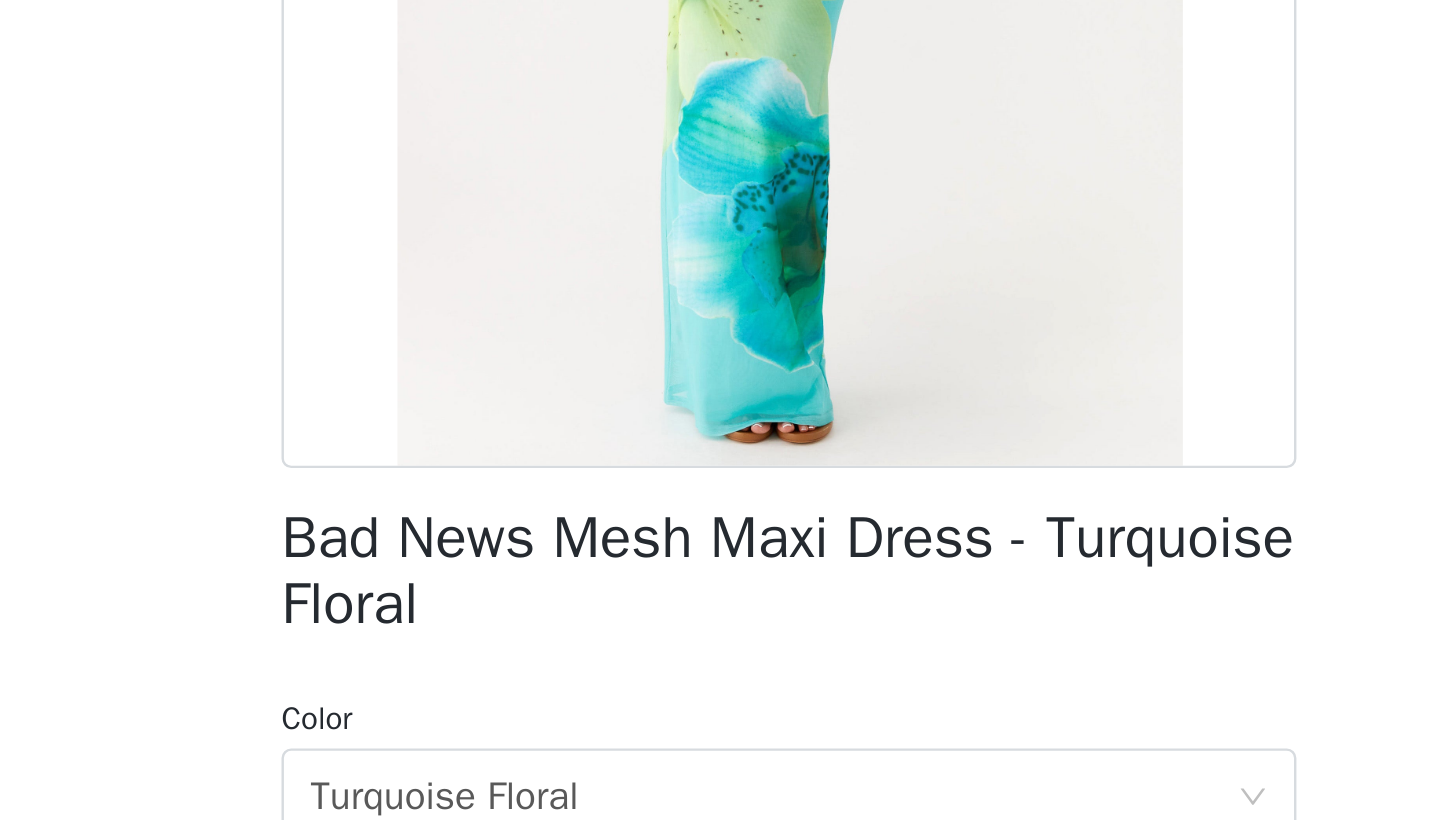 scroll, scrollTop: 33, scrollLeft: 0, axis: vertical 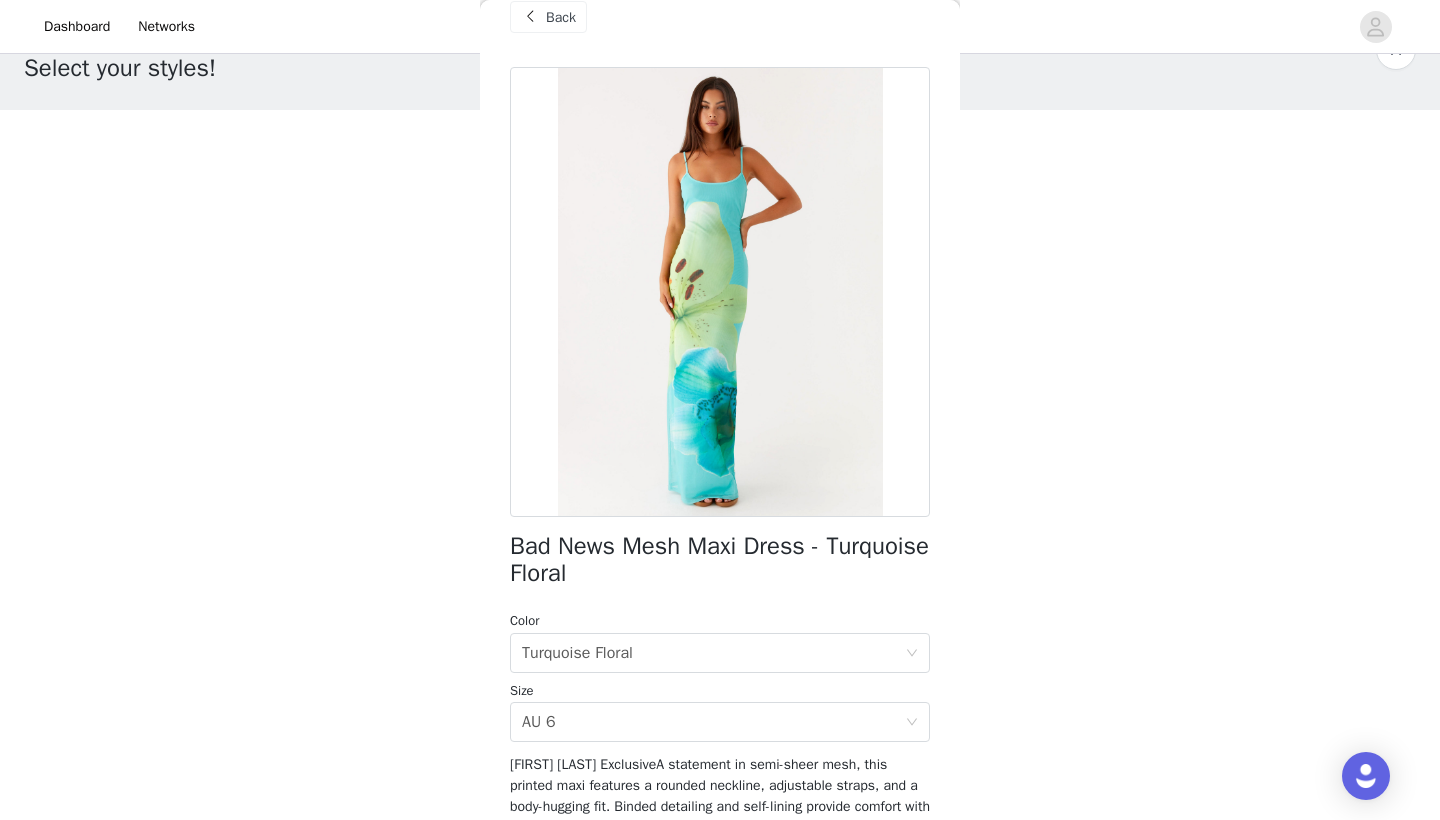 click on "STEP 1 OF 5
Select your styles!
Please note that the sizes are in AU Sizes                 Liana Asym Top - [COLOR]           [COLOR], AU [SIZE]       Edit   Remove     Liana Ruched Maxi Skirt - [COLOR]           [COLOR], AU [SIZE]       Edit   Remove     Bad News Mesh Maxi Dress - [COLOR]           [COLOR], AU [SIZE]       Edit   Remove     Breanne Midi Skirt - [COLOR]           [COLOR], AU [SIZE]       Edit   Remove     Breanne Top - [COLOR]           [COLOR], AU [SIZE]       Edit   Remove     Aamari Maxi Dress - [COLOR]           [COLOR], AU [SIZE]       Edit   Remove         Back     Bad News Mesh Maxi Dress - [COLOR]               Color   Select color [COLOR] Size   Select size AU [SIZE]     Update Product" at bounding box center [720, 631] 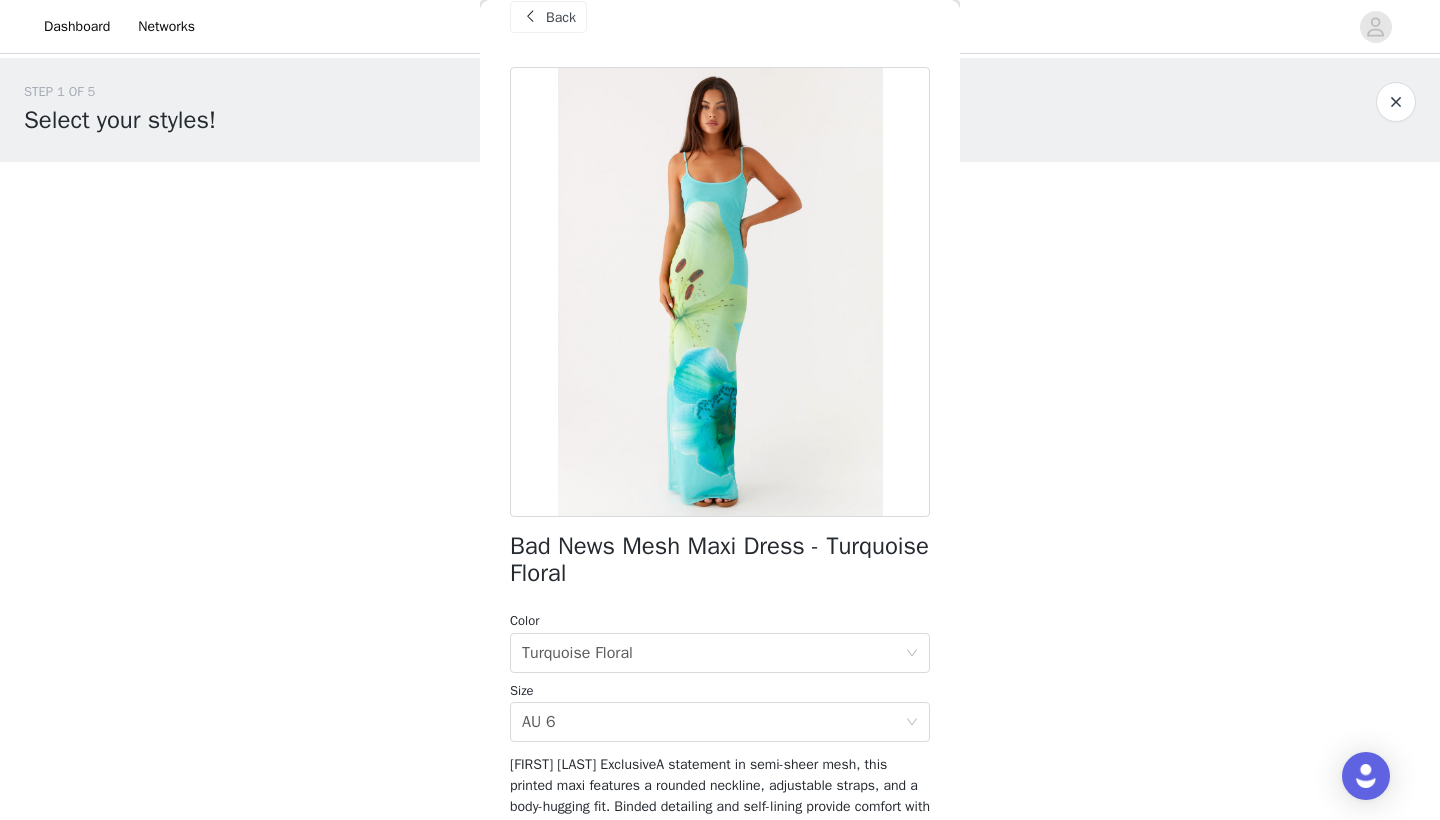 scroll, scrollTop: 0, scrollLeft: 0, axis: both 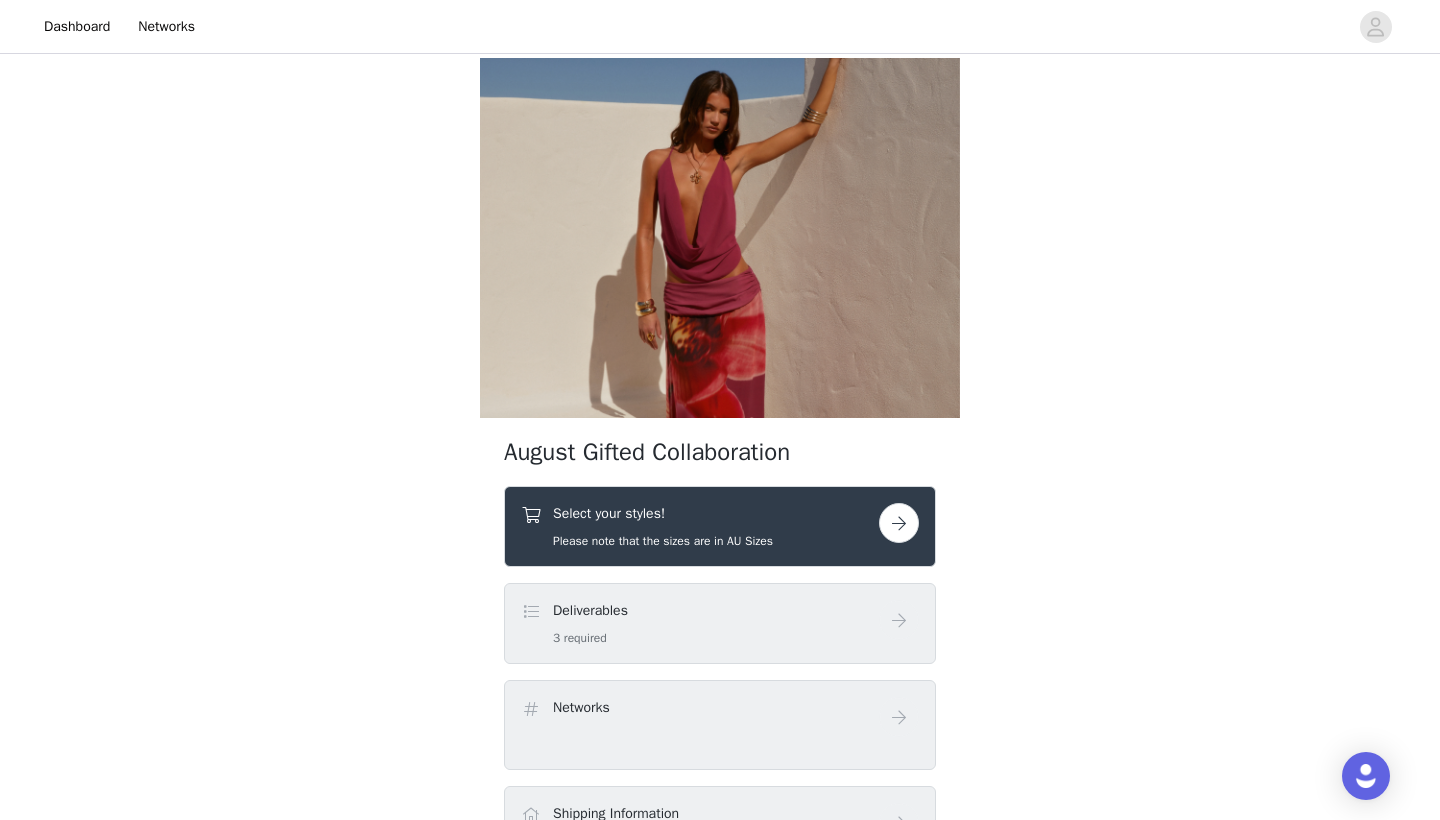 click on "Please note that the sizes are in AU Sizes" at bounding box center [663, 541] 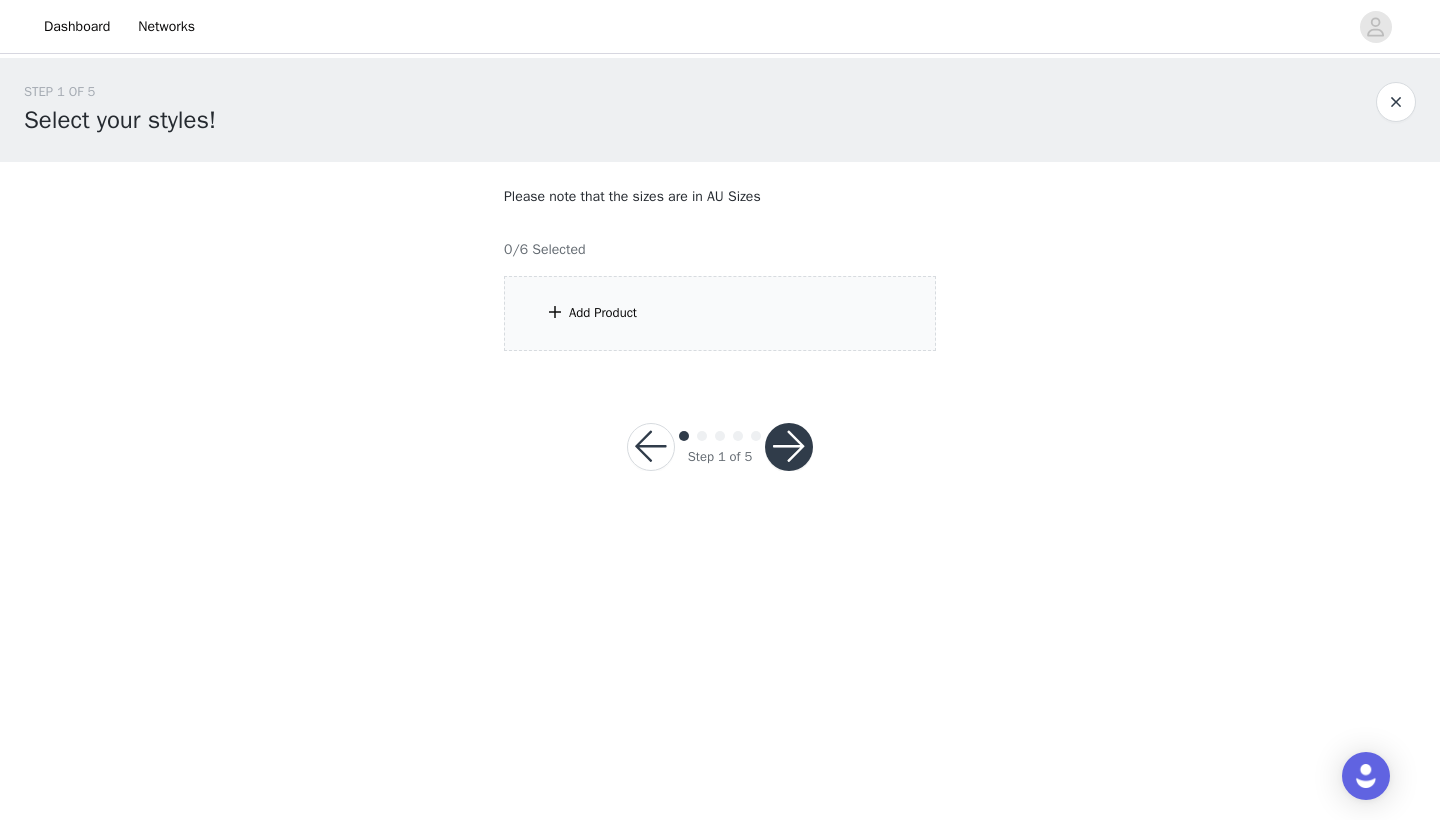 click on "Add Product" at bounding box center [720, 313] 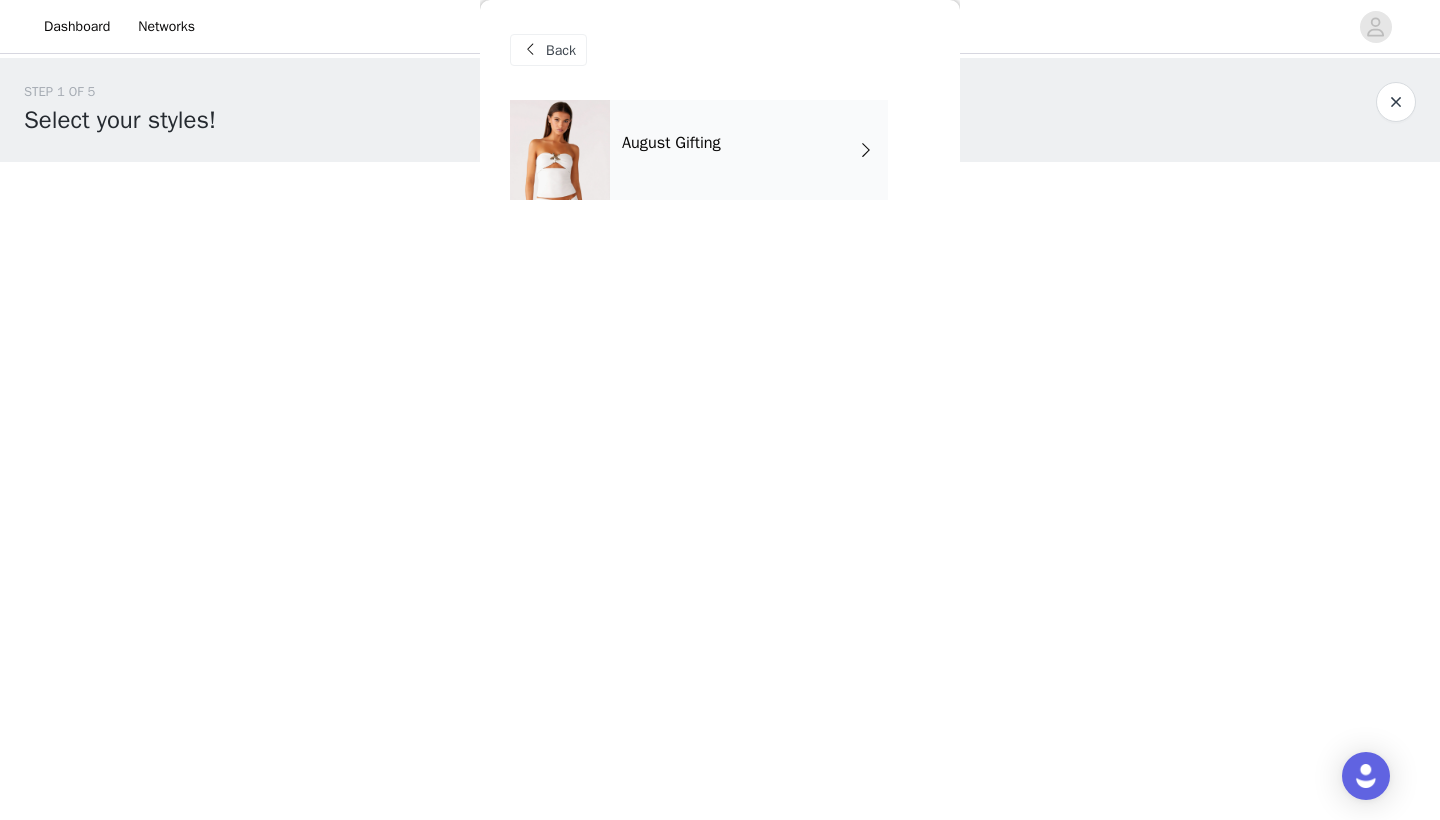 click on "August Gifting" at bounding box center [749, 150] 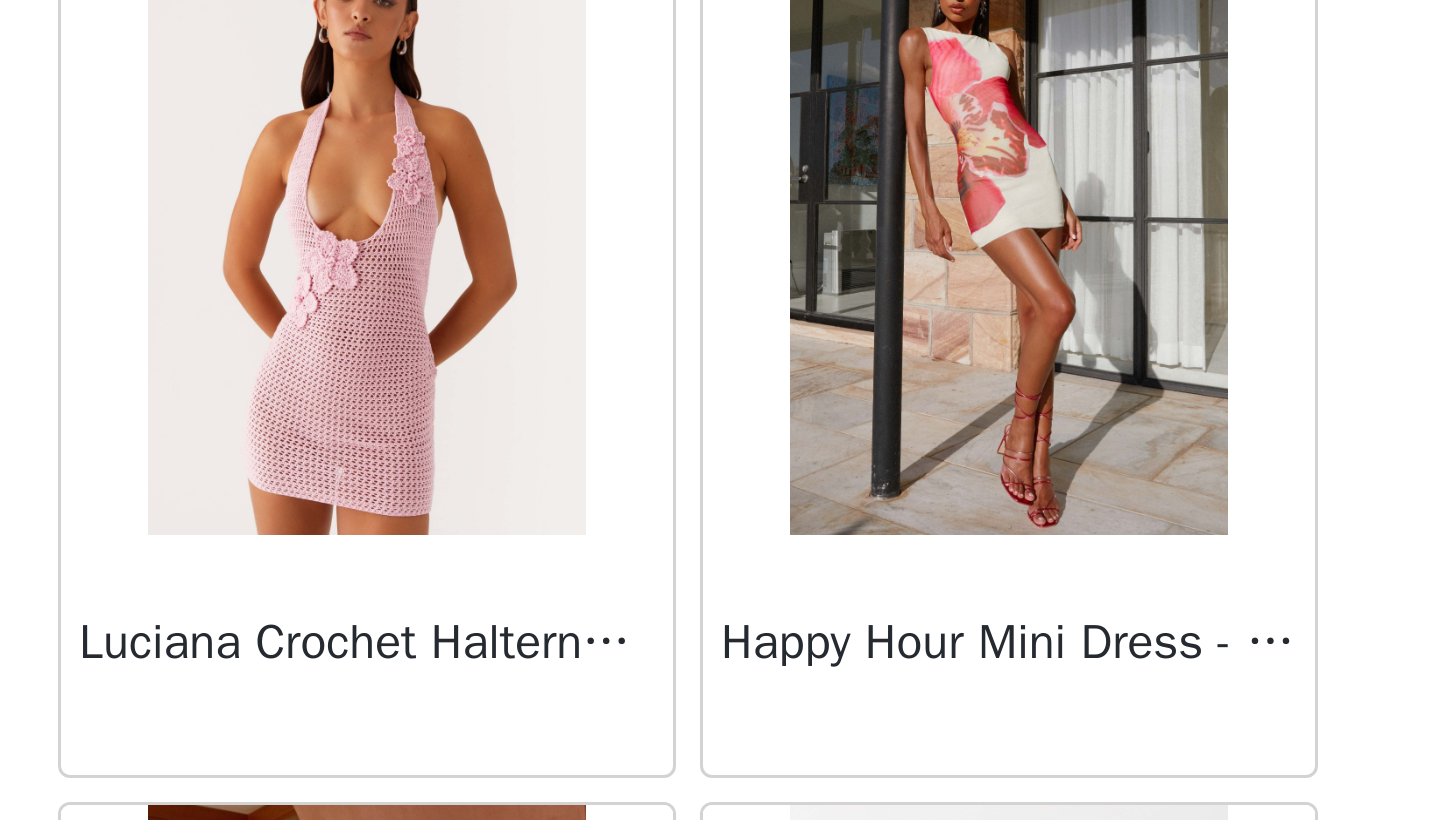 scroll, scrollTop: 2240, scrollLeft: 0, axis: vertical 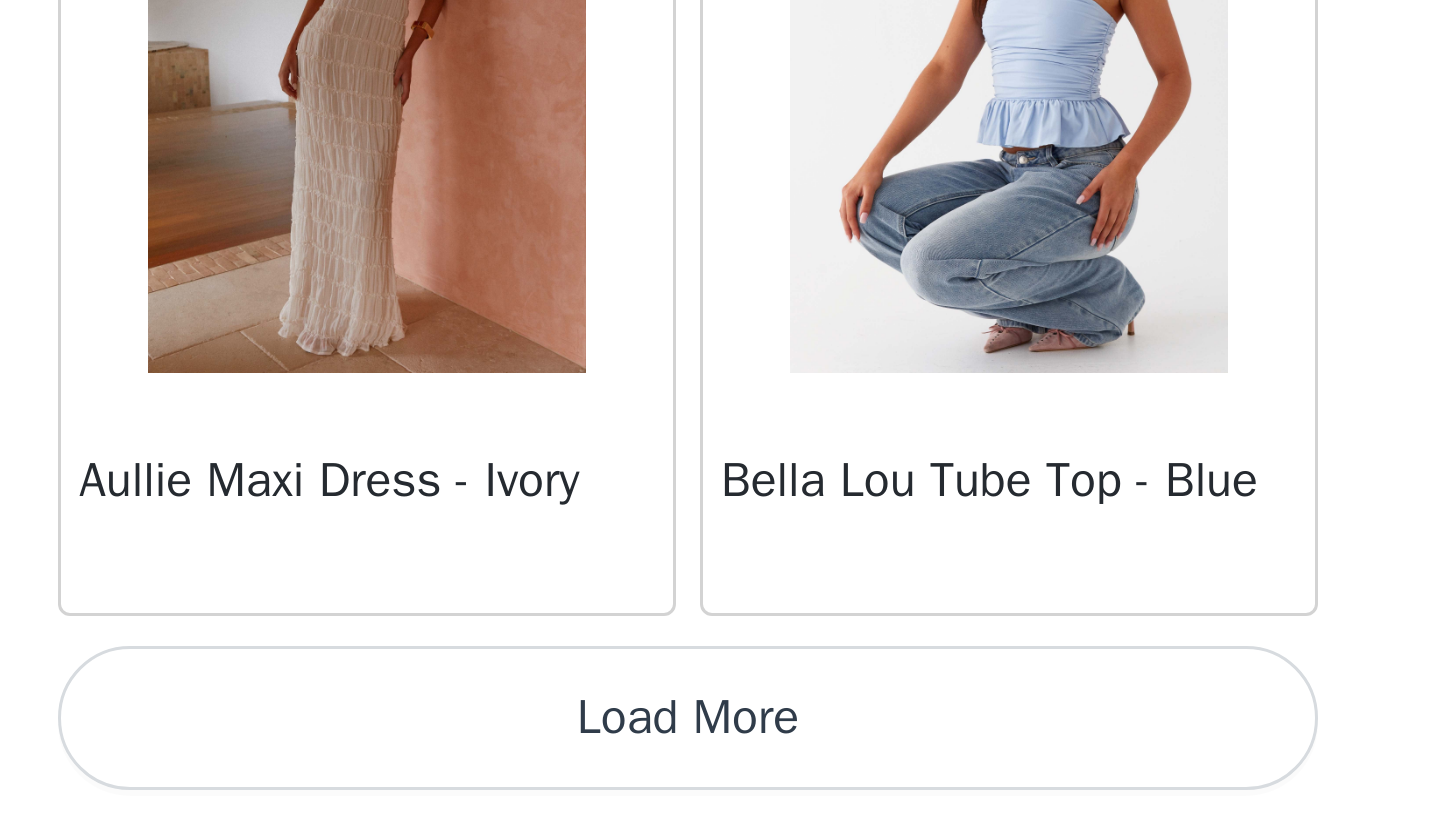click on "Load More" at bounding box center [720, 786] 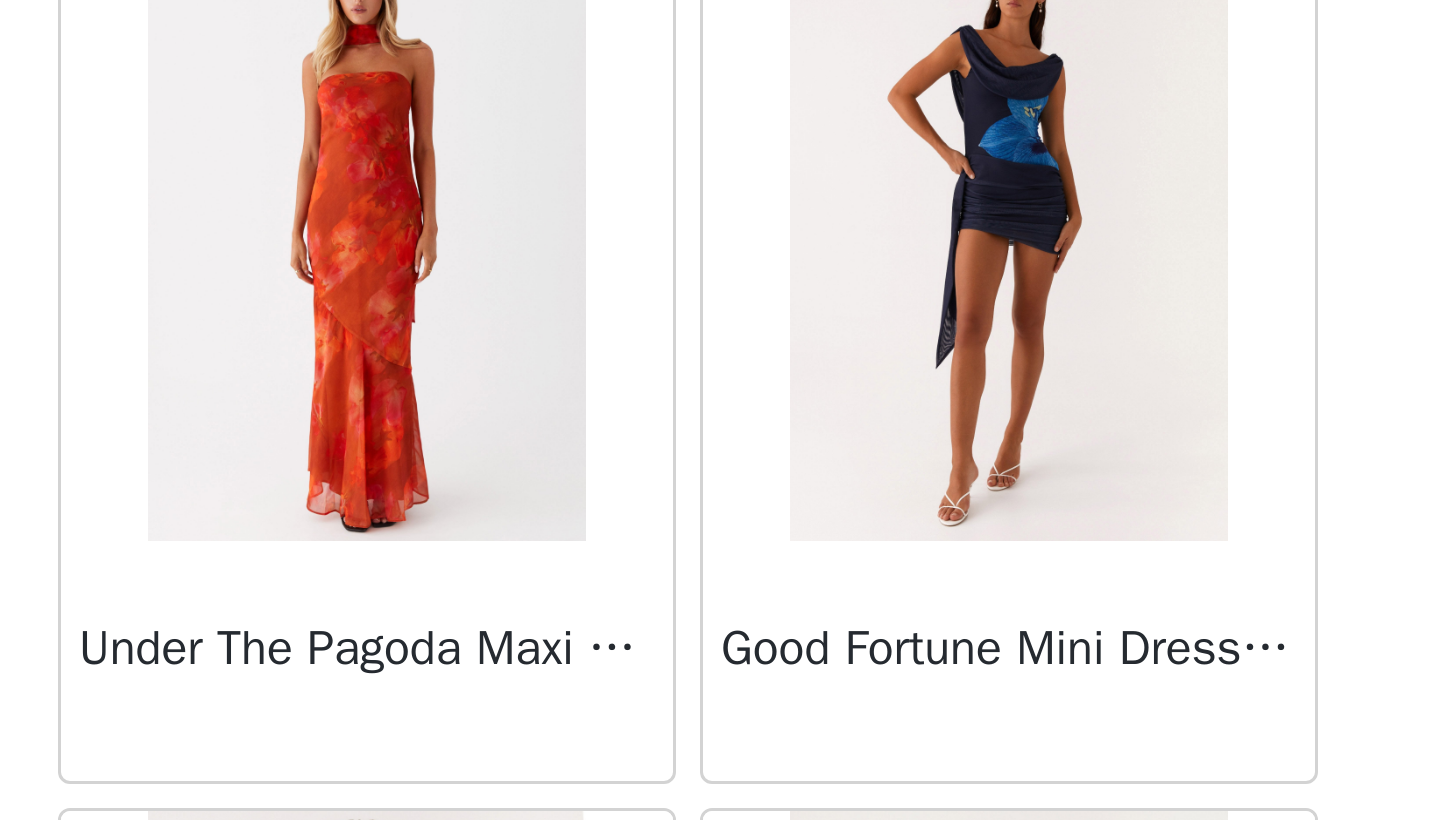 scroll, scrollTop: 4808, scrollLeft: 0, axis: vertical 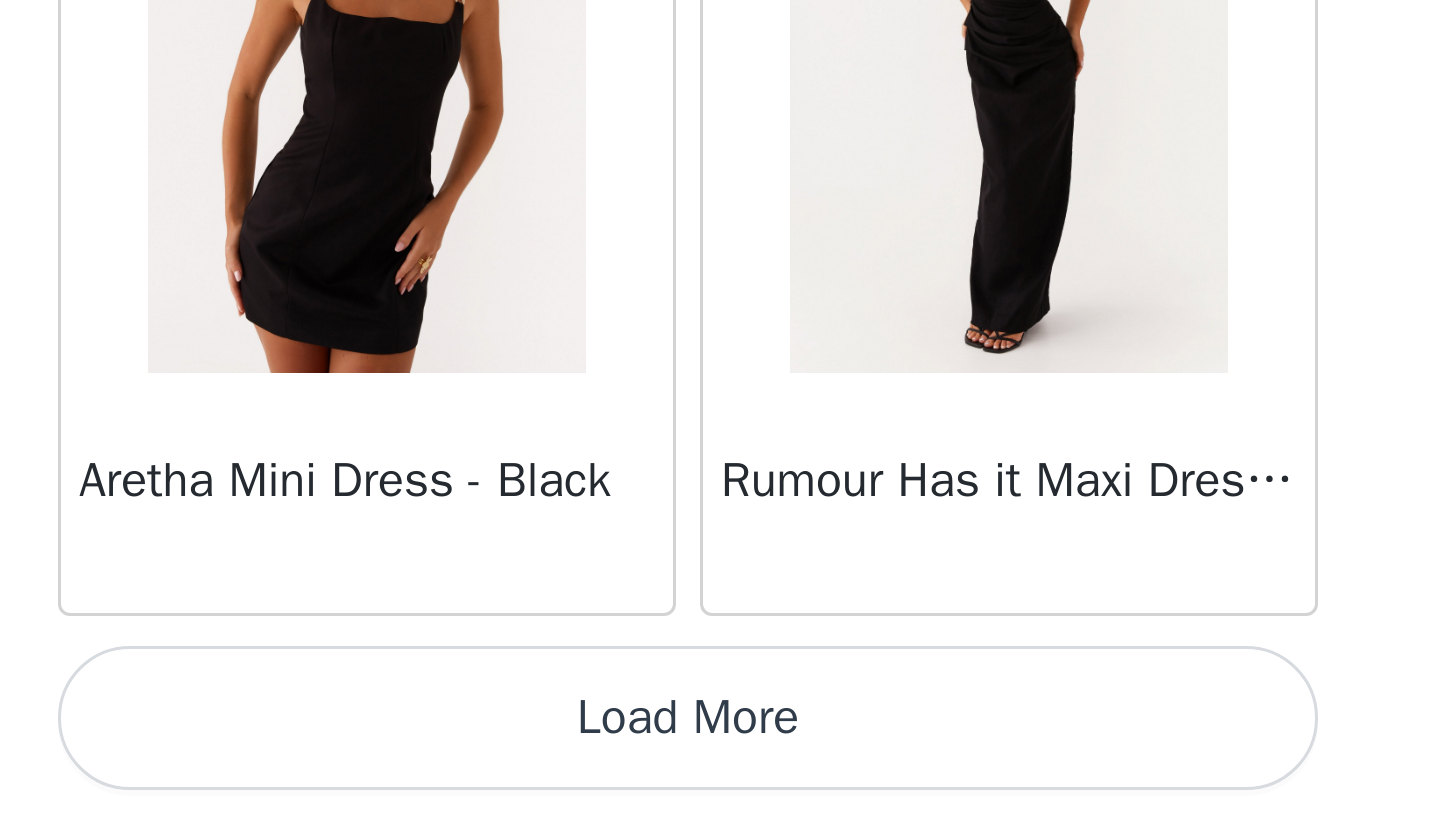 click on "Load More" at bounding box center [720, 786] 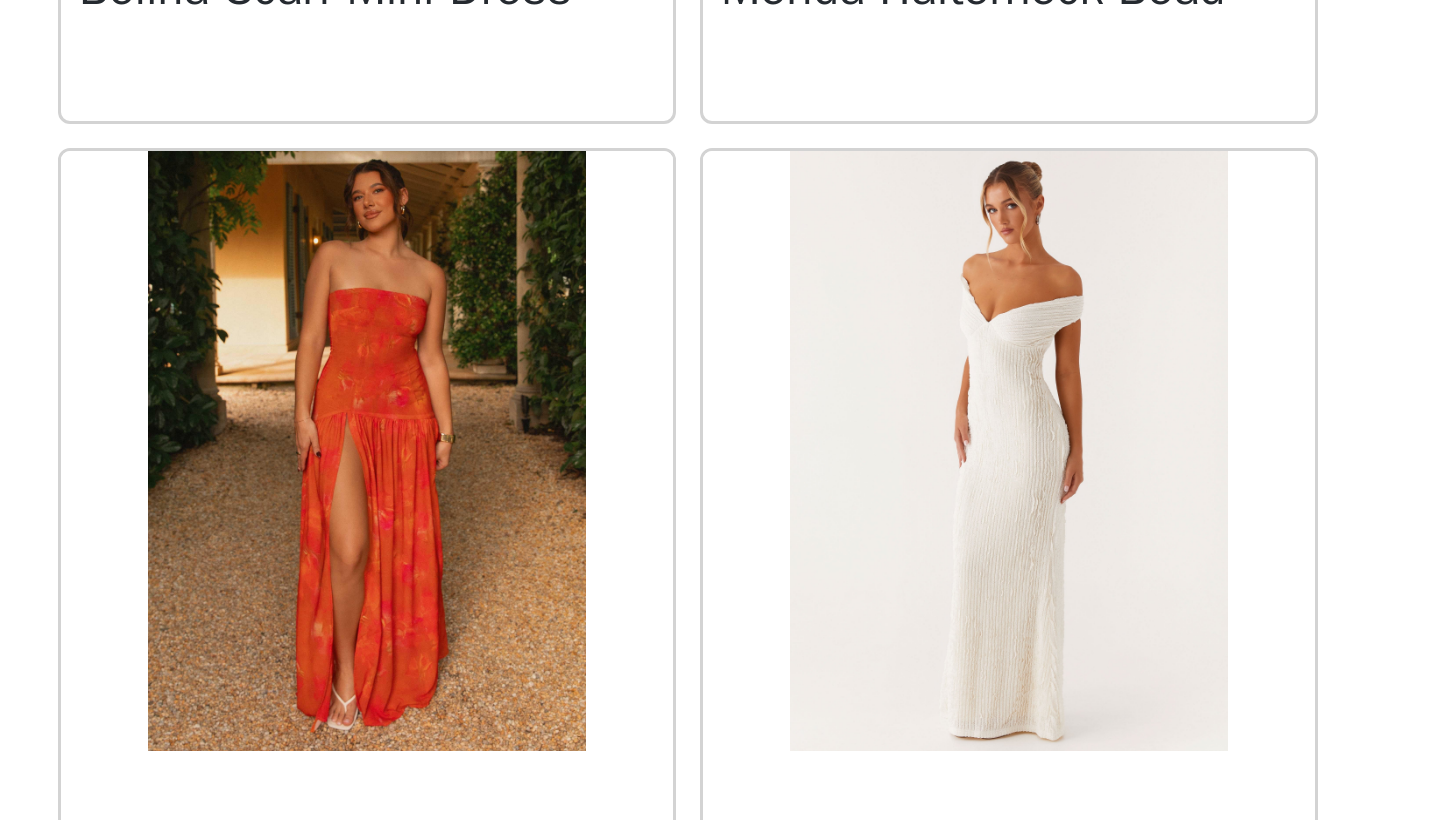 scroll, scrollTop: 7399, scrollLeft: 0, axis: vertical 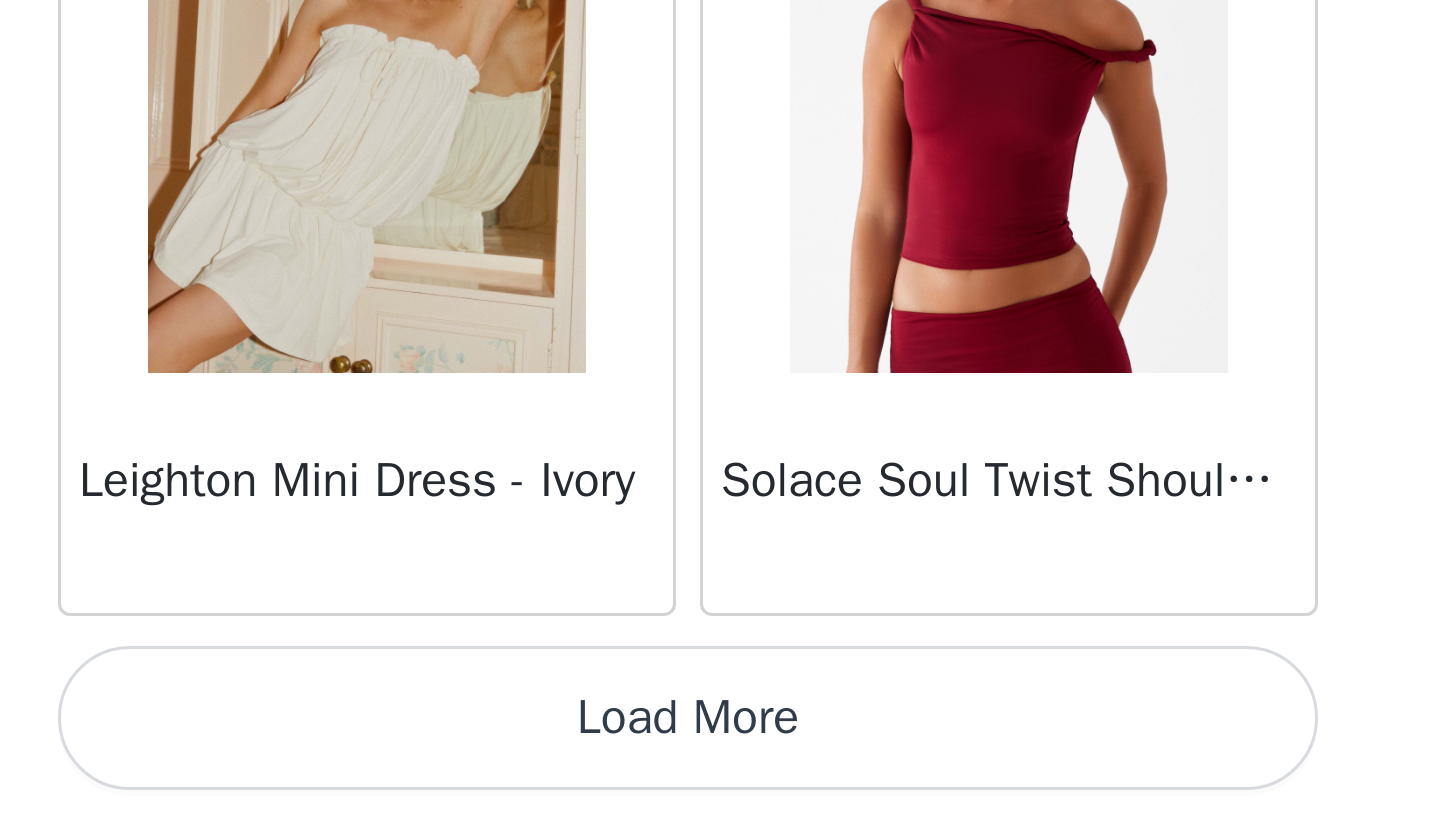 click on "Load More" at bounding box center [720, 786] 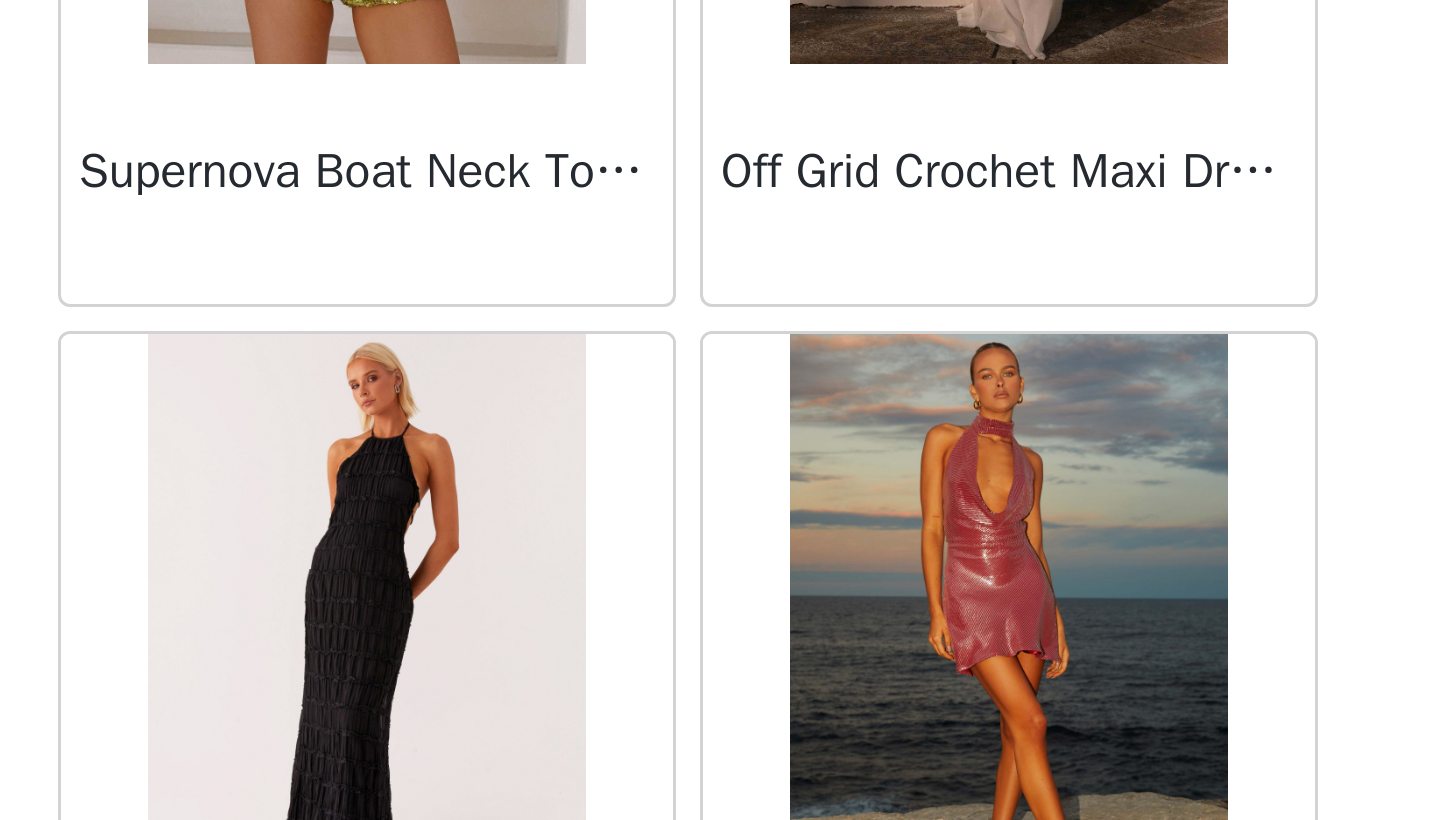 scroll, scrollTop: 9884, scrollLeft: 0, axis: vertical 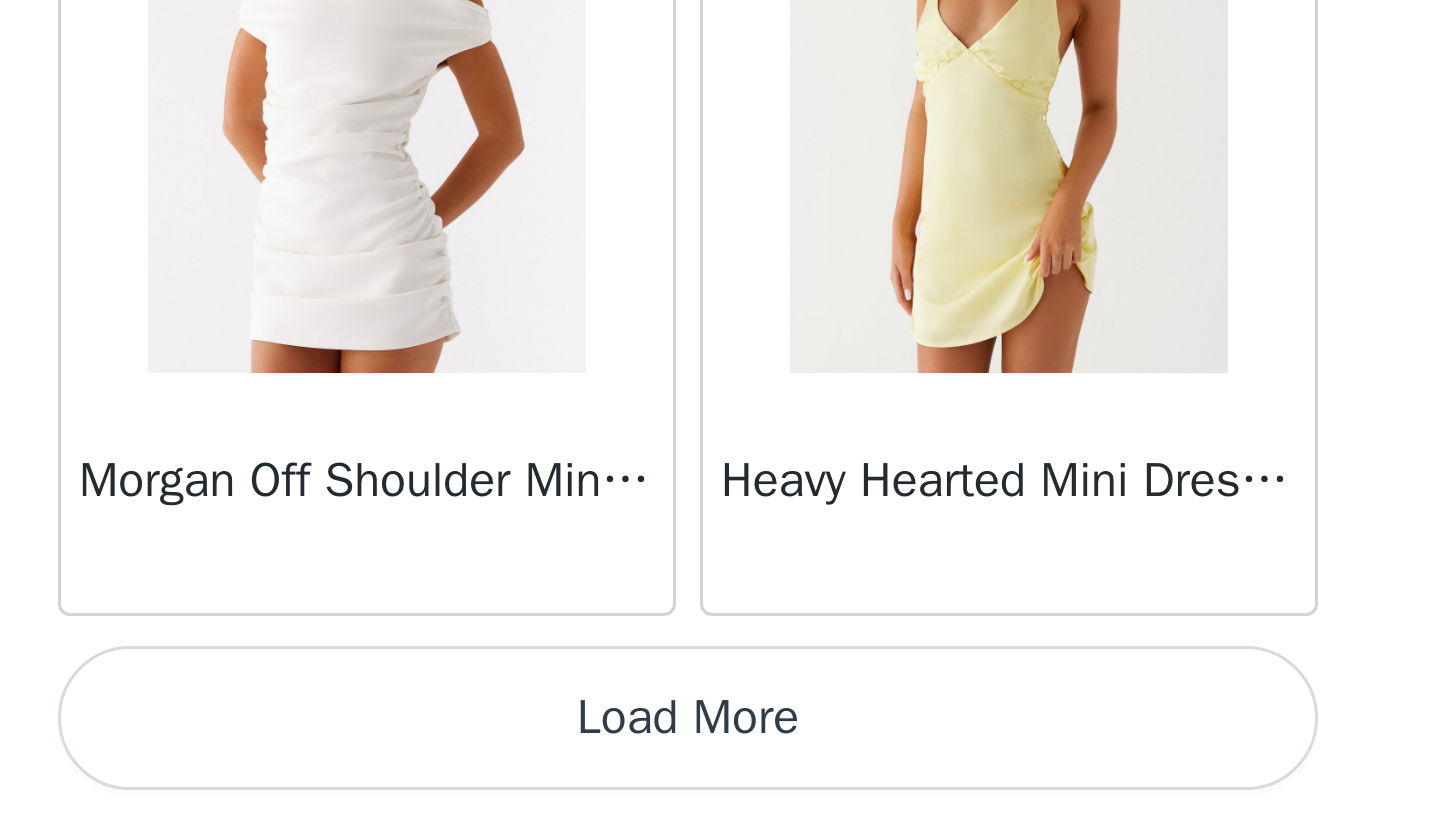 click on "Load More" at bounding box center (720, 786) 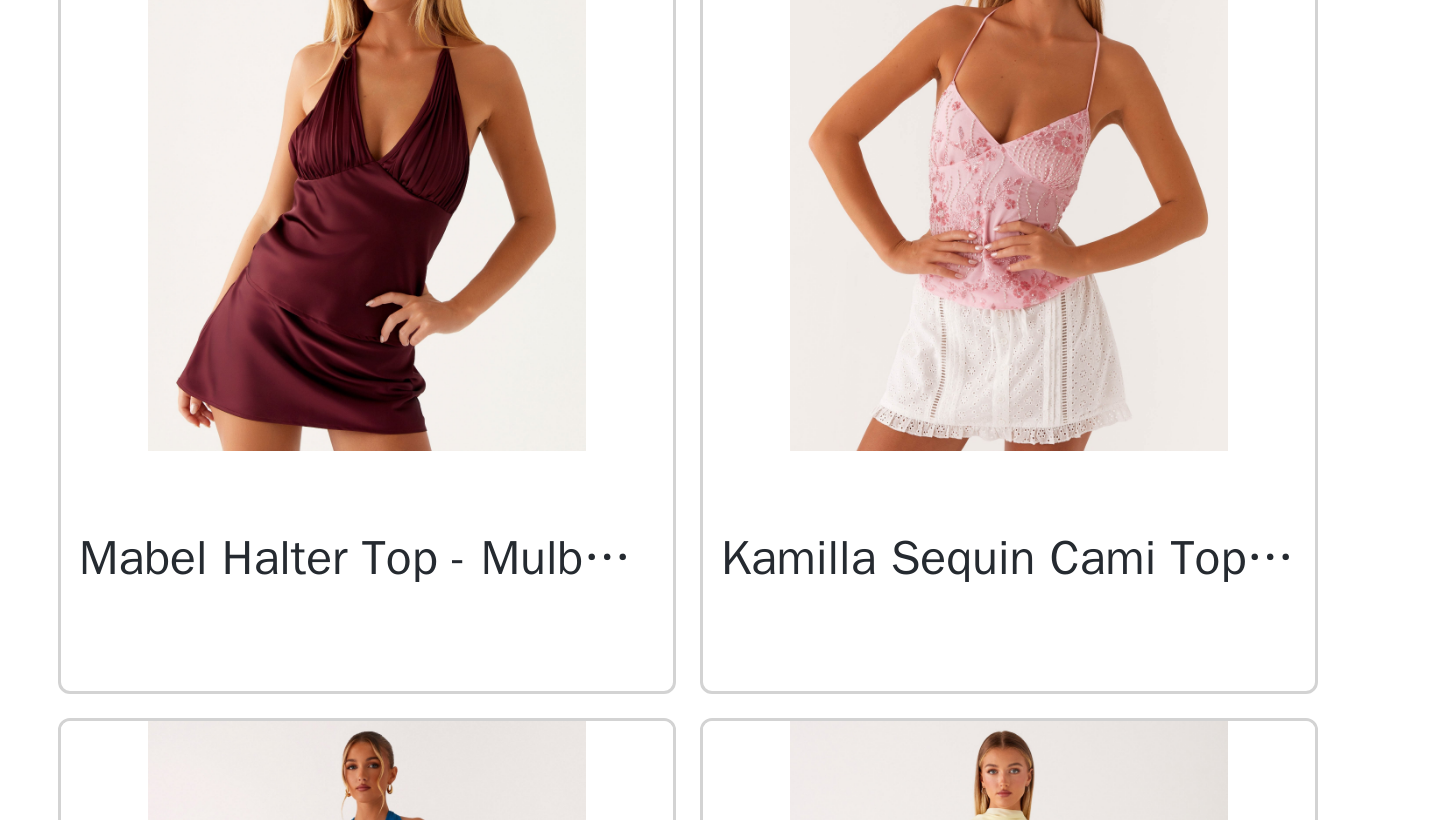 scroll, scrollTop: 13524, scrollLeft: 0, axis: vertical 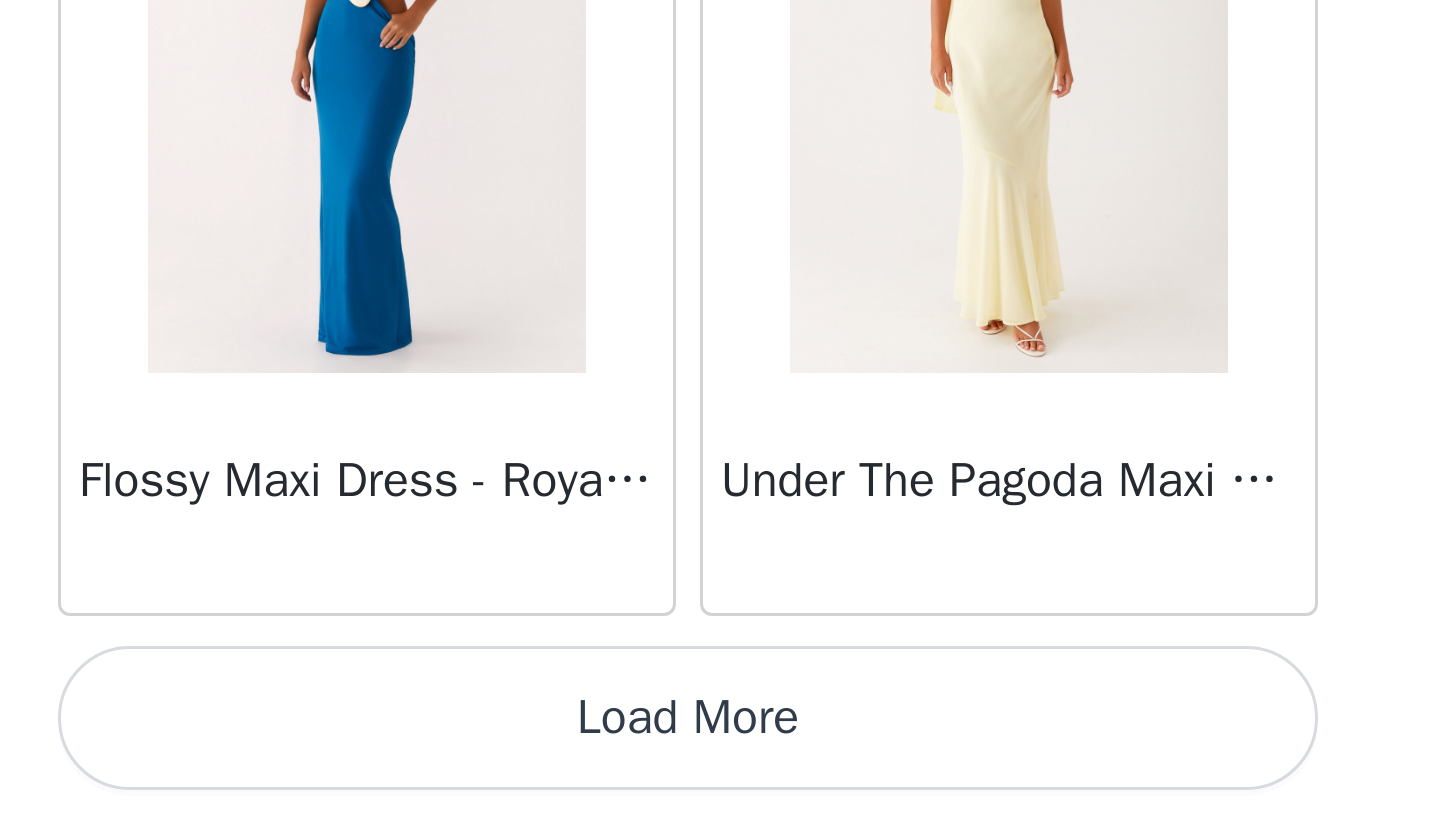 click on "Load More" at bounding box center [720, 786] 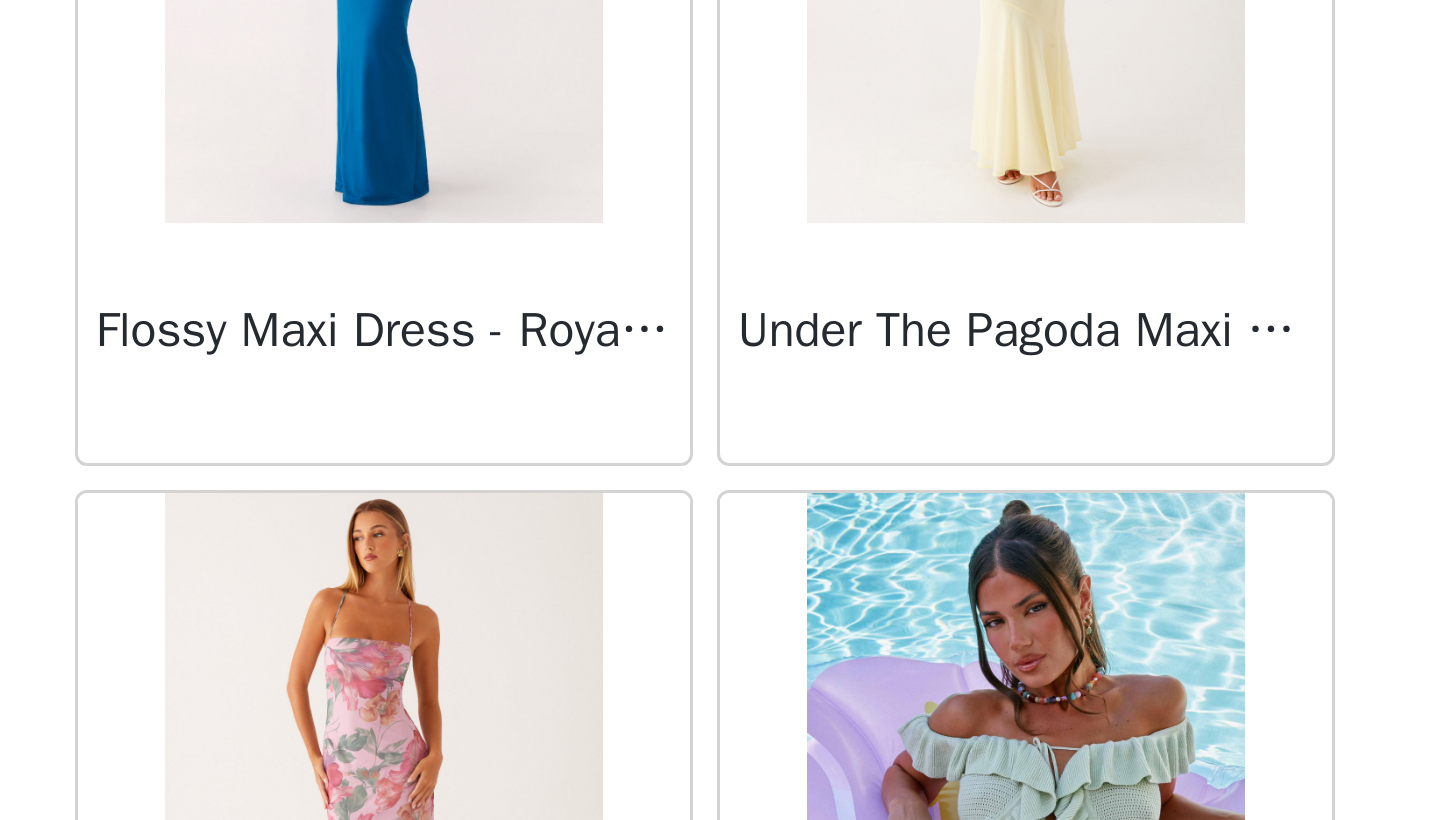 scroll, scrollTop: 13888, scrollLeft: 0, axis: vertical 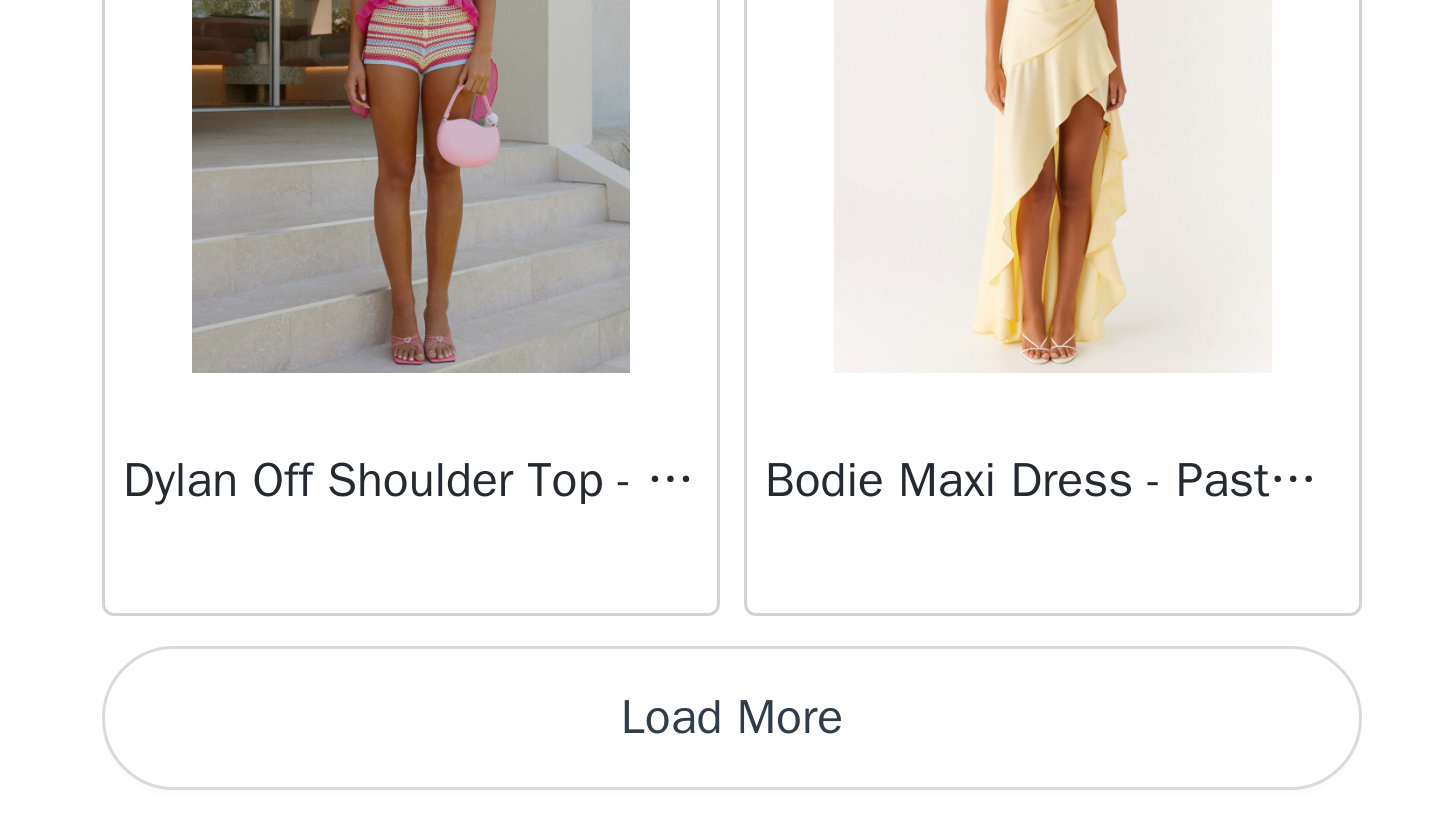 click on "Load More" at bounding box center [720, 786] 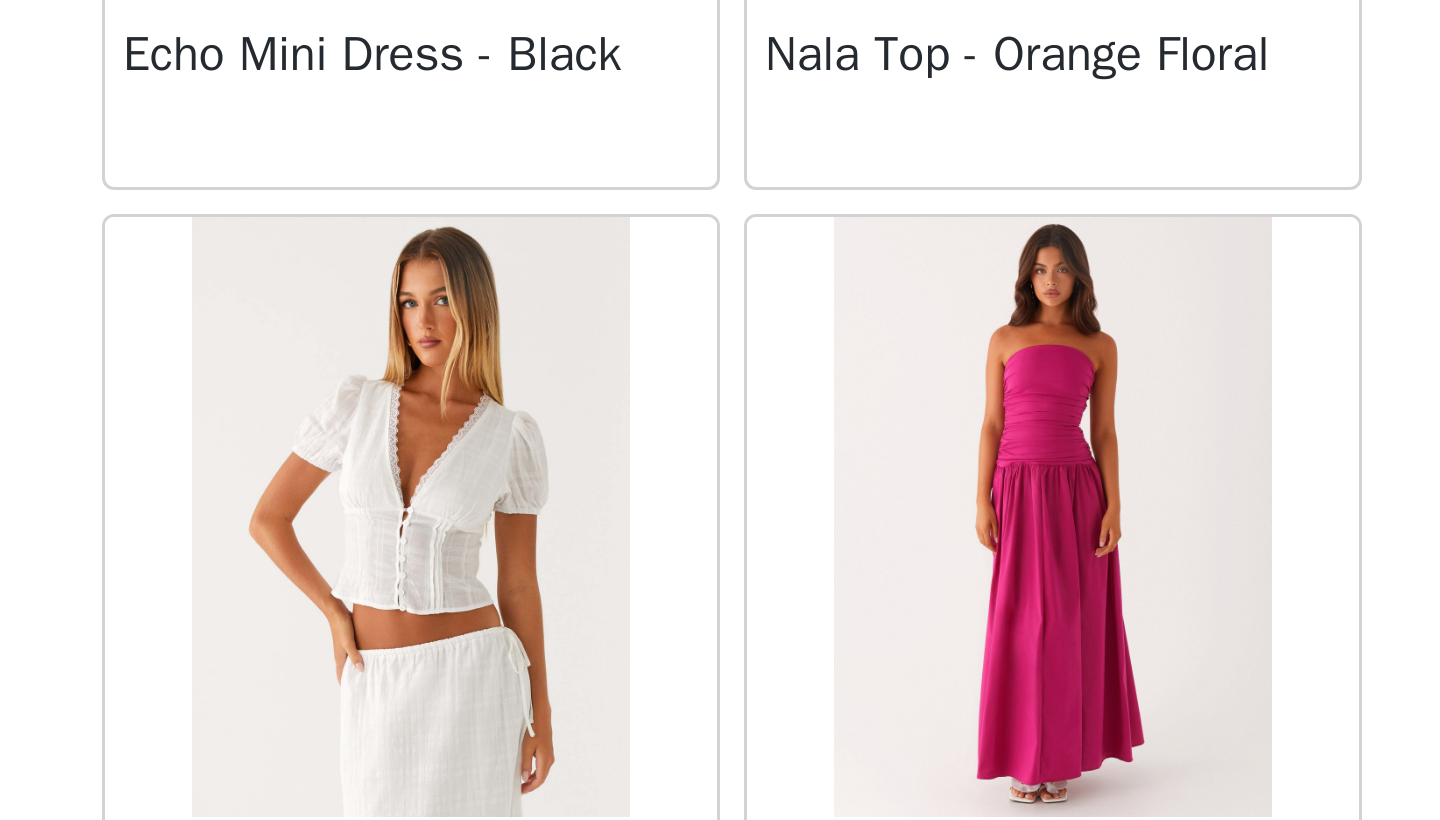 scroll, scrollTop: 19622, scrollLeft: 0, axis: vertical 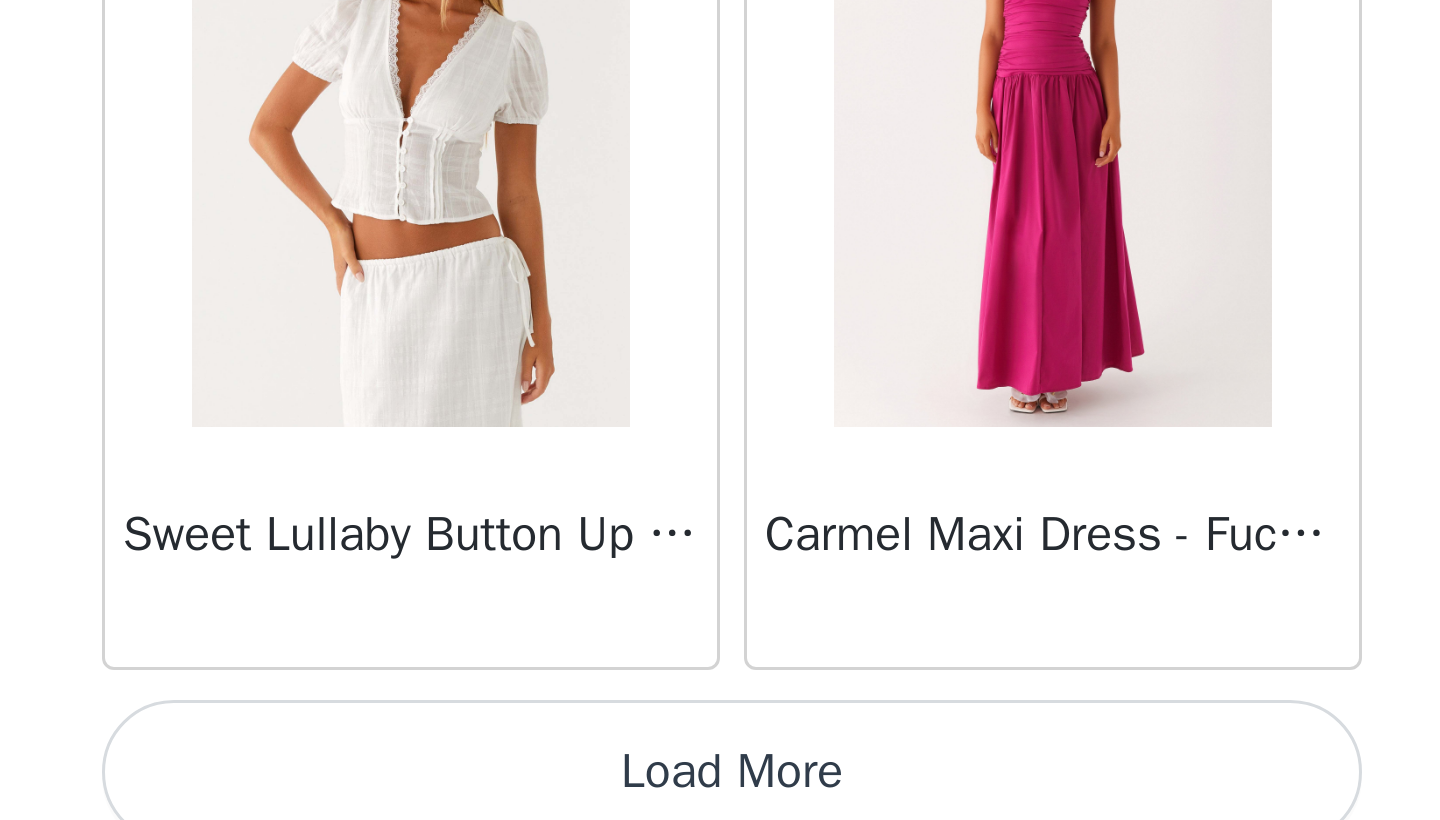 click on "Load More" at bounding box center [720, 804] 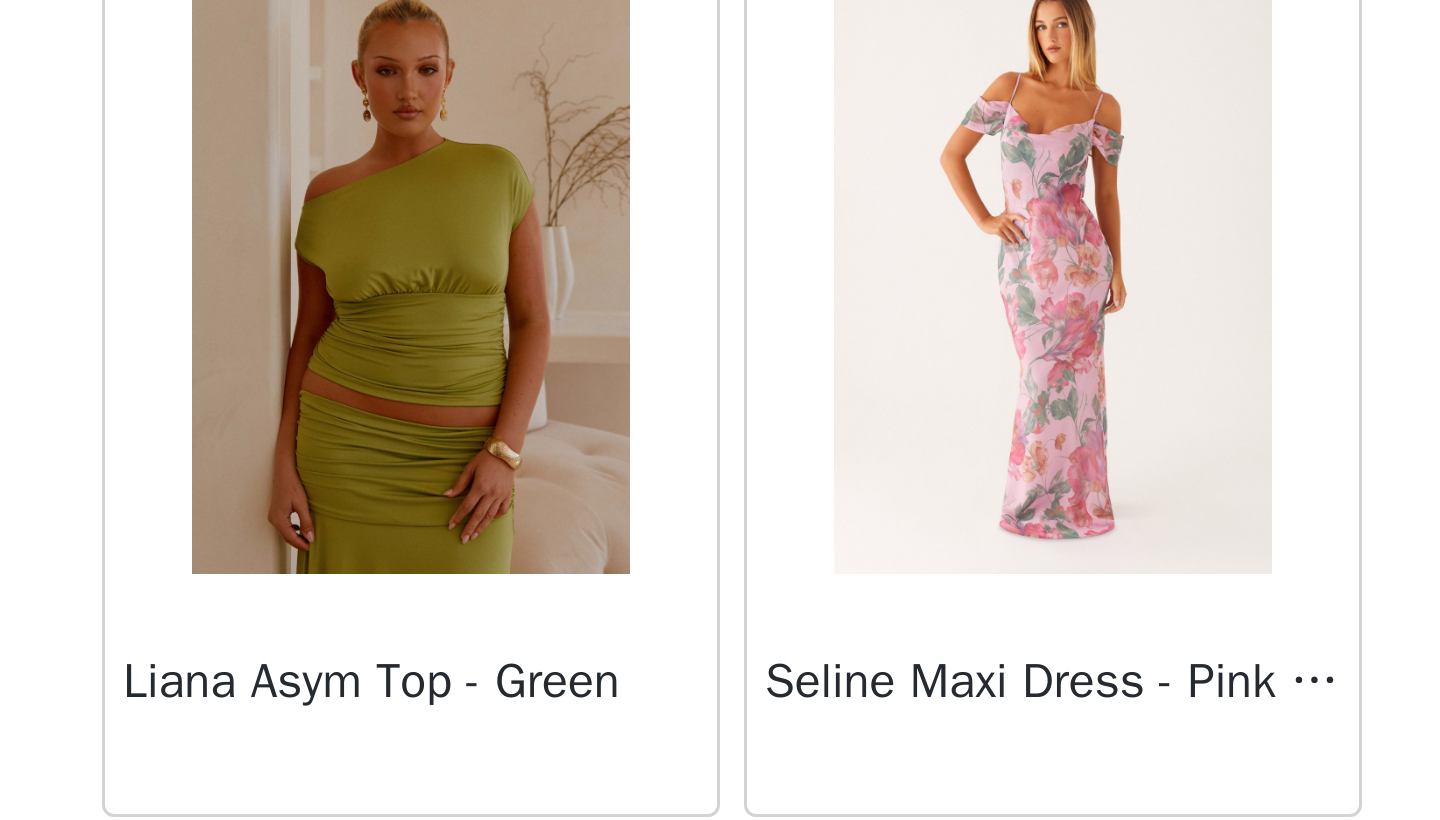 click at bounding box center (612, 638) 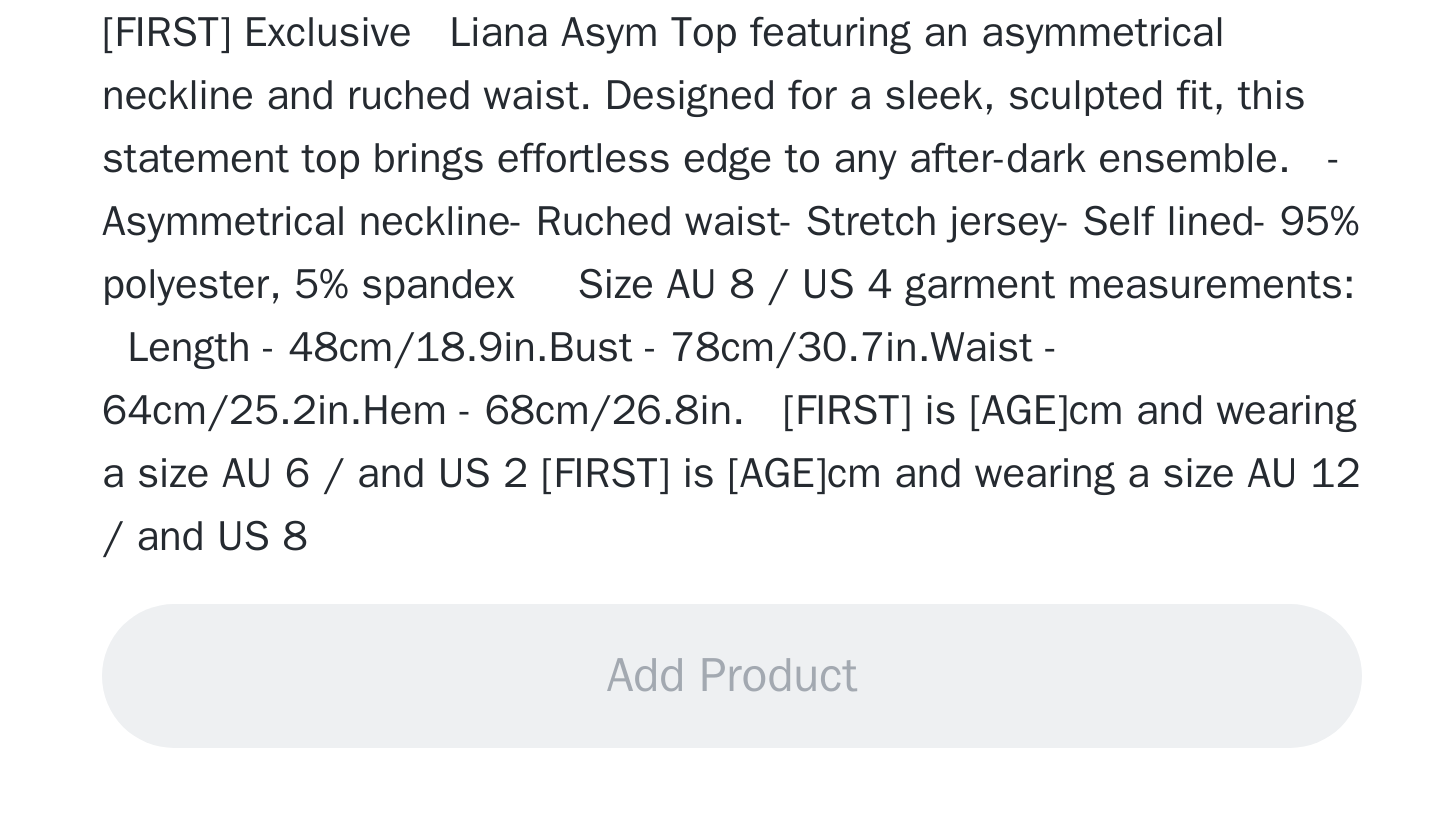 scroll, scrollTop: 212, scrollLeft: 0, axis: vertical 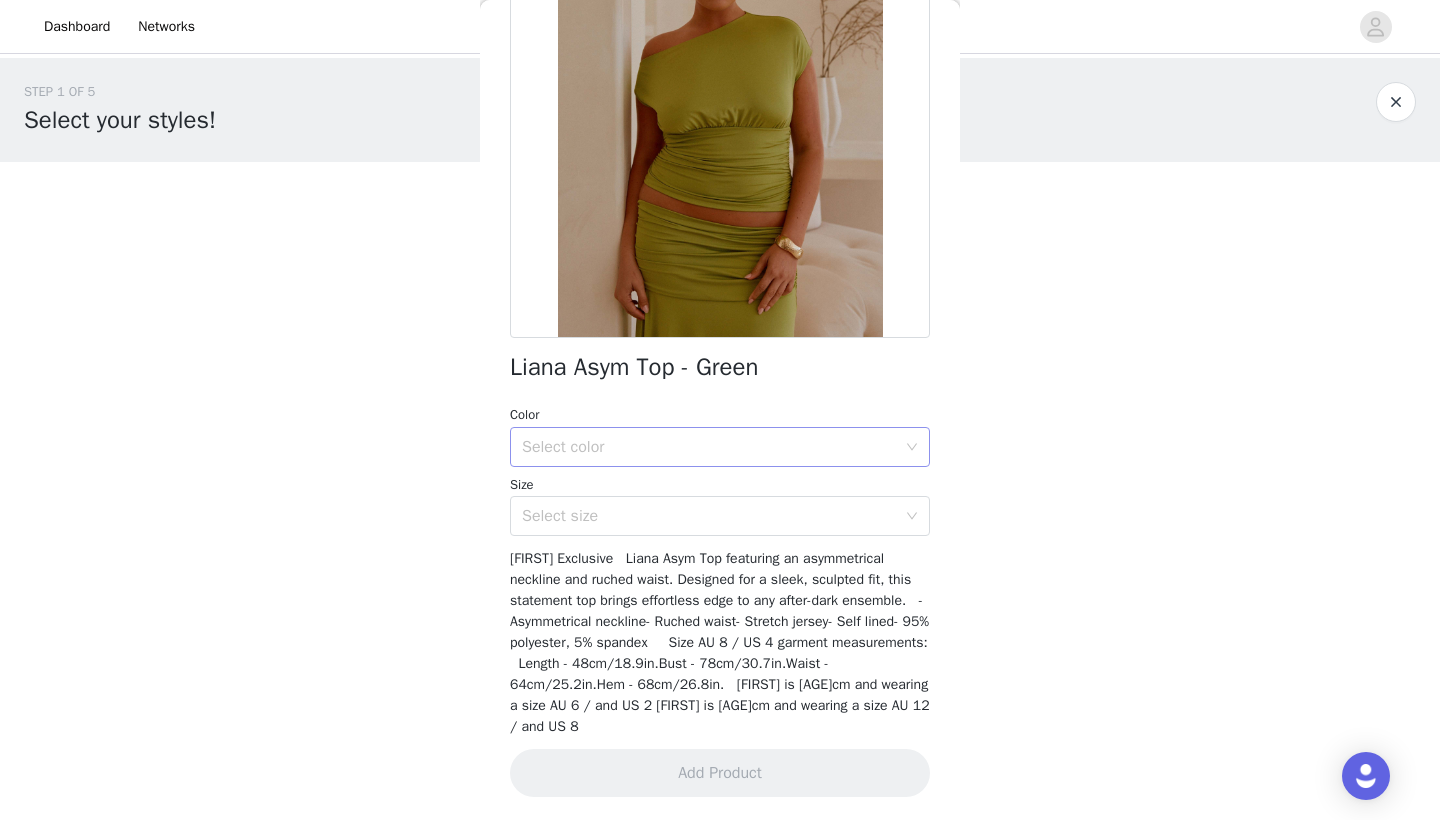 click on "Select color" at bounding box center (709, 447) 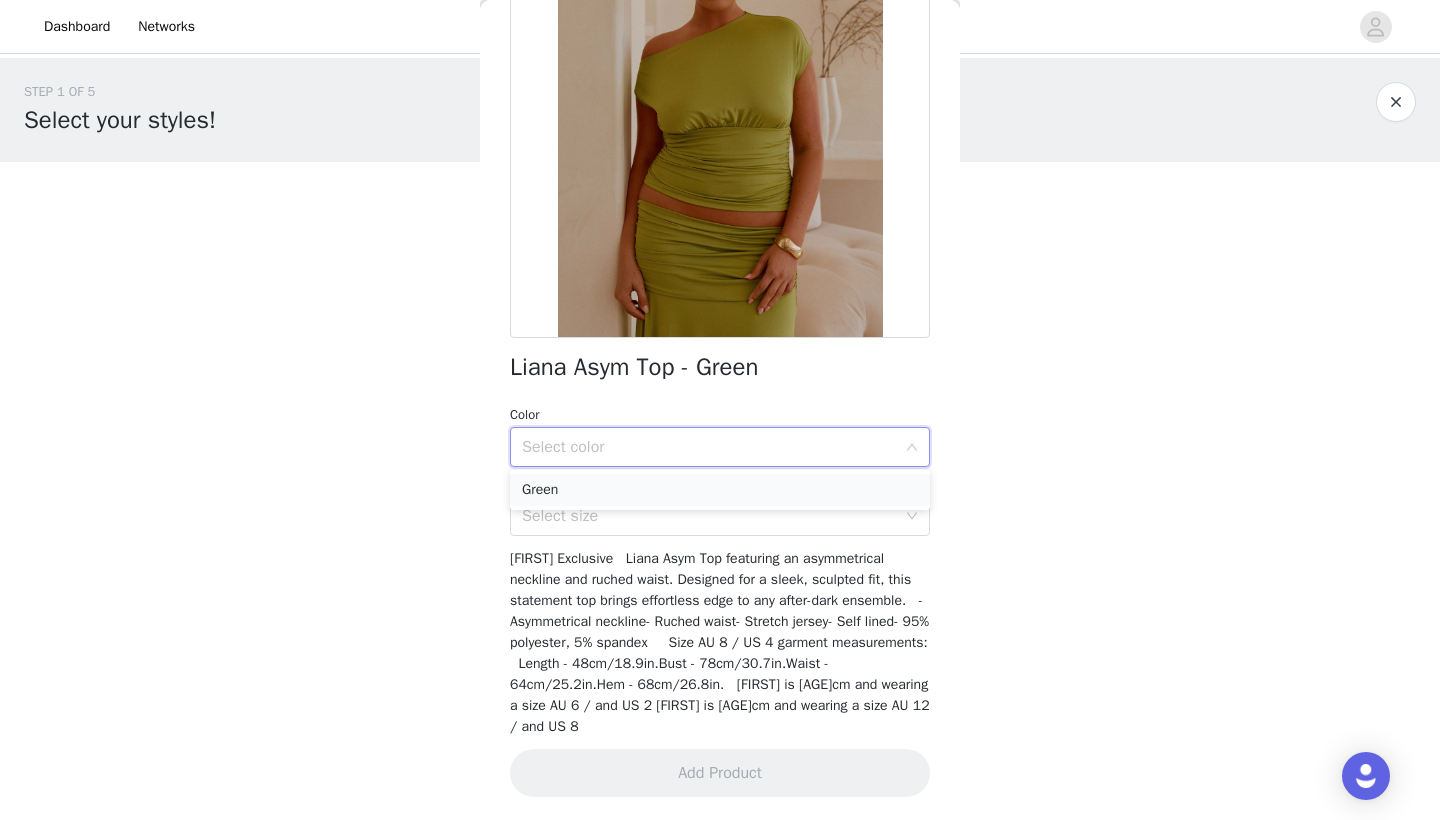 click on "Green" at bounding box center (720, 490) 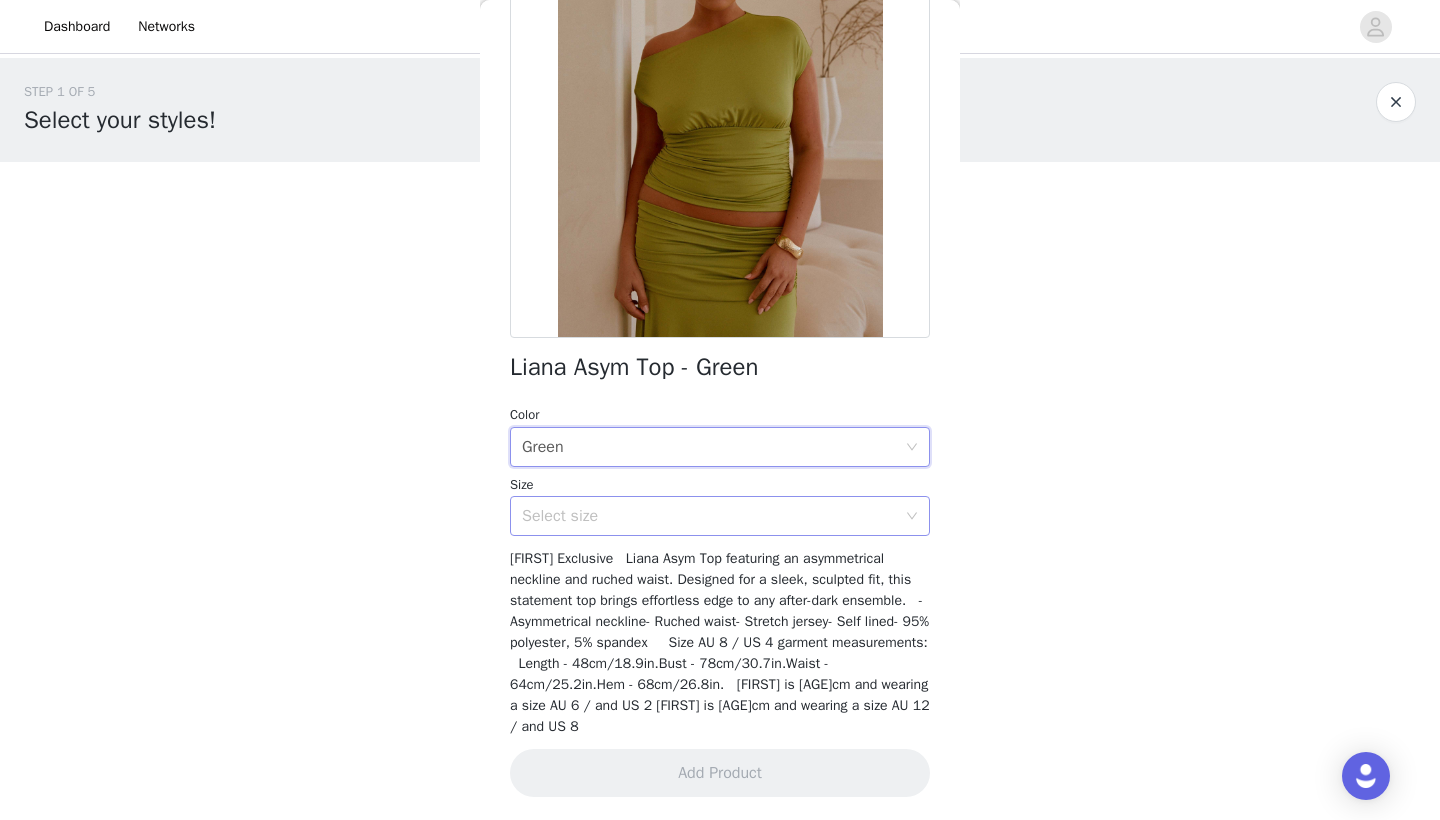 click on "Select size" at bounding box center [709, 516] 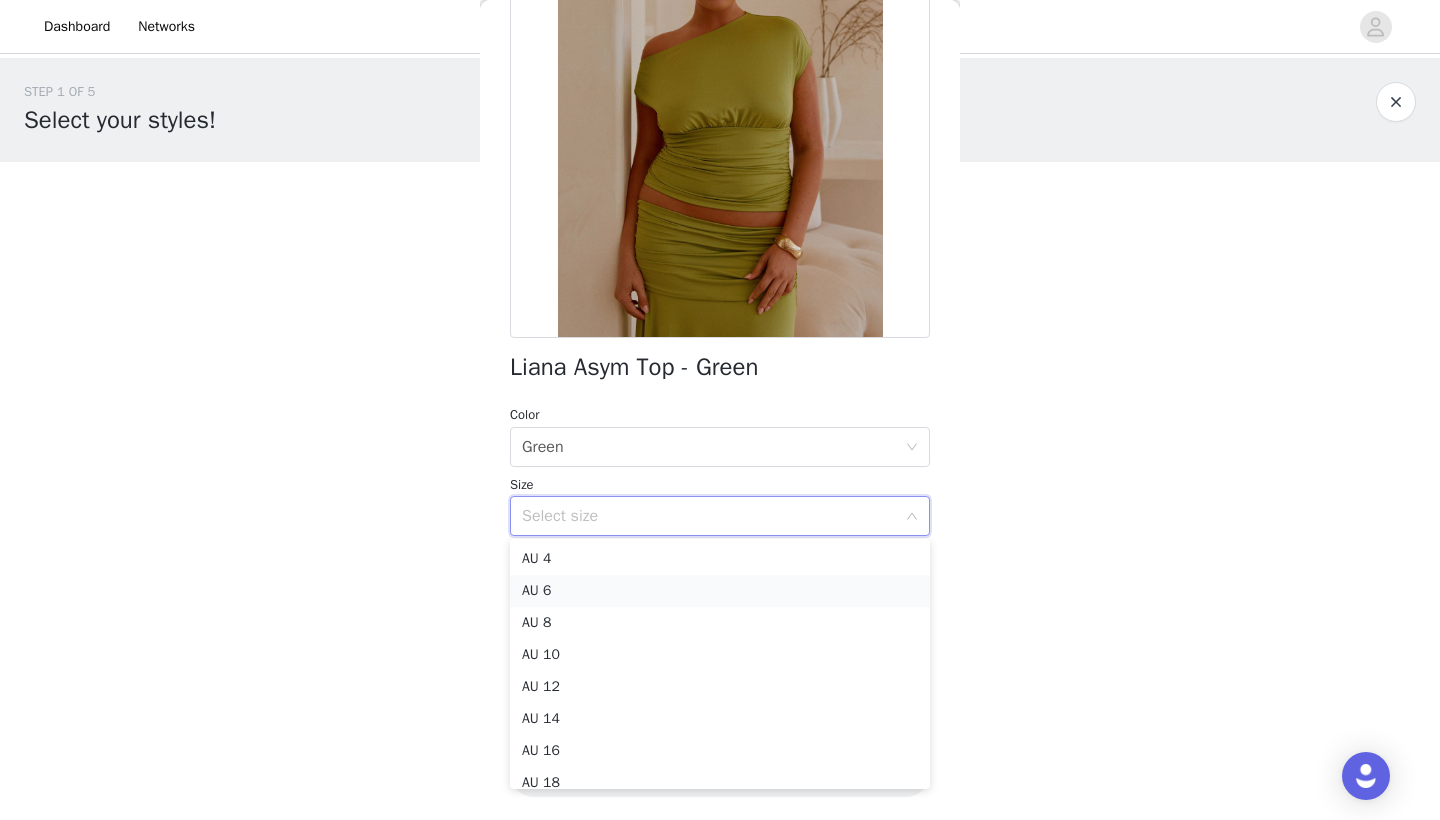click on "AU 6" at bounding box center (720, 591) 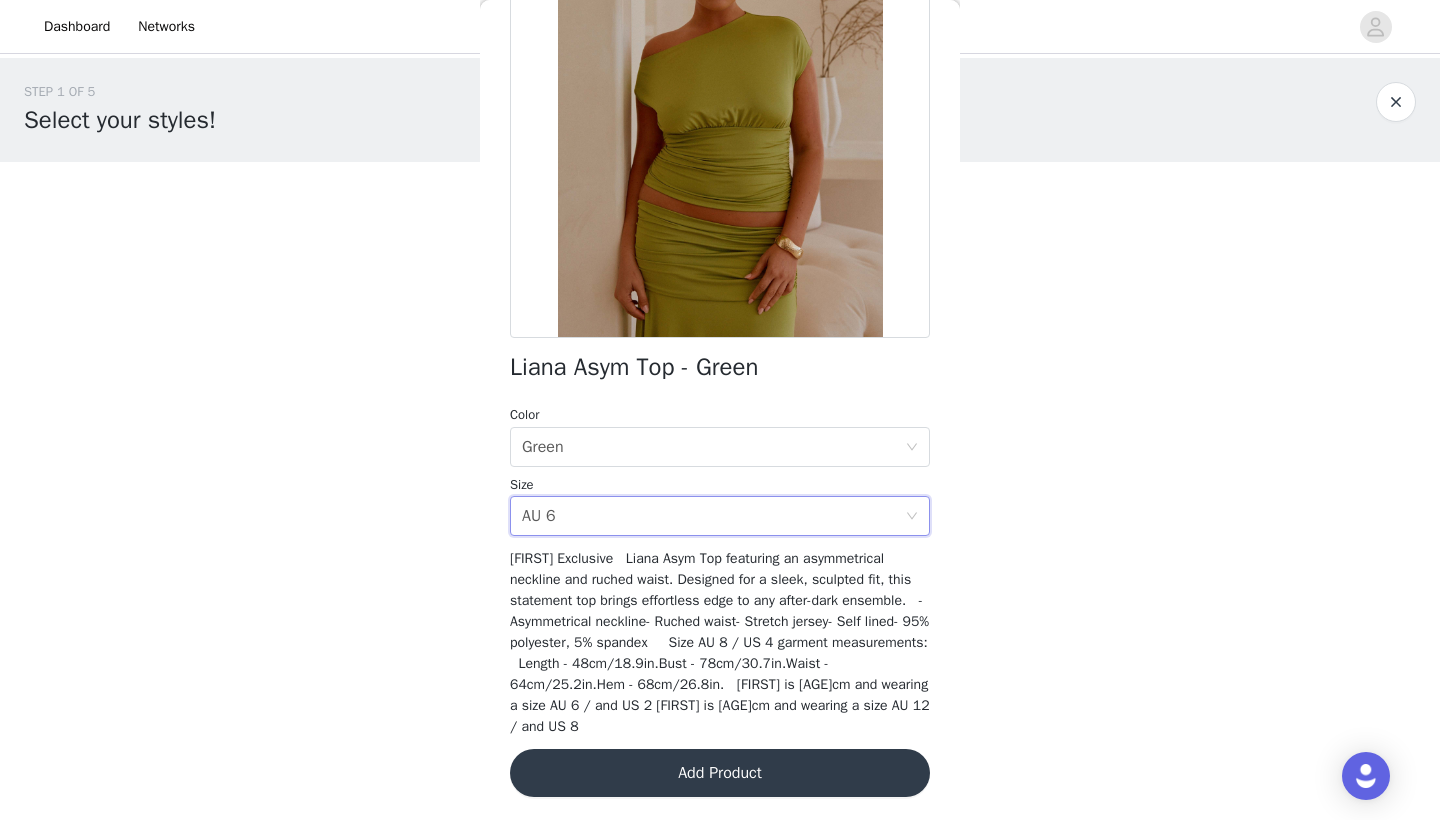 click on "Add Product" at bounding box center [720, 773] 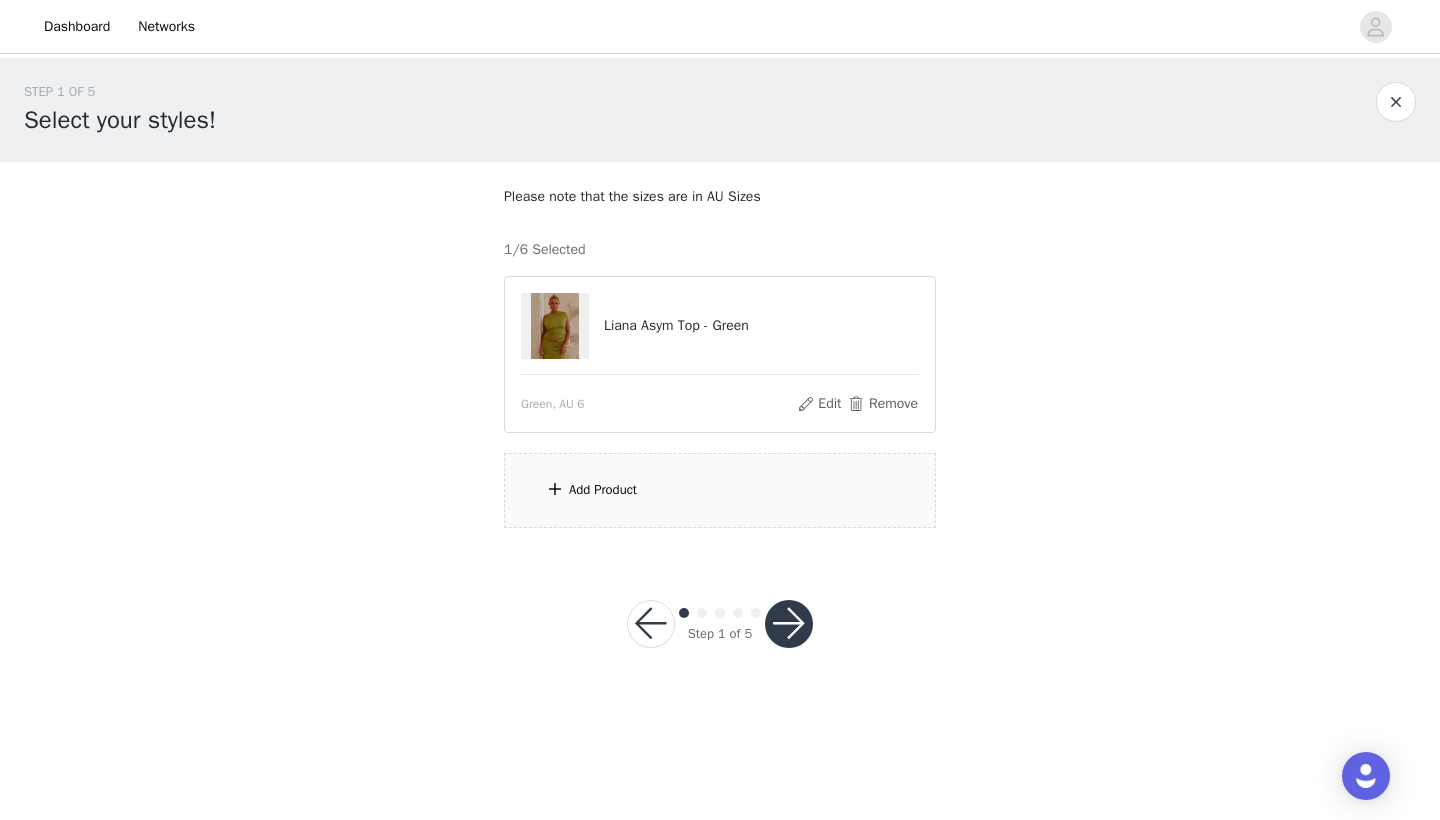 click on "Add Product" at bounding box center (720, 490) 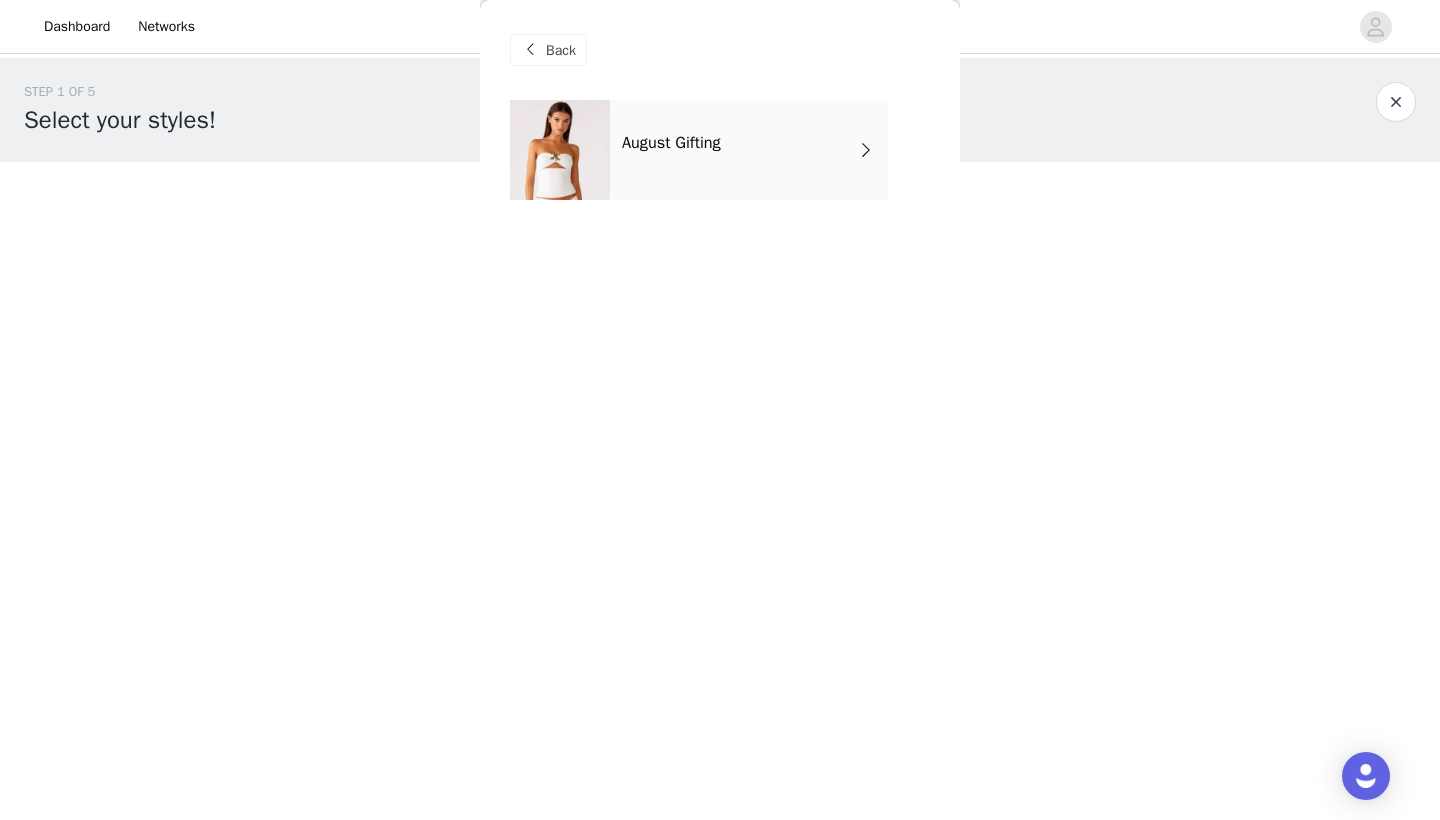 click on "August Gifting" at bounding box center (749, 150) 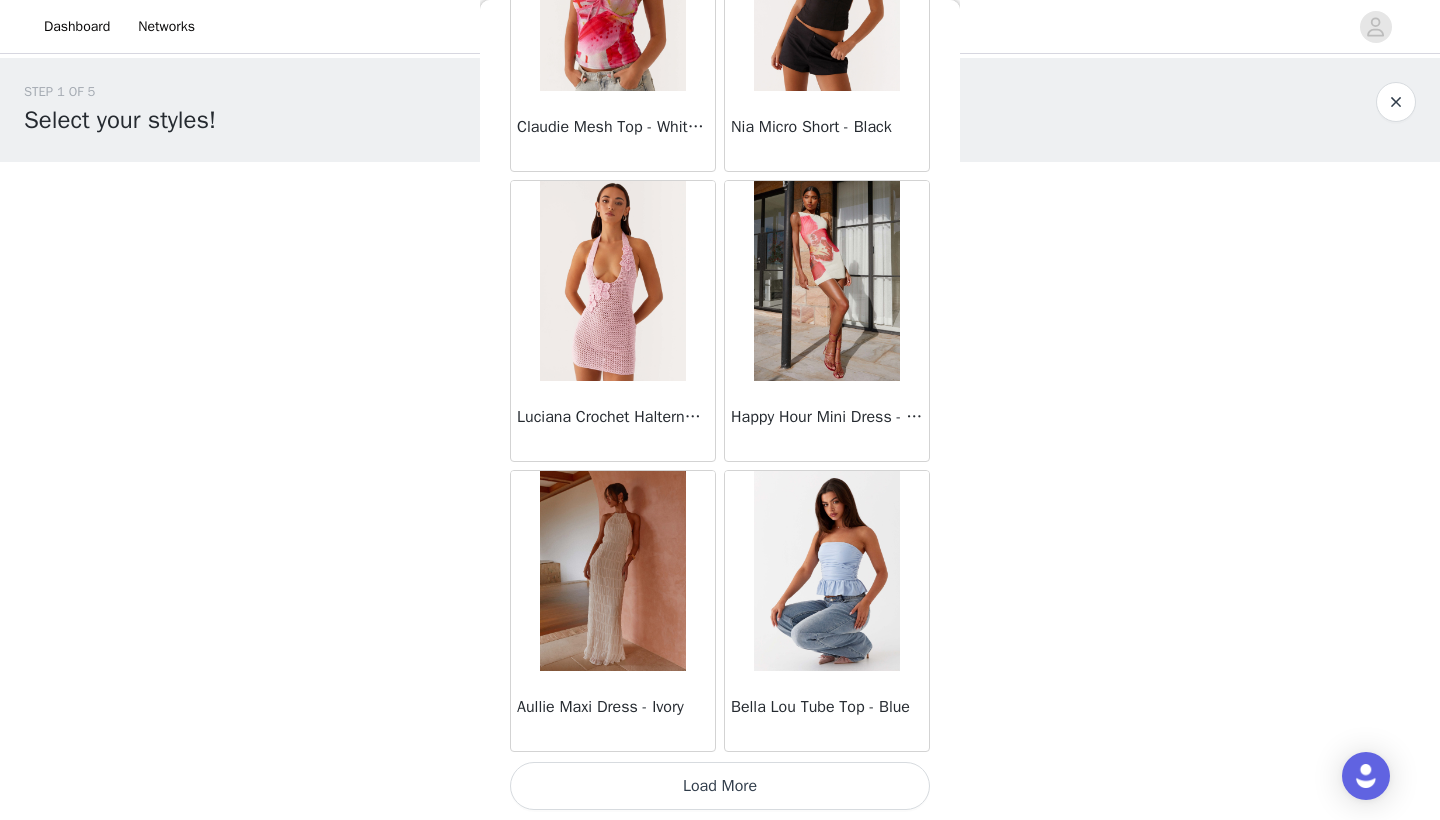 click on "Load More" at bounding box center [720, 786] 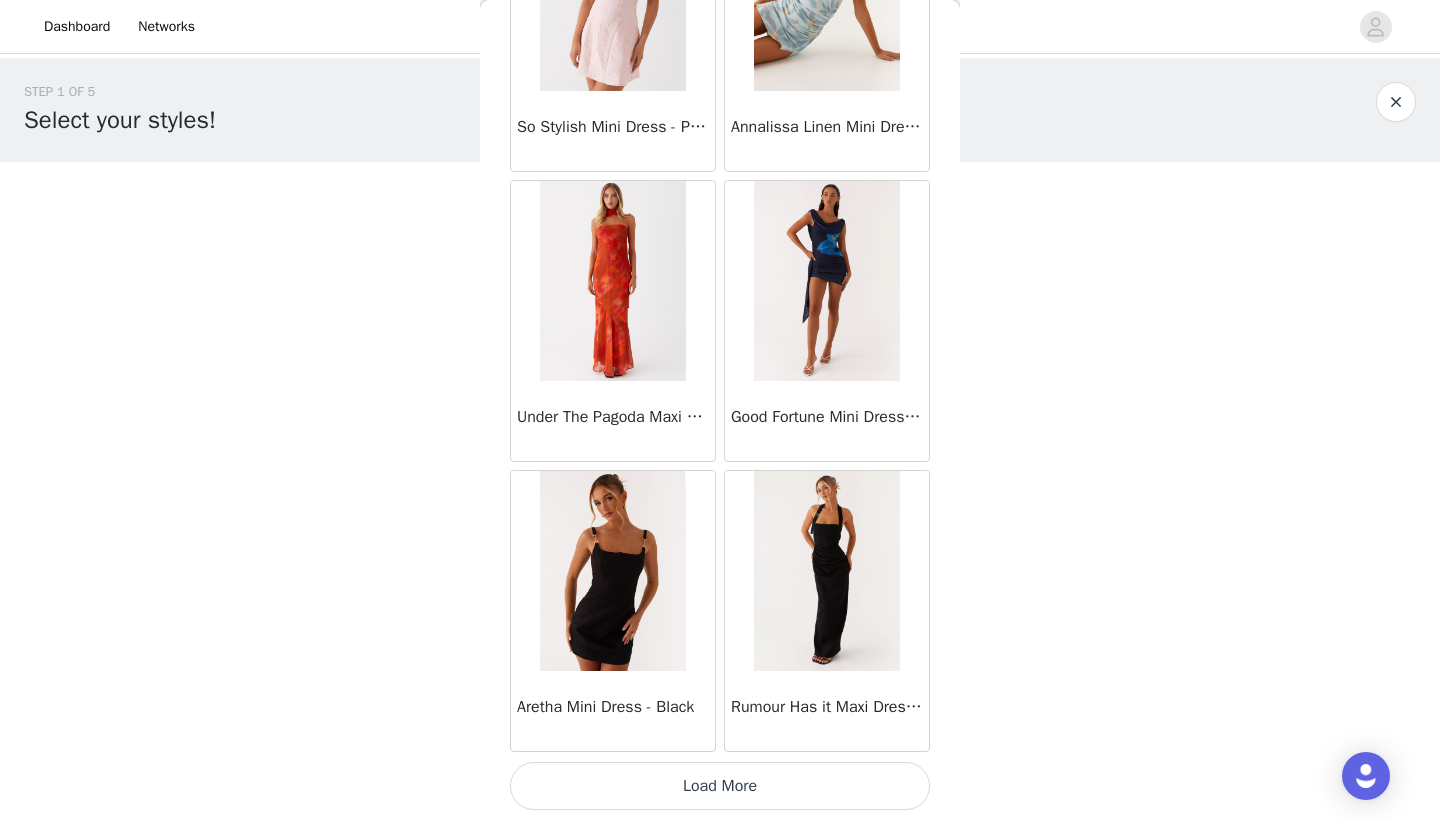 scroll, scrollTop: 5140, scrollLeft: 0, axis: vertical 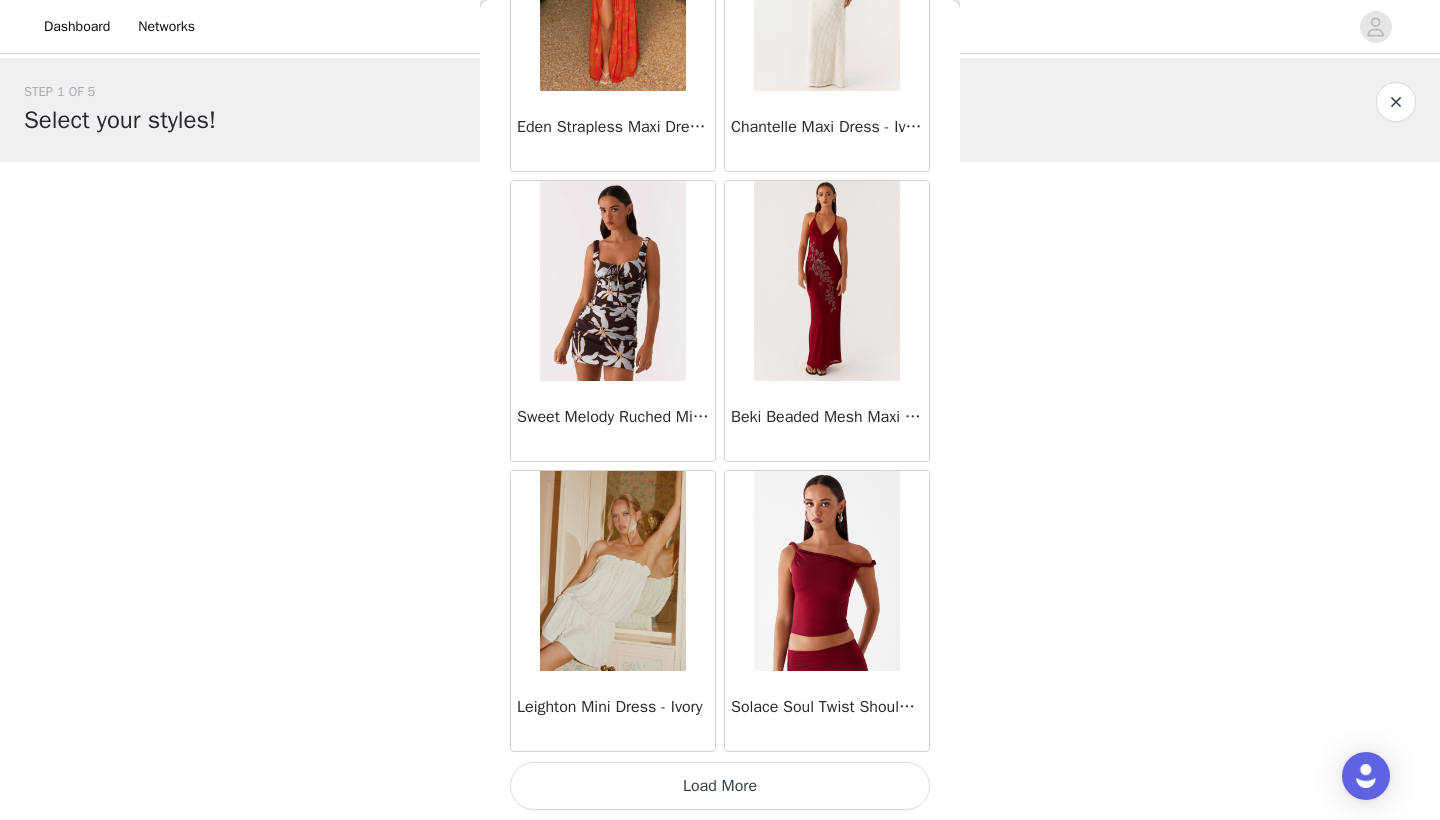 click on "Sweetpea Mini Dress - Yellow       Manifest Mini Dress - Amber       Raquel Off Shoulder Long Sleeve Top - Pink       Julianna Linen Mini Dress - Black       Radiate Halterneck Top - Pink       Arden Mesh Mini Dress - White       Cheryl Bustier Halter Top - Cherry Red       Under The Pagoda Maxi Dress - Deep Red Floral       Sweetest Pie T-Shirt - Black Gingham       That Girl Maxi Dress - Pink       Peppermayo Exclusive Heavy Hearted Mini - Black       Songbird Maxi Dress - Blue Black Floral       Viviana Mini Dress - Lavender       Eden Strapless Maxi Dress - Navy       Claudie Mesh Top - White Pink Lilly       Nia Micro Short - Black       Luciana Crochet Halterneck Mini Dress - Pink       Happy Hour Mini Dress - Yellow       Aullie Maxi Dress - Ivory       Bella Lou Tube Top - Blue       Odette Satin Mini Dress - Blue       Talk About Us Maxi Dress - Blue       Odette Satin Mini Dress - Lilac       Bellamy Top - Red Gingham       Field Of Dreams Maxi Dress - Blue Black Floral" at bounding box center [720, -3562] 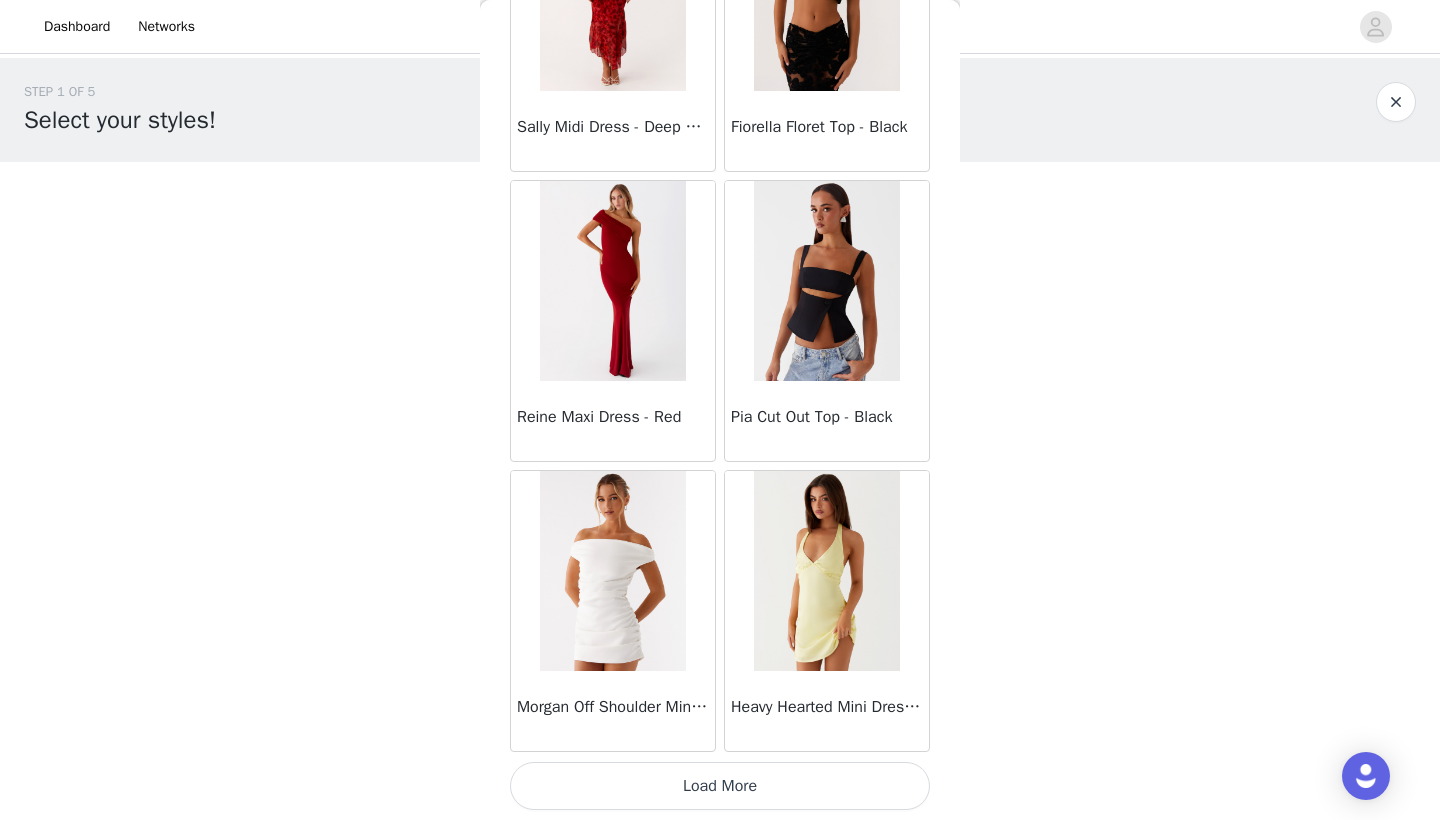 click on "Load More" at bounding box center [720, 786] 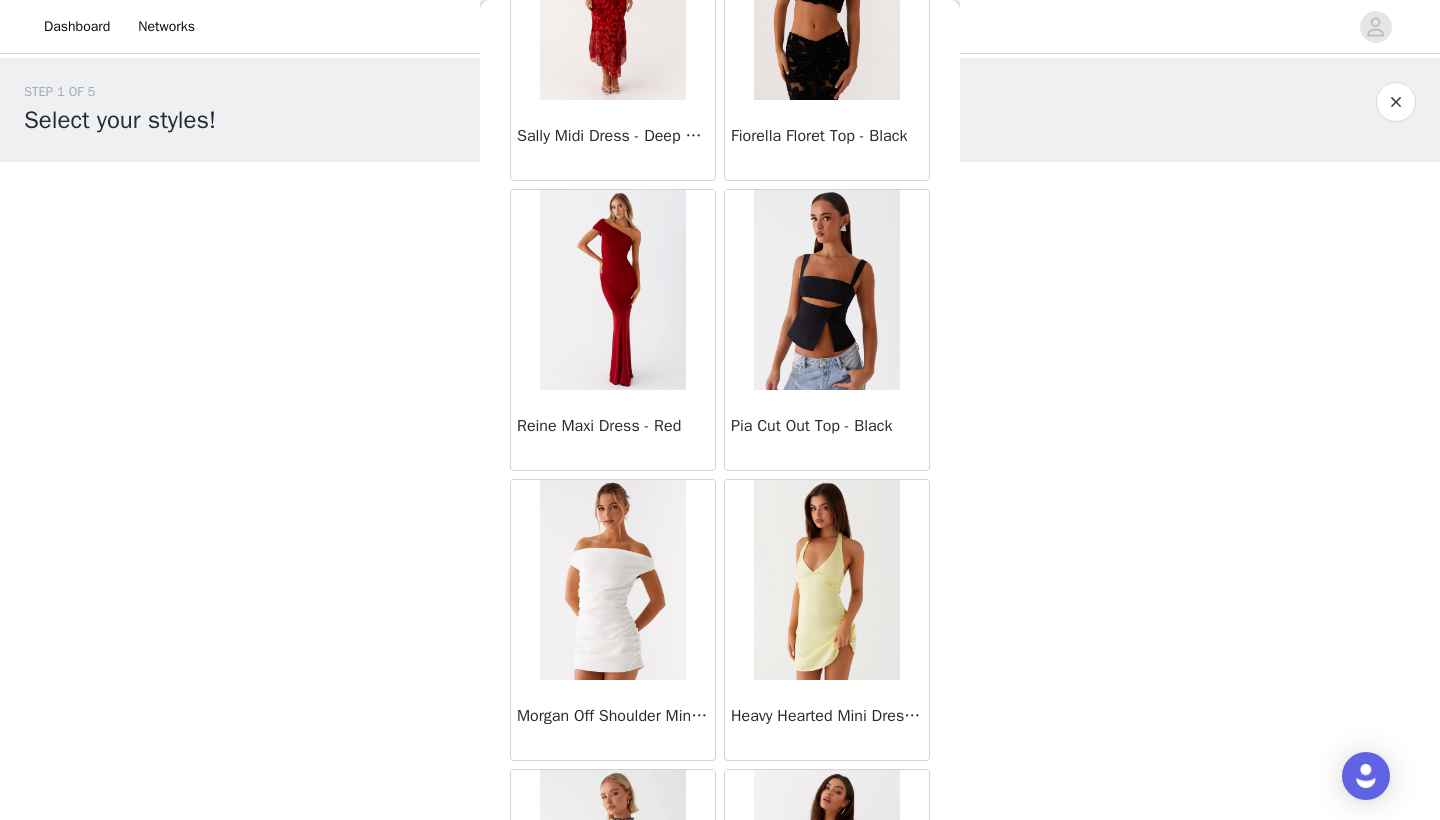 scroll, scrollTop: 0, scrollLeft: 0, axis: both 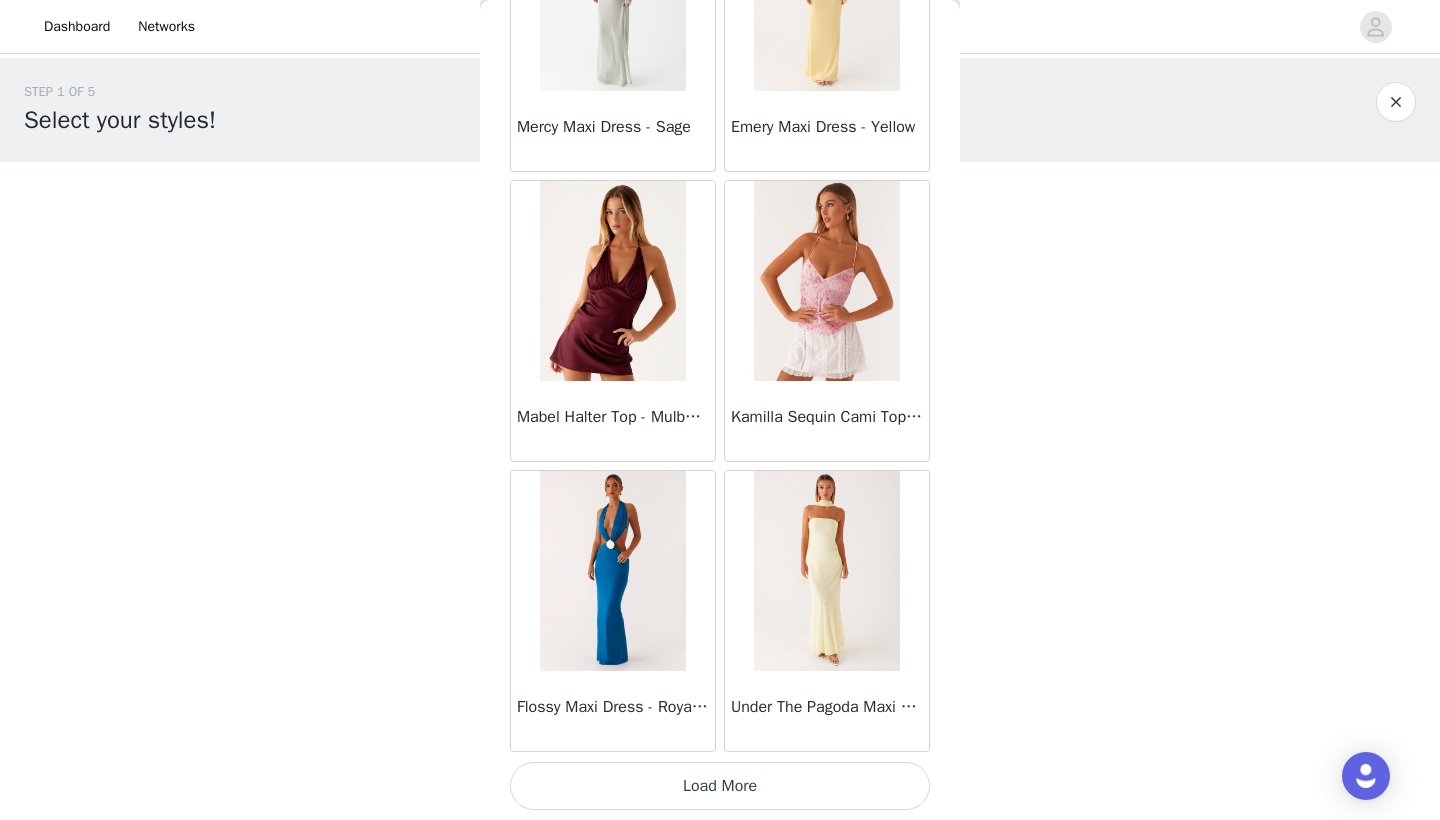 click on "Load More" at bounding box center (720, 786) 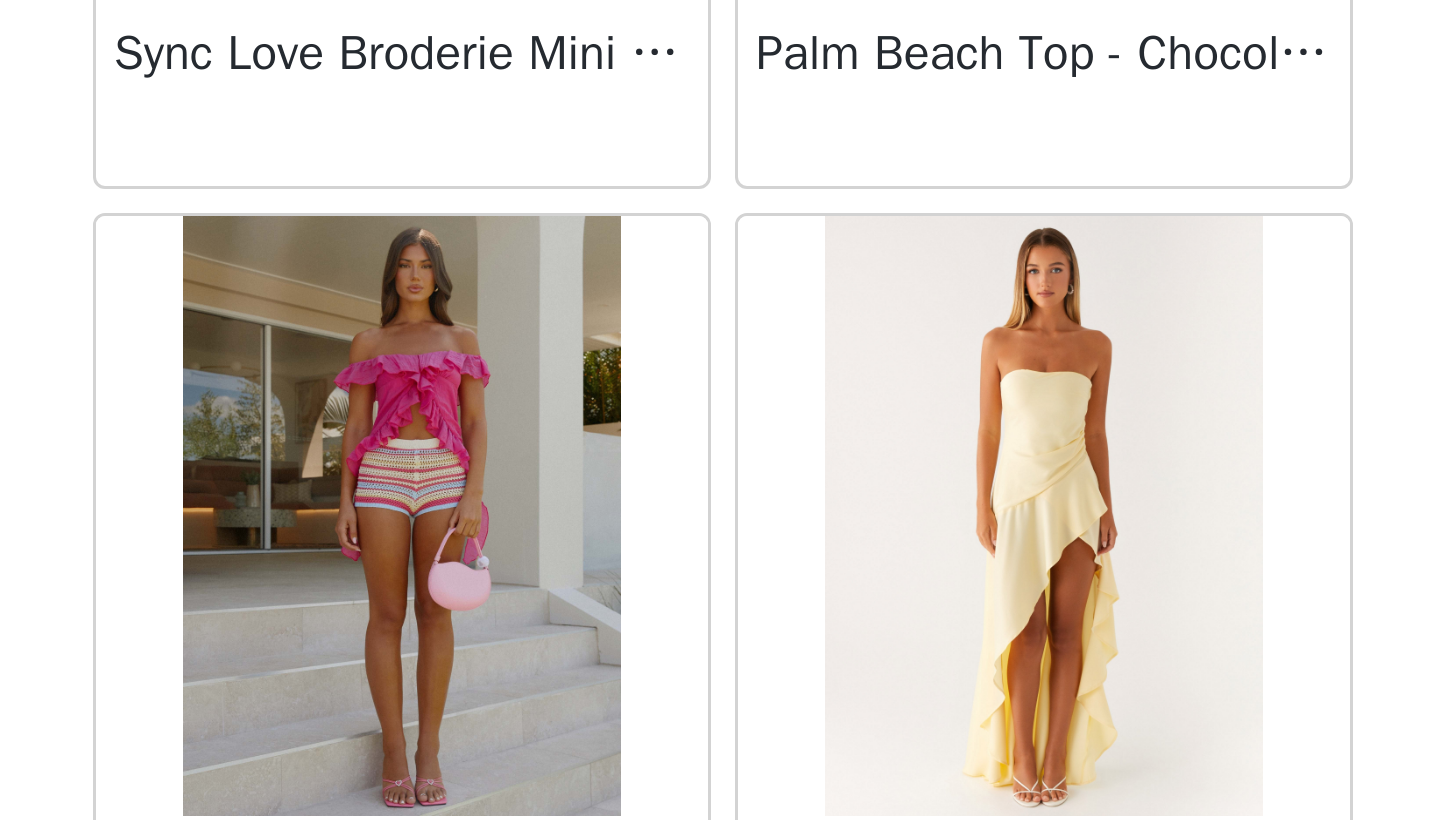 scroll, scrollTop: 16740, scrollLeft: 0, axis: vertical 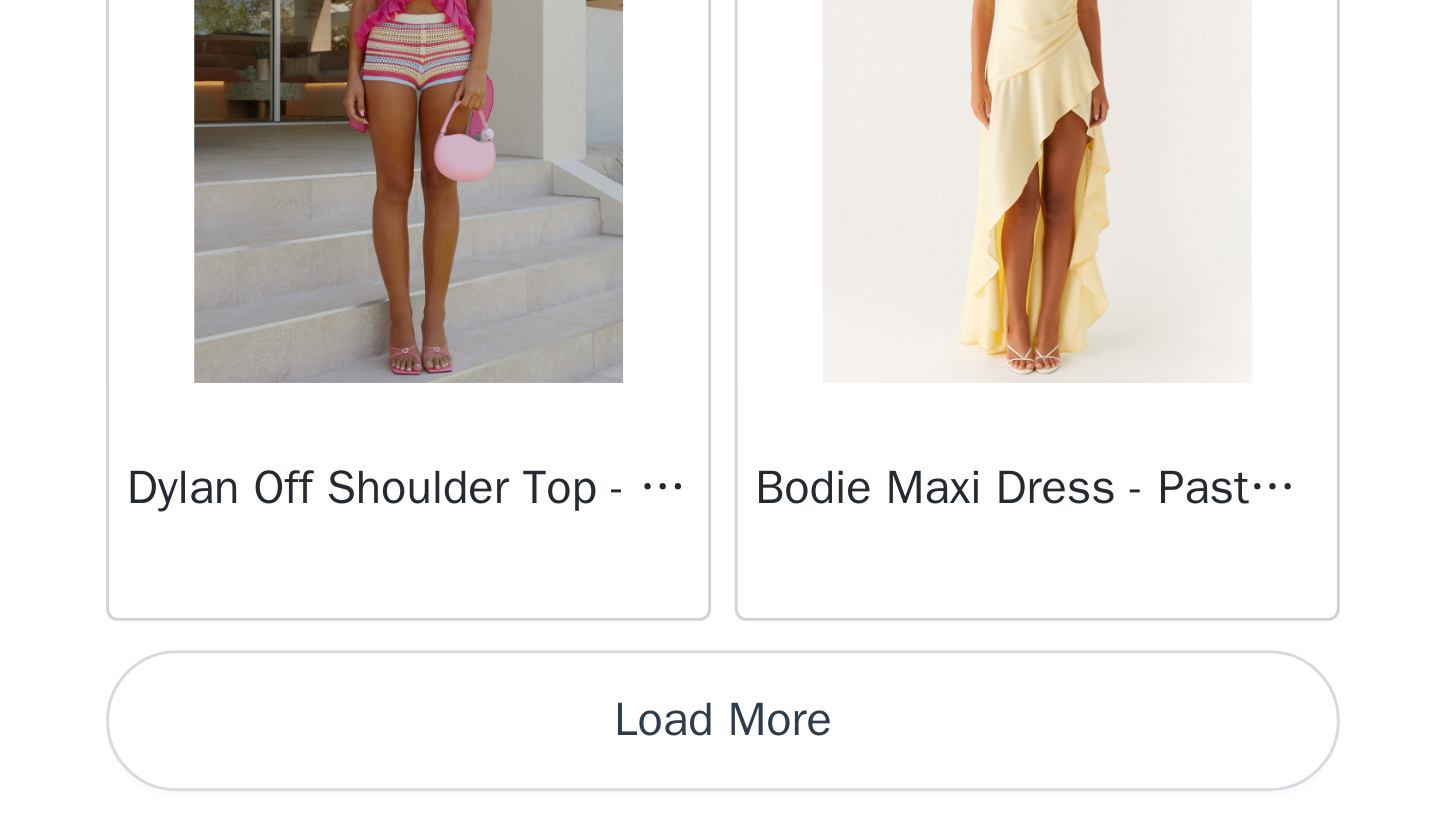 click on "Load More" at bounding box center (720, 786) 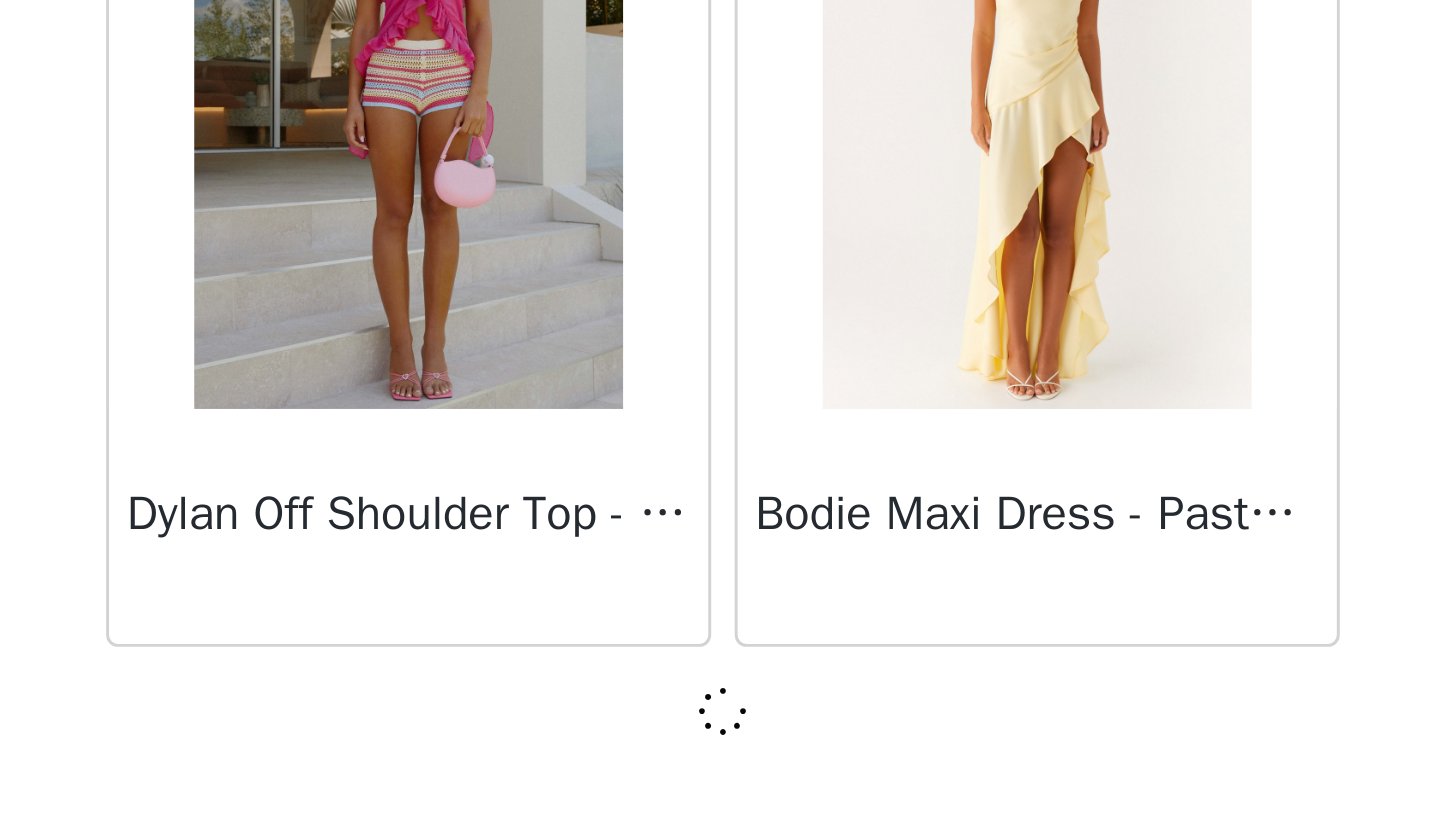 scroll, scrollTop: 16731, scrollLeft: 0, axis: vertical 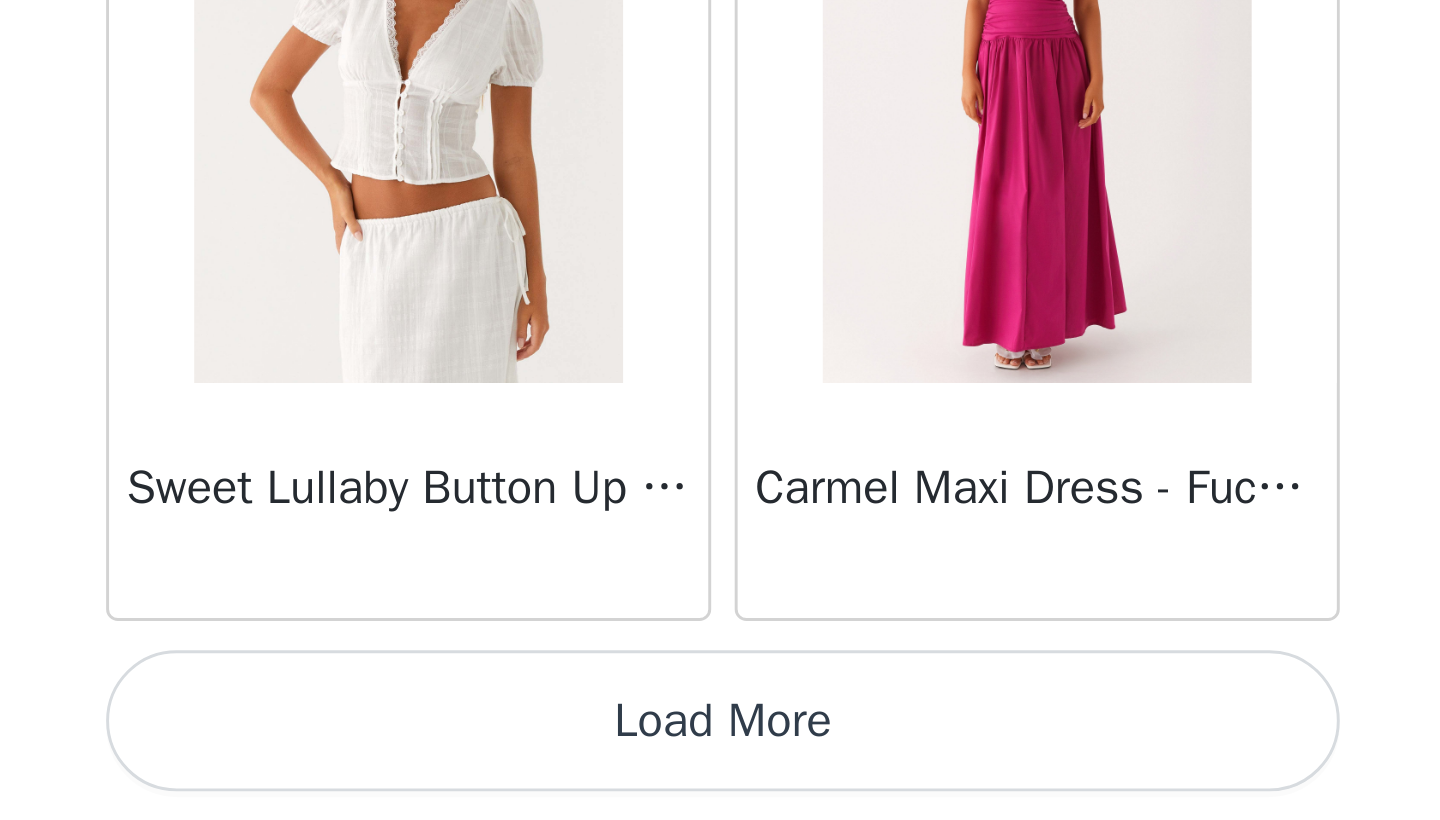 click on "Load More" at bounding box center (720, 786) 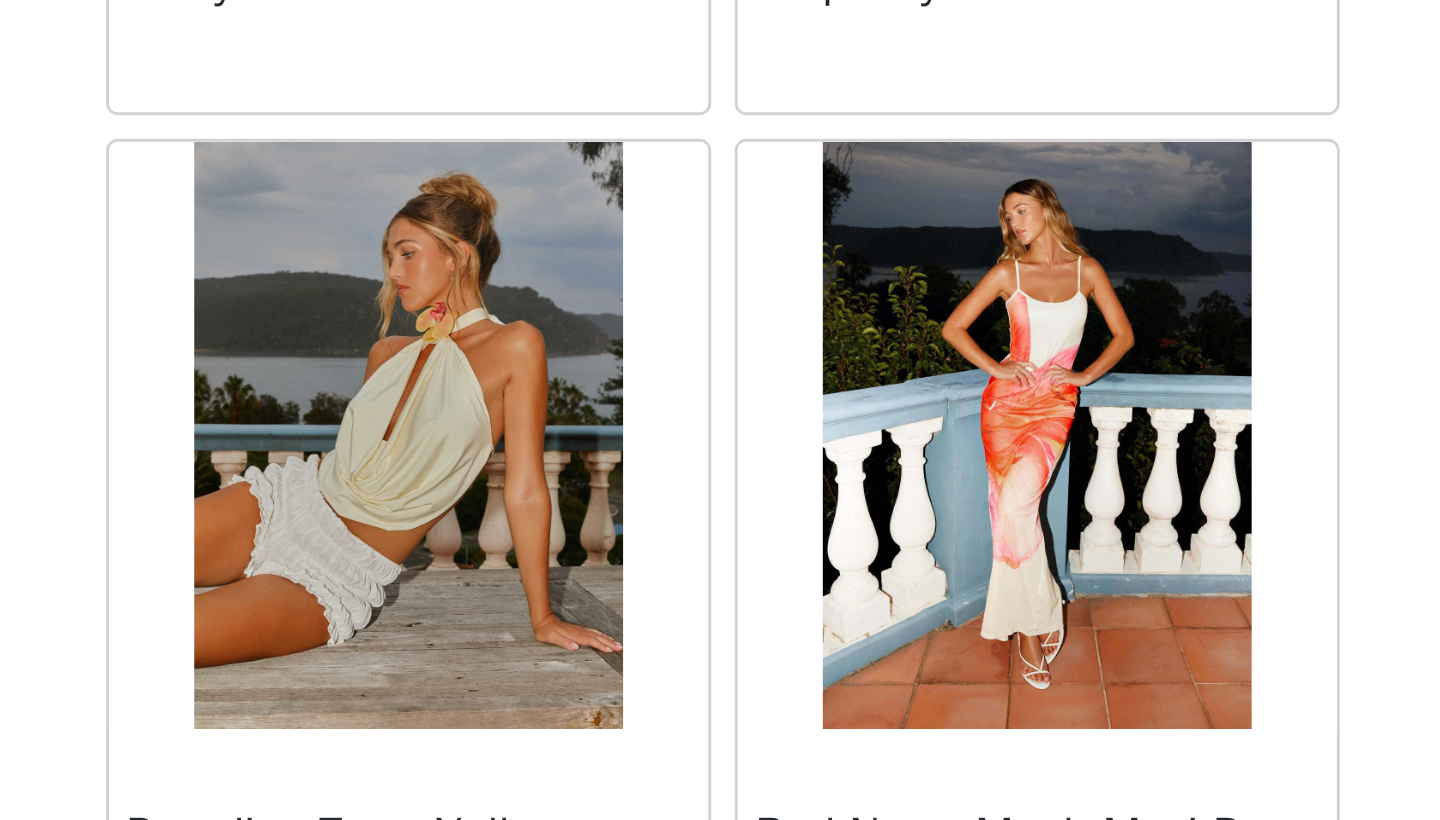 scroll, scrollTop: 20140, scrollLeft: 0, axis: vertical 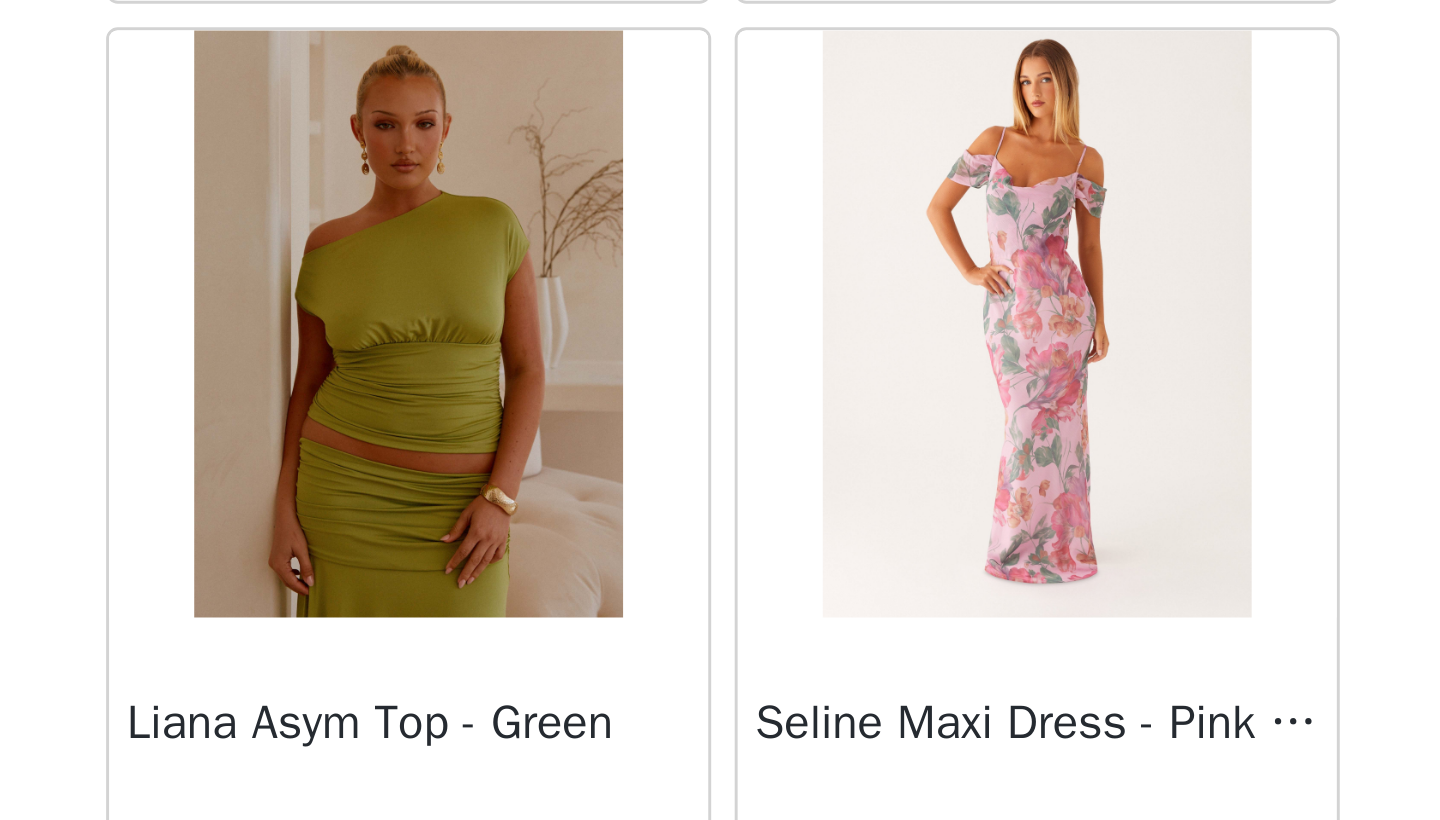 click at bounding box center [612, 651] 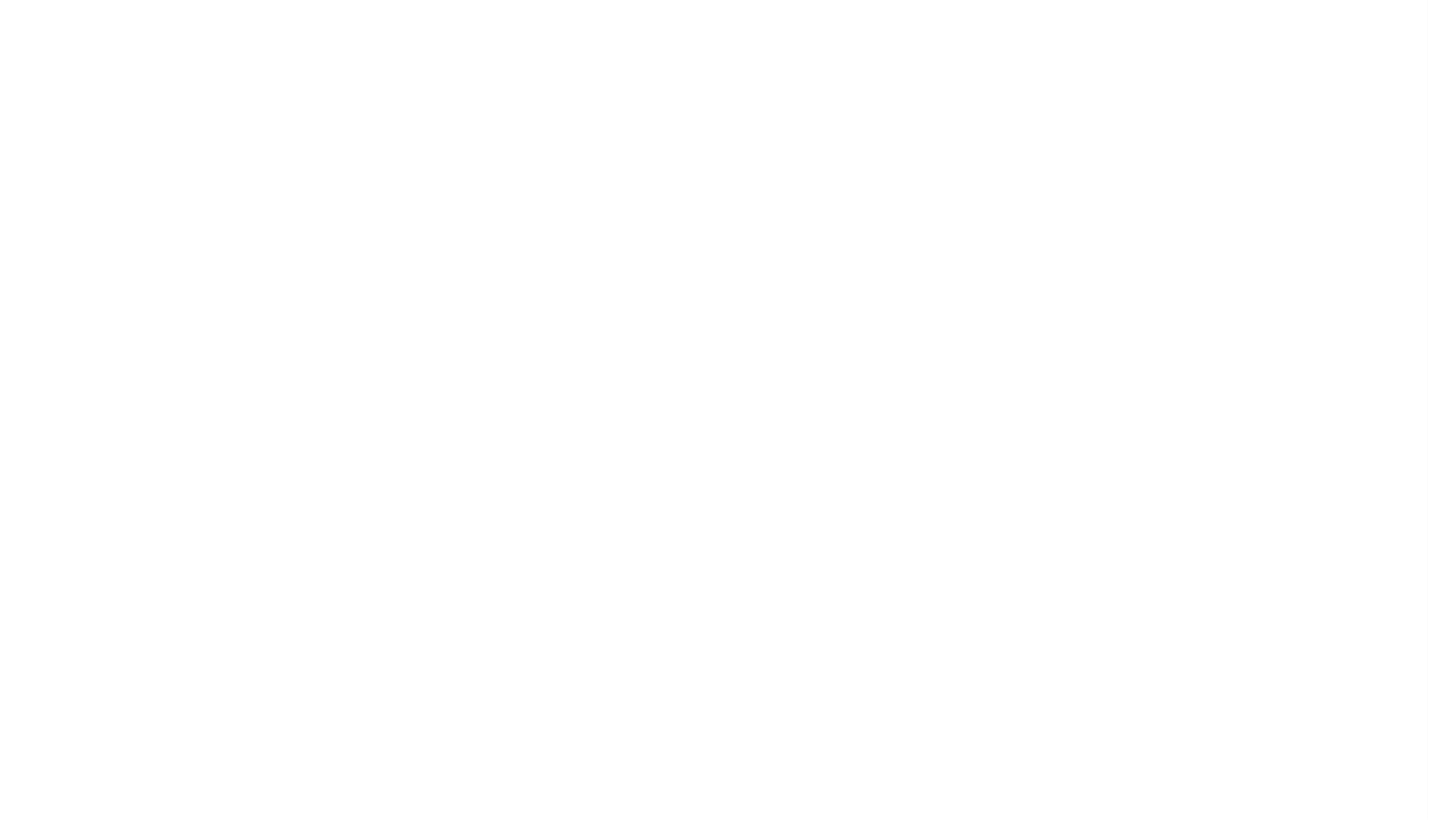 scroll, scrollTop: 212, scrollLeft: 0, axis: vertical 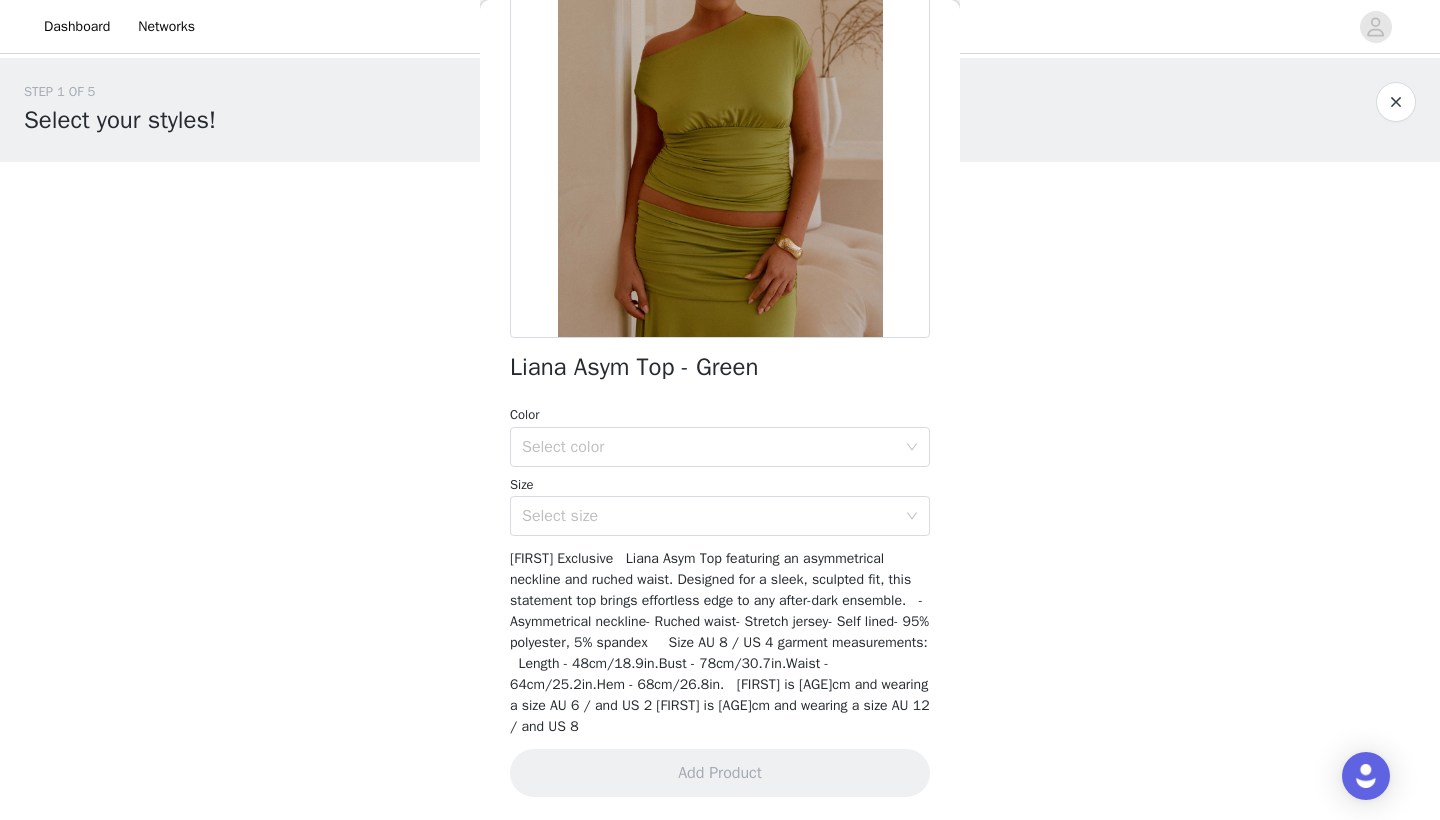 click at bounding box center (1396, 102) 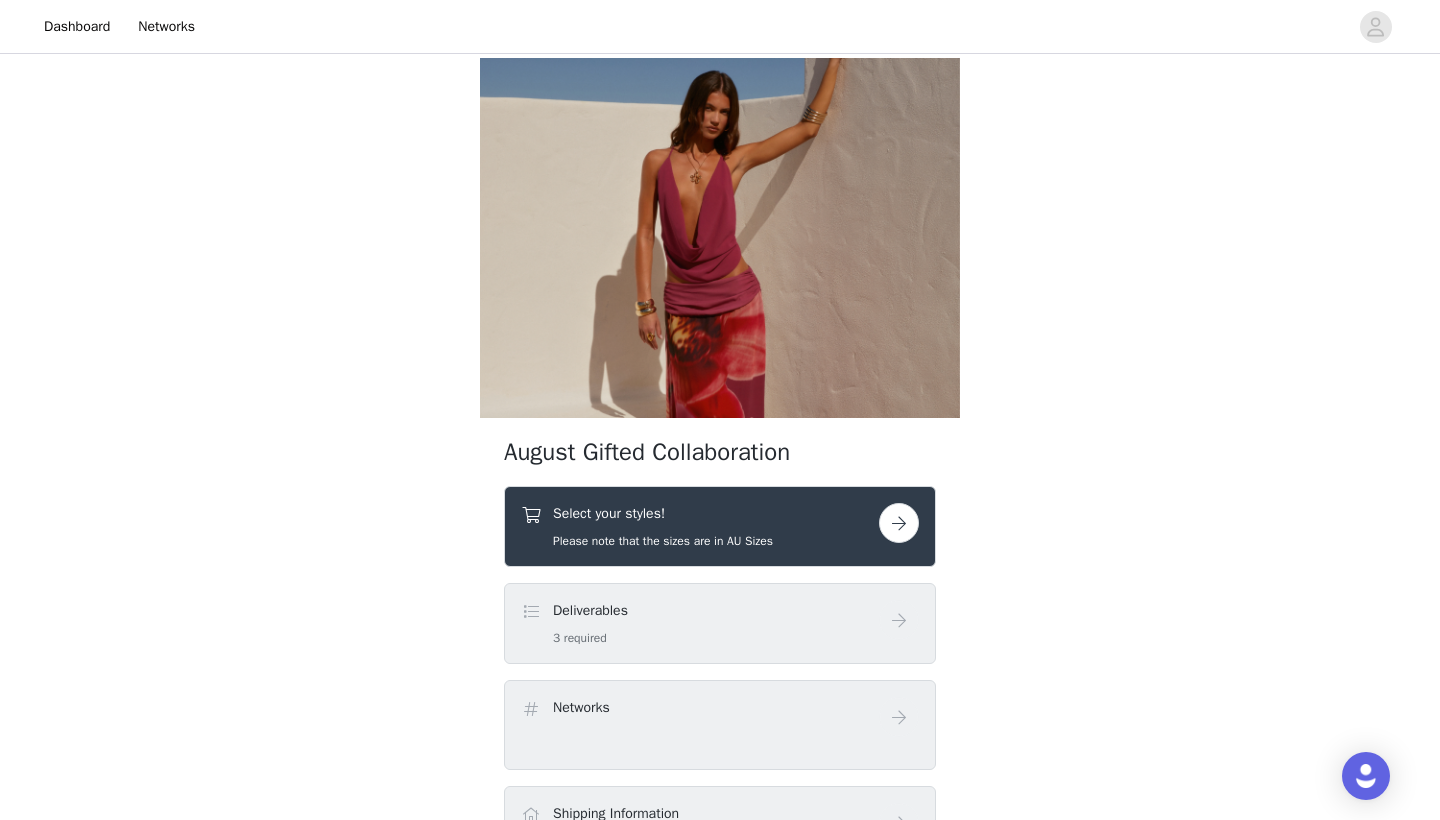 click on "Please note that the sizes are in AU Sizes" at bounding box center (663, 541) 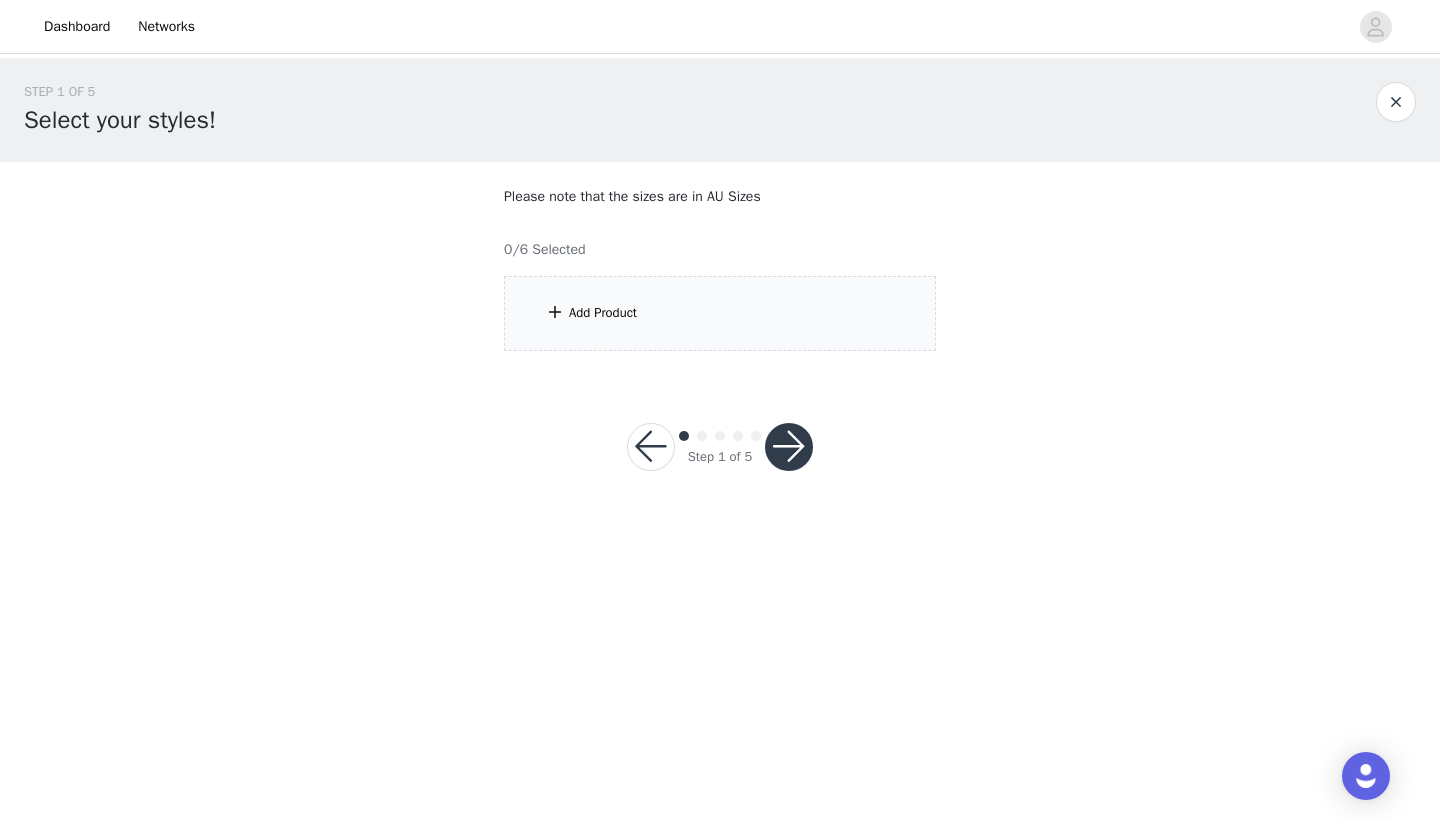 click on "STEP 1 OF 5
Select your styles!
Please note that the sizes are in AU Sizes       0/6 Selected           Add Product" at bounding box center [720, 216] 